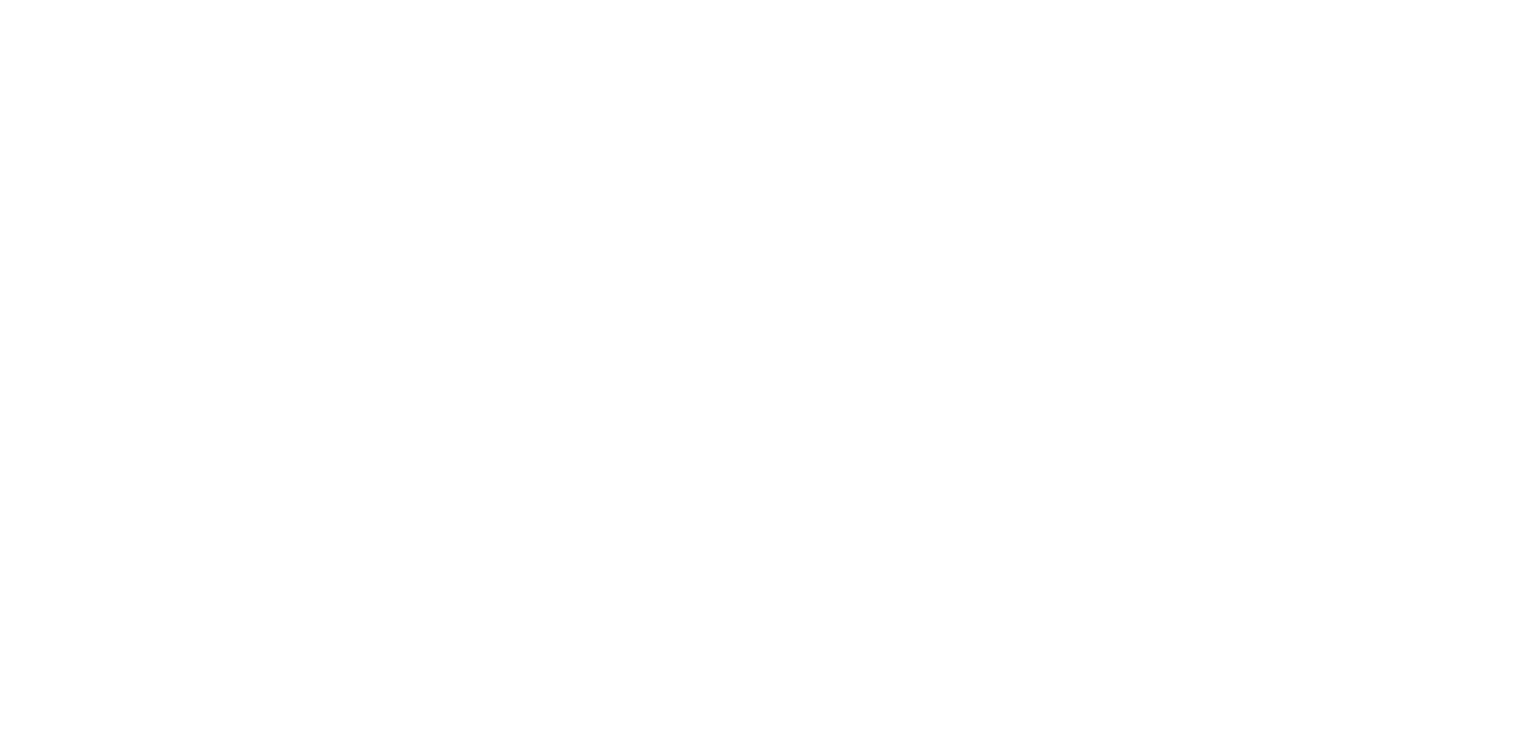 scroll, scrollTop: 0, scrollLeft: 0, axis: both 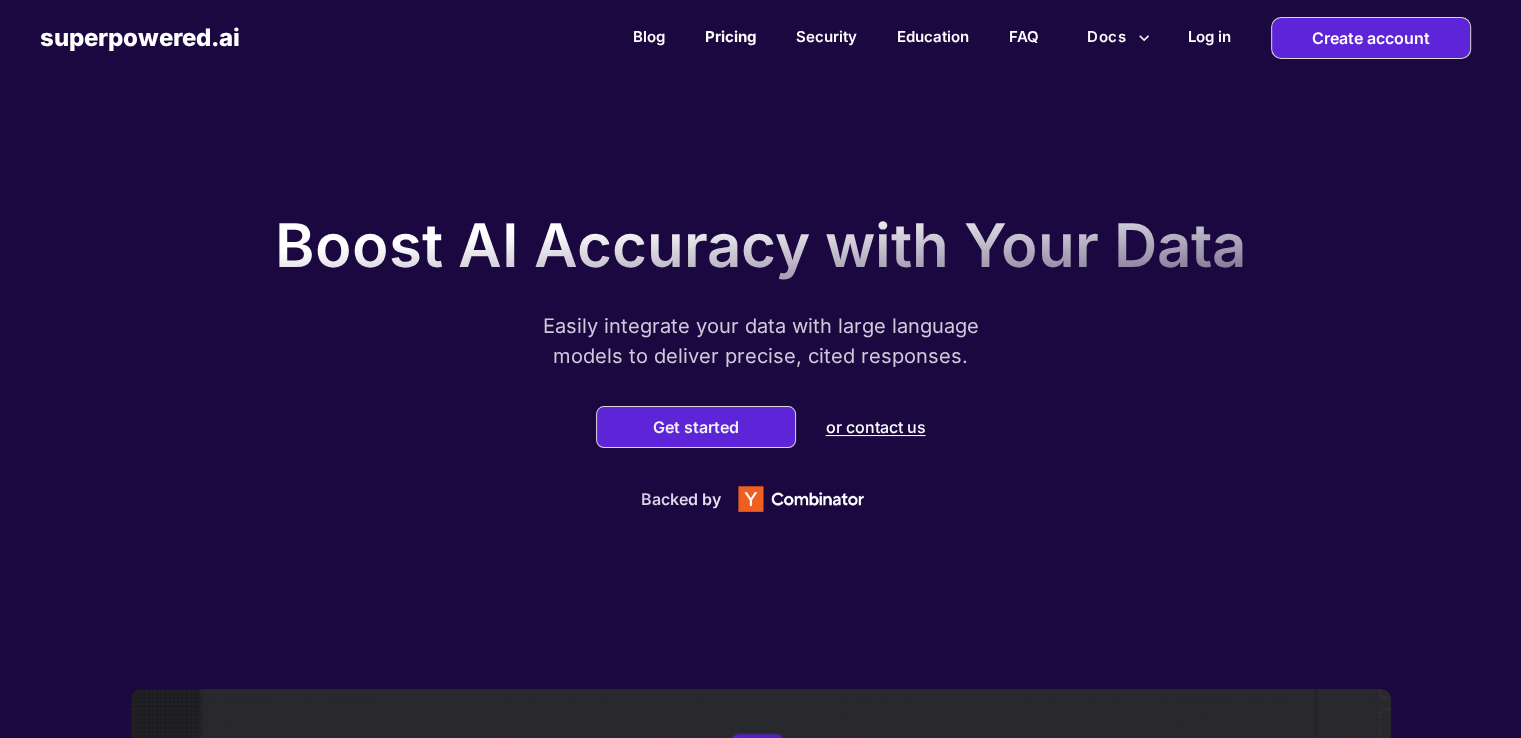 click on "Pricing" at bounding box center (730, 36) 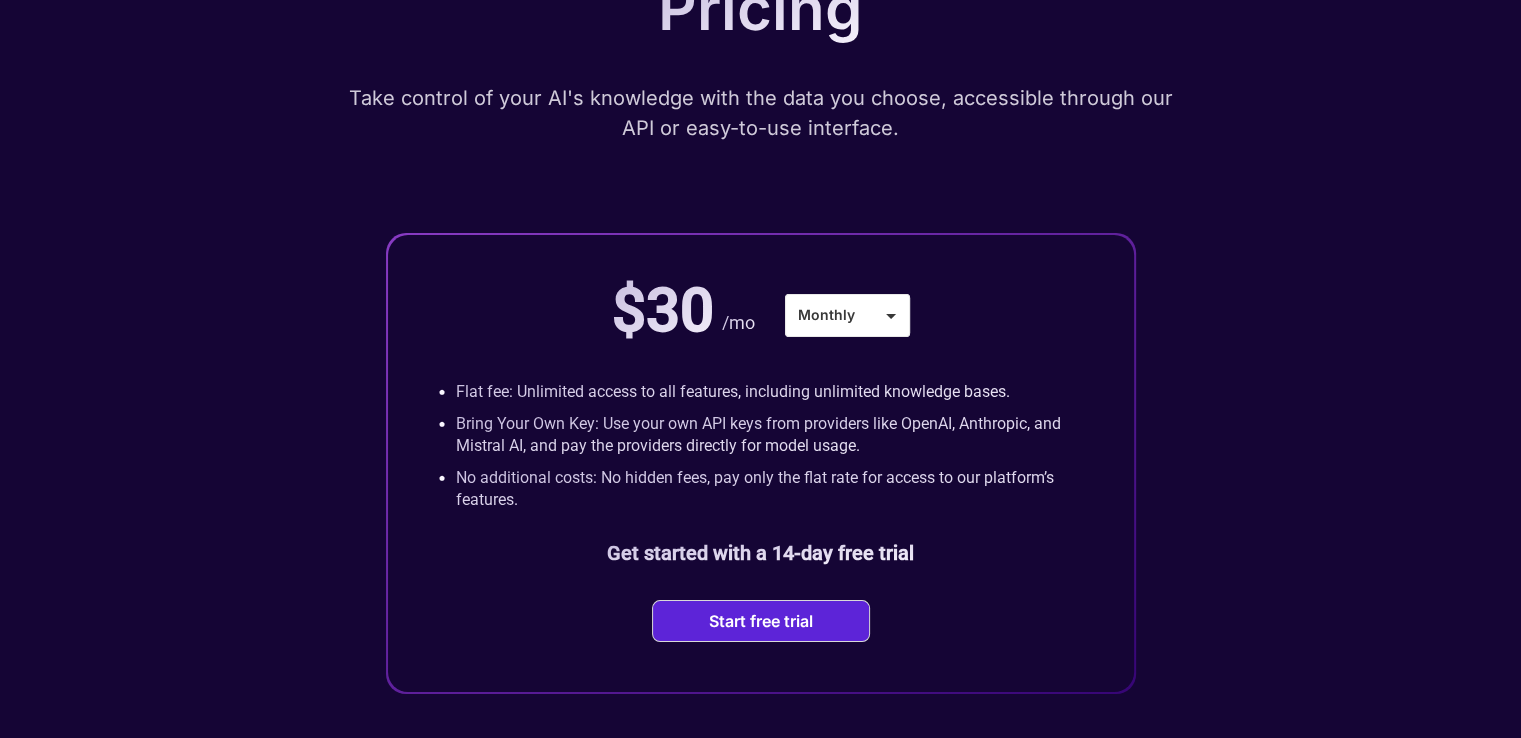 scroll, scrollTop: 204, scrollLeft: 0, axis: vertical 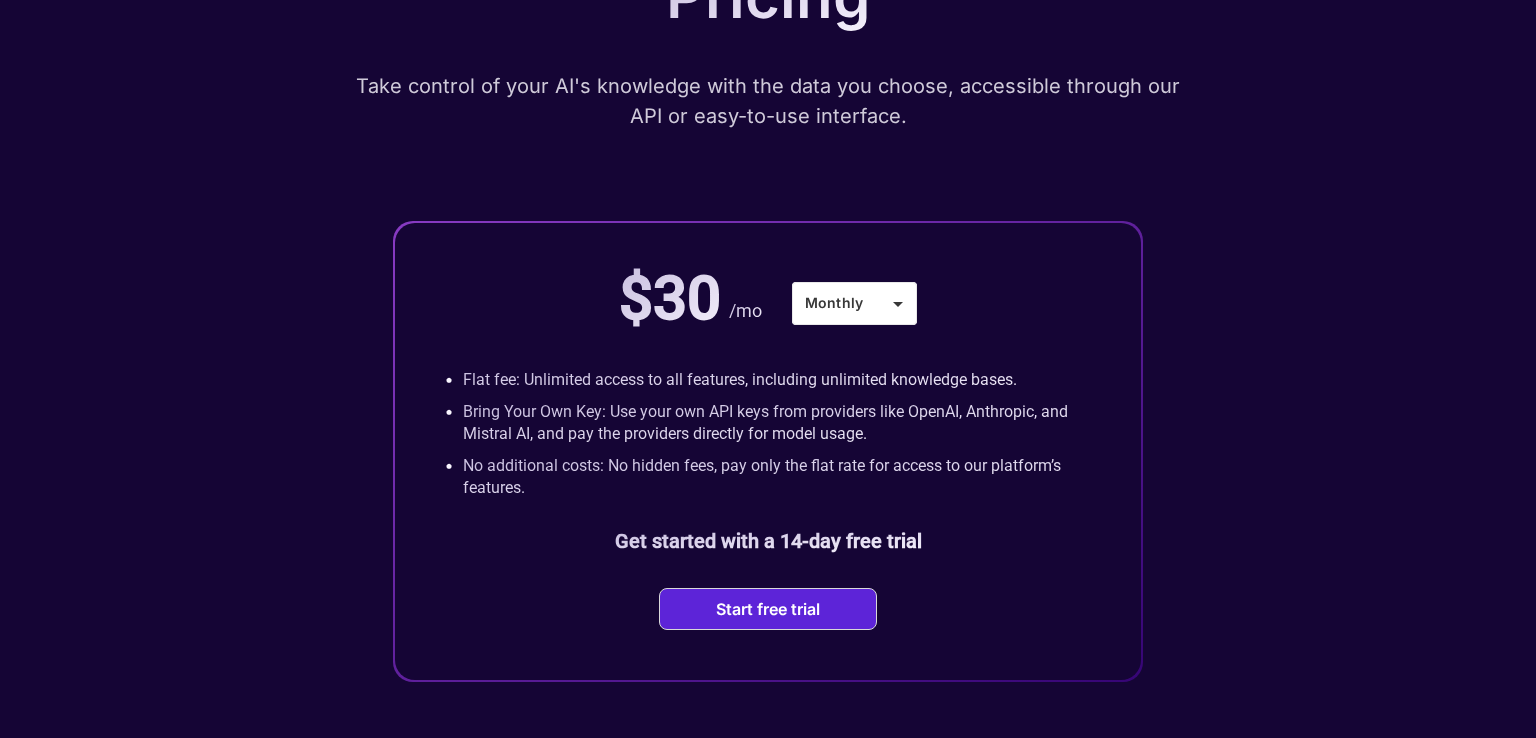 click on "superpowered.ai Blog Pricing Security Education FAQ Docs Log in Create account Pricing Take control of your AI's knowledge with the data you choose, accessible through our API or easy-to-use interface. $30 /mo Monthly ******* • Flat fee: Unlimited access to all features, including unlimited knowledge bases. • Bring Your Own Key: Use your own API keys from providers like OpenAI, Anthropic, and Mistral AI, and pay the providers directly for model usage. • No additional costs: No hidden fees, pay only the flat rate for access to our platform’s features. Get started with a 14-day free trial Start free trial What’s Included Generative Features Smart Query :  Search the web or your custom knowledge bases for precise, relevant results. Optionally, you can get AI-generated summaries to save time. Conversational AI :  Start chat threads in our web interface or deploy chatbots to your website that connect to your knowledge bases and/or the web, delivering accurate responses-no prompt engineering needed. :  :" at bounding box center [768, 1896] 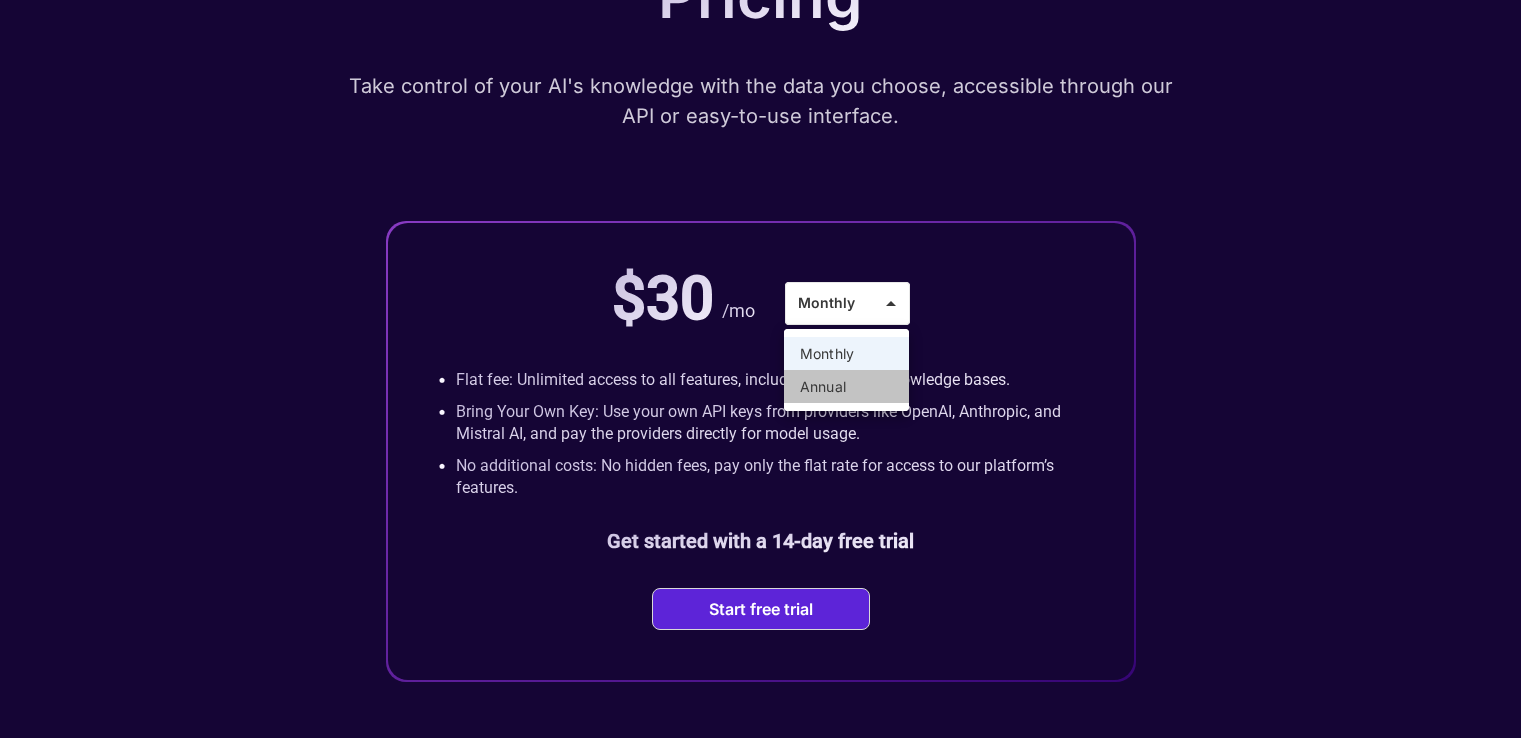 click on "Annual" at bounding box center (846, 386) 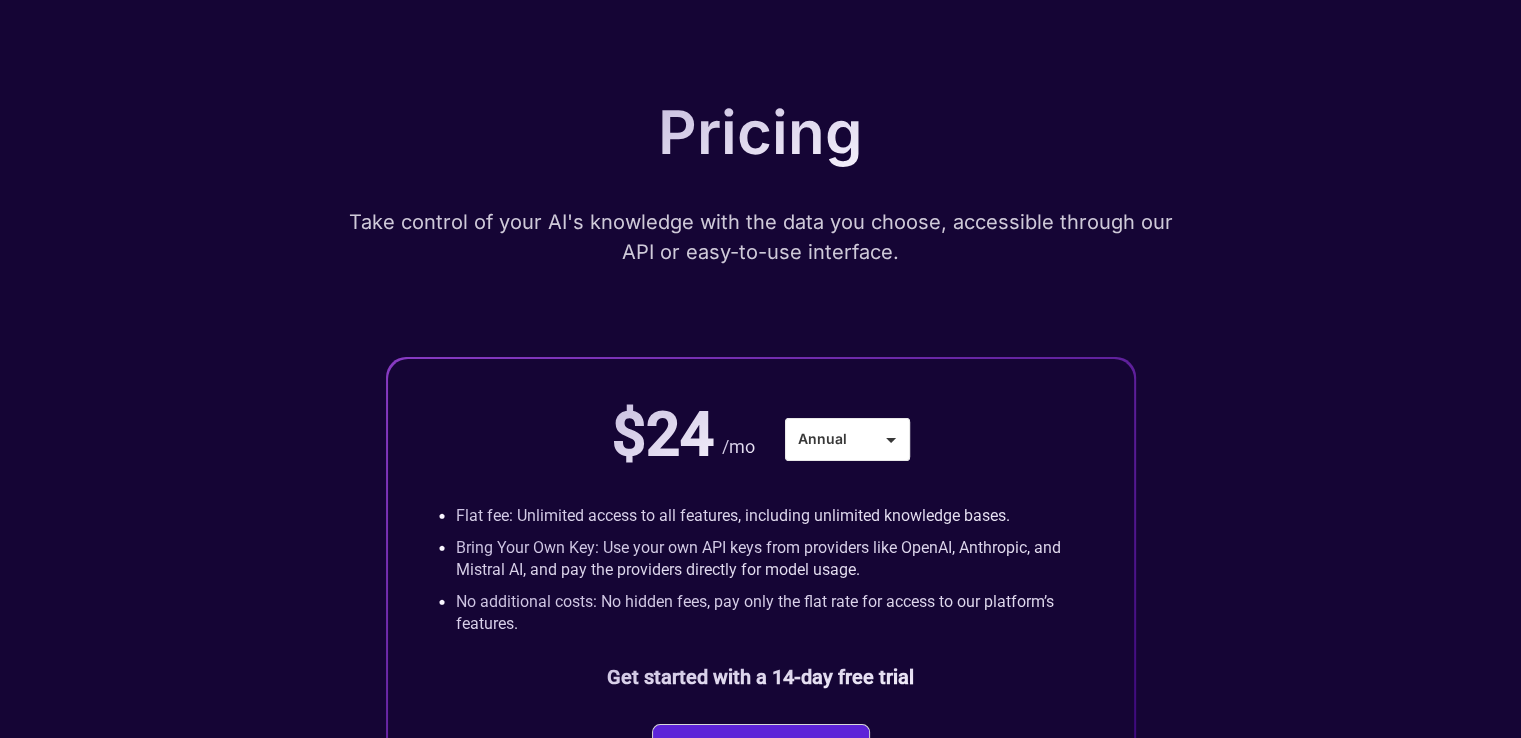 scroll, scrollTop: 0, scrollLeft: 0, axis: both 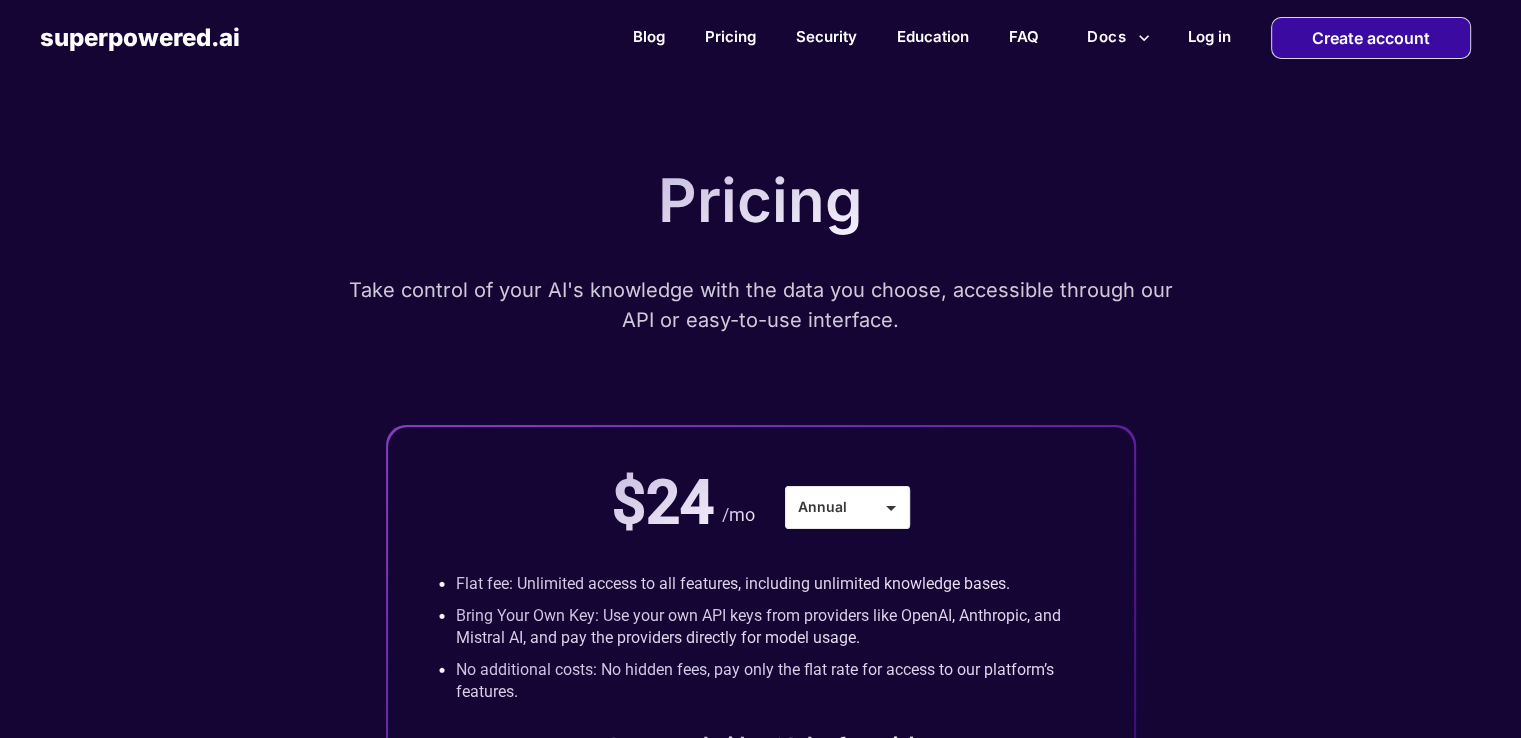click on "Create account" at bounding box center (1371, 38) 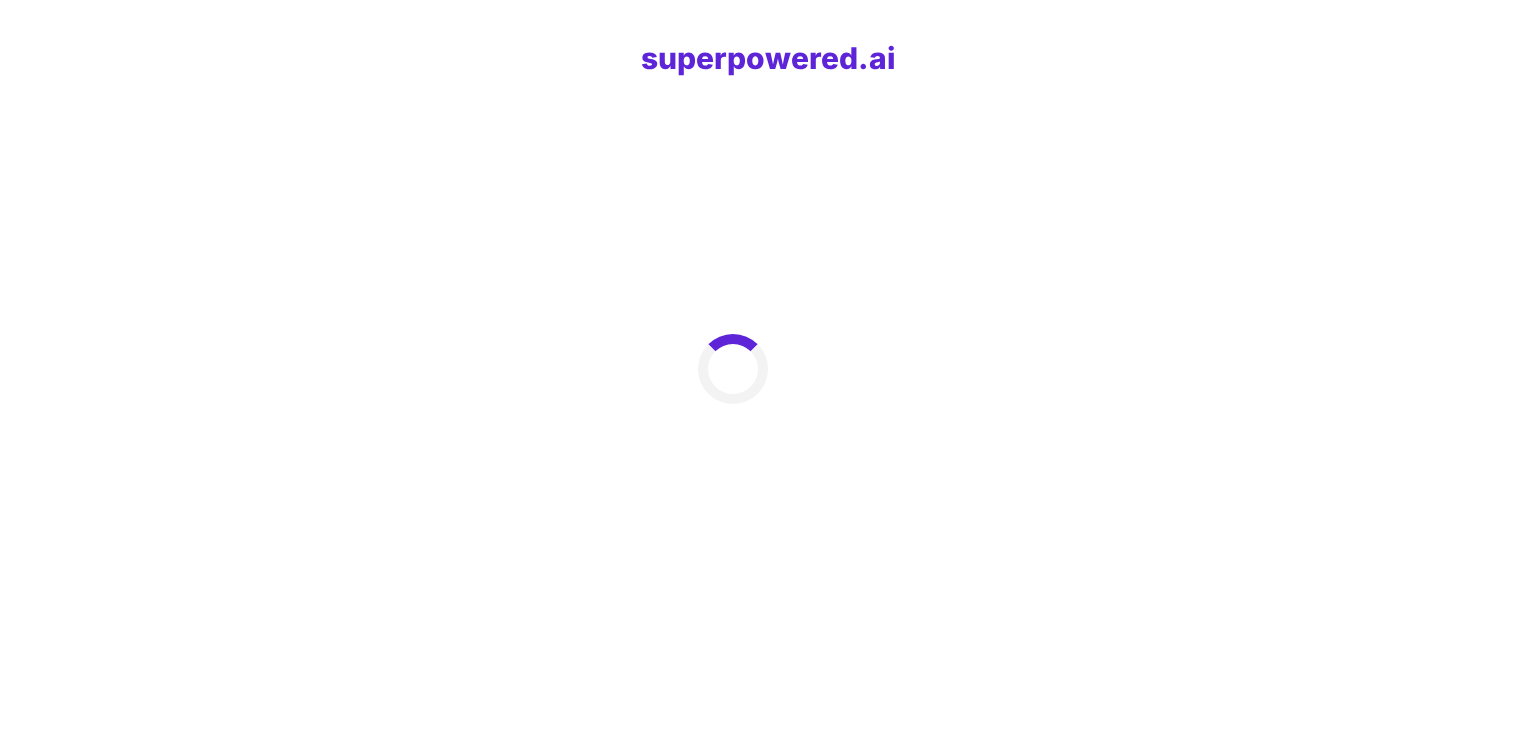 scroll, scrollTop: 0, scrollLeft: 0, axis: both 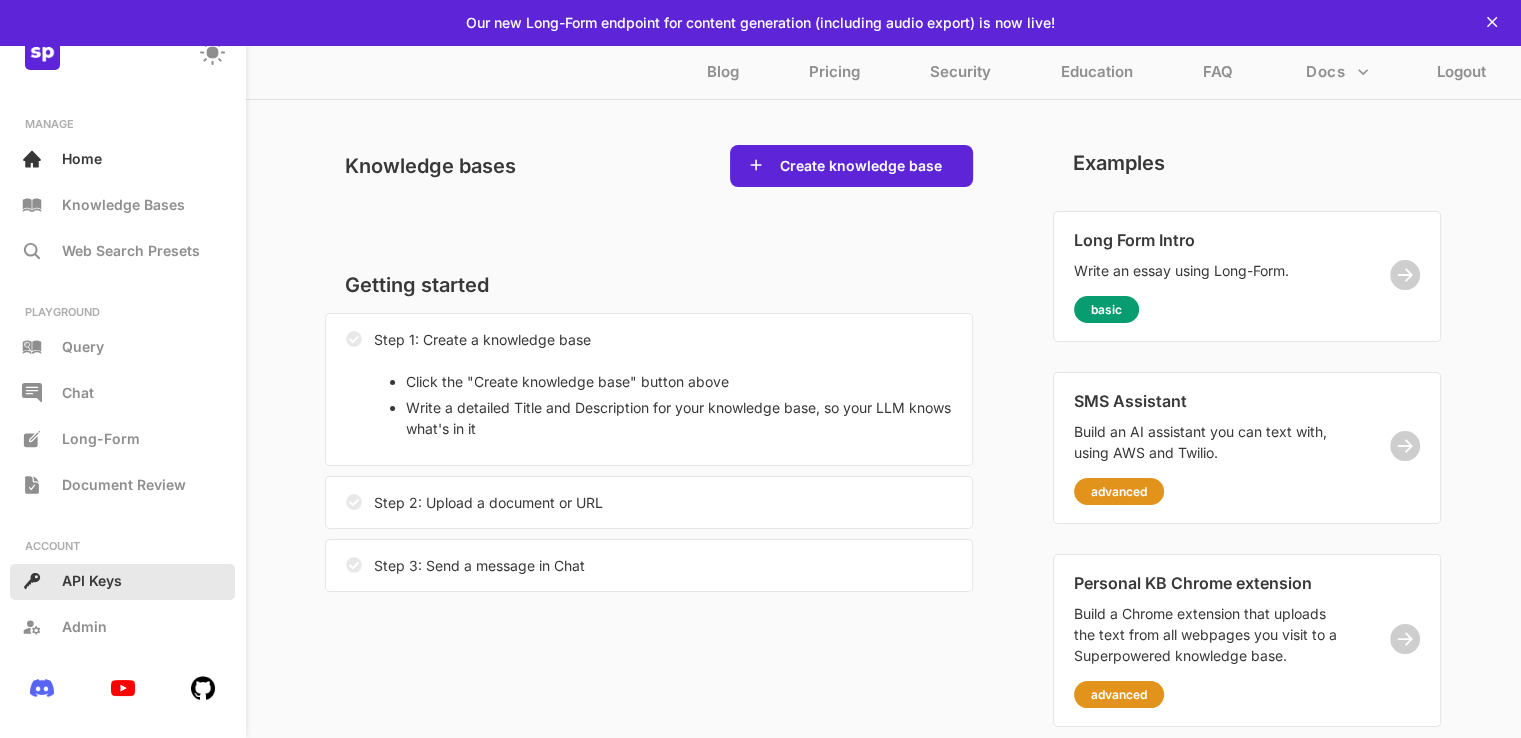 click on "API Keys" at bounding box center (122, 582) 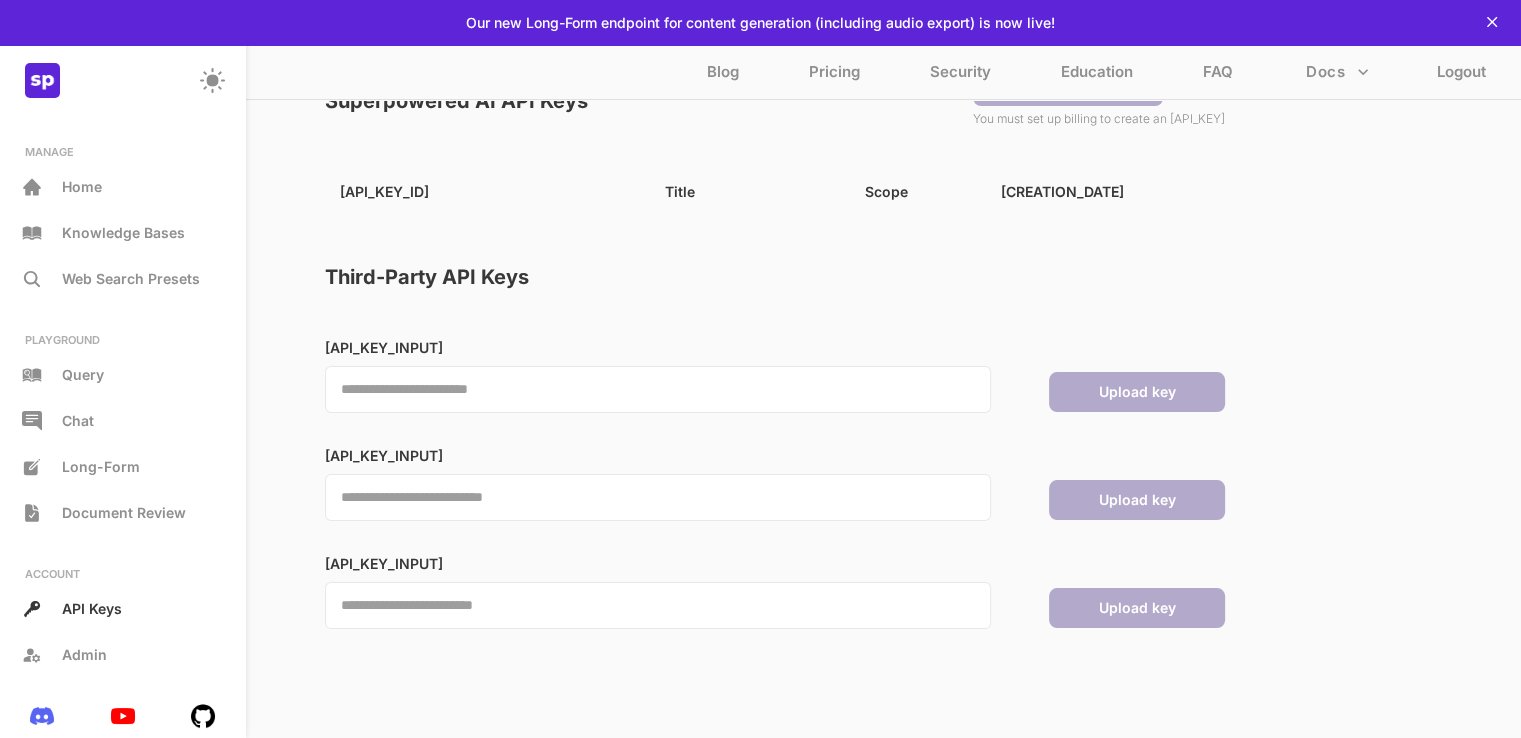 scroll, scrollTop: 0, scrollLeft: 0, axis: both 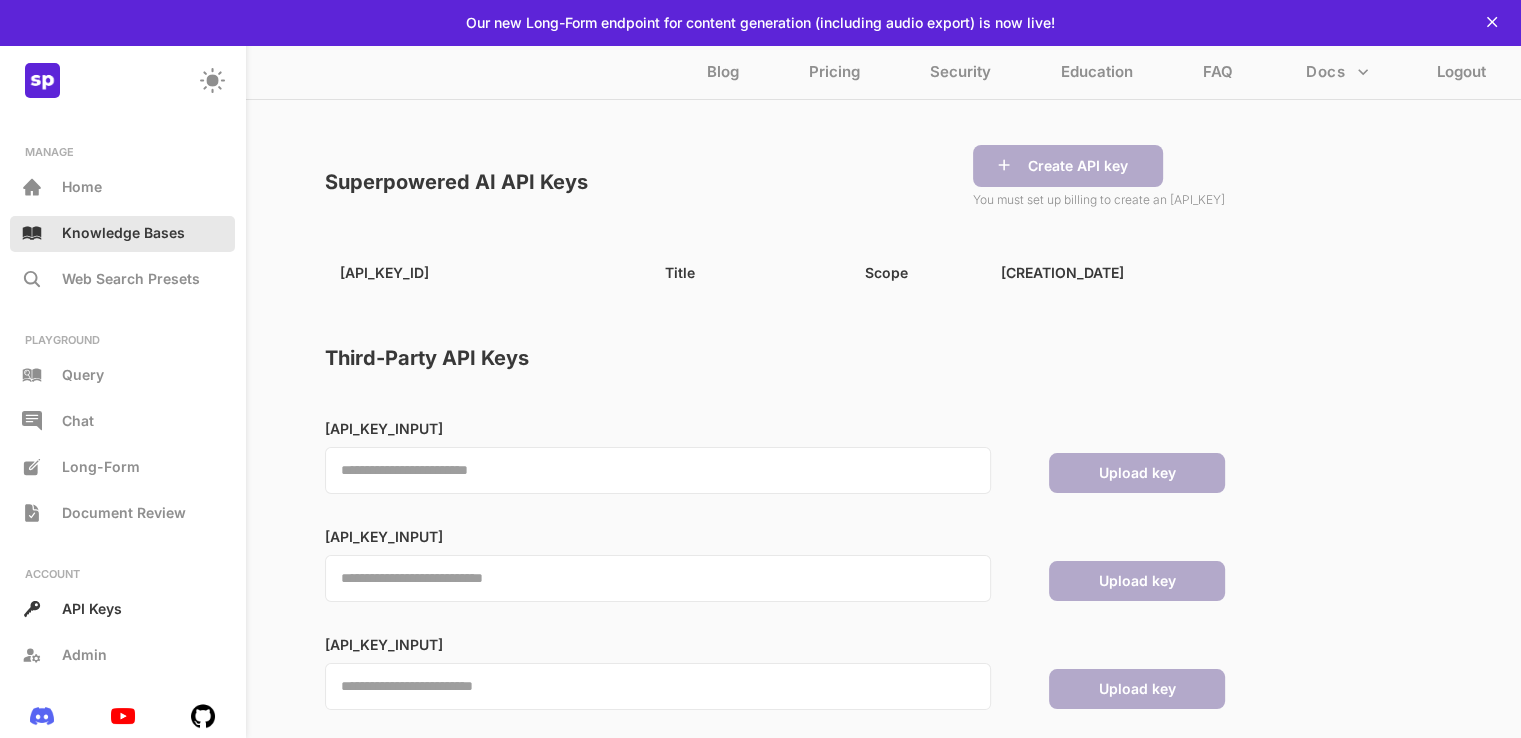 click on "Knowledge Bases" at bounding box center [122, 234] 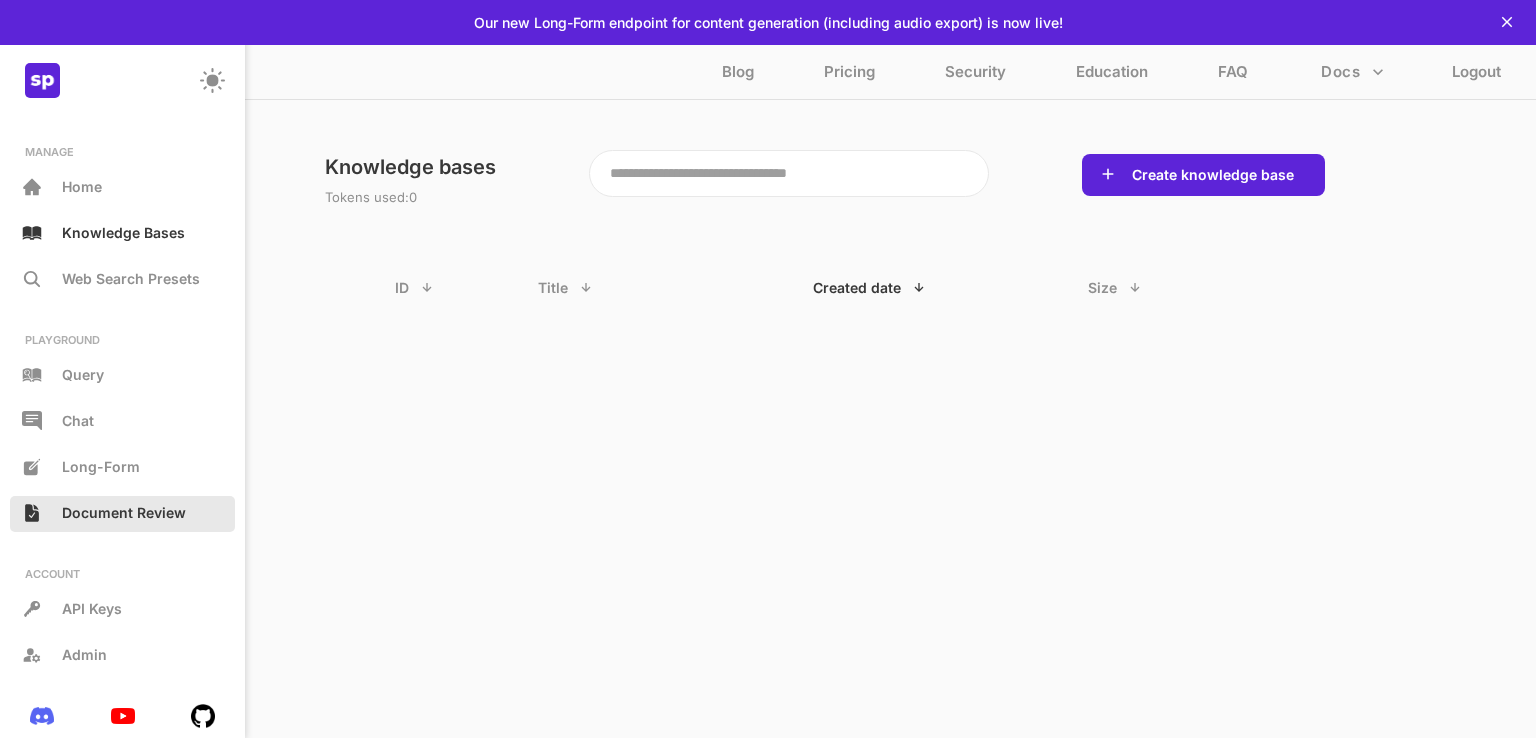 click on "Document Review" at bounding box center (122, 514) 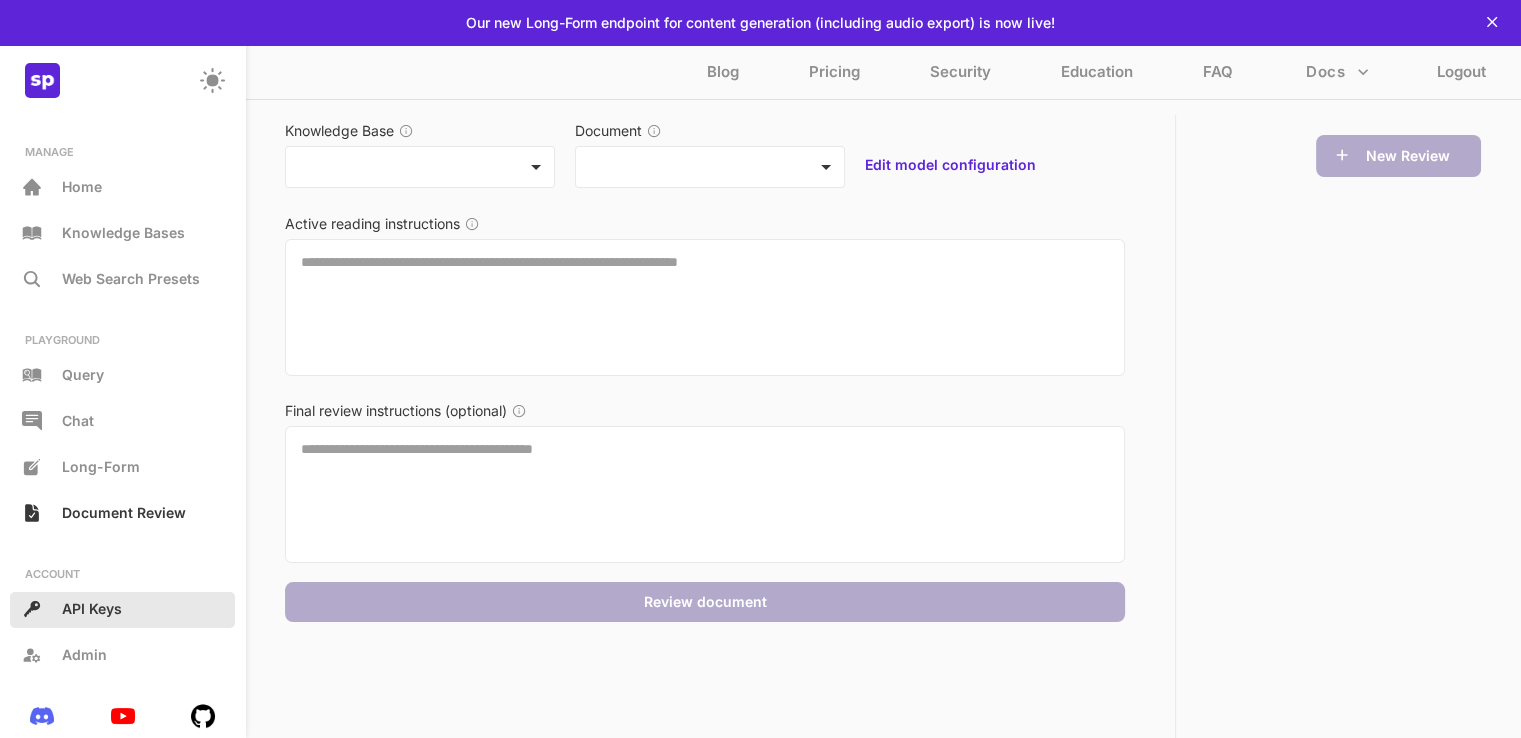 click on "API Keys" at bounding box center (122, 610) 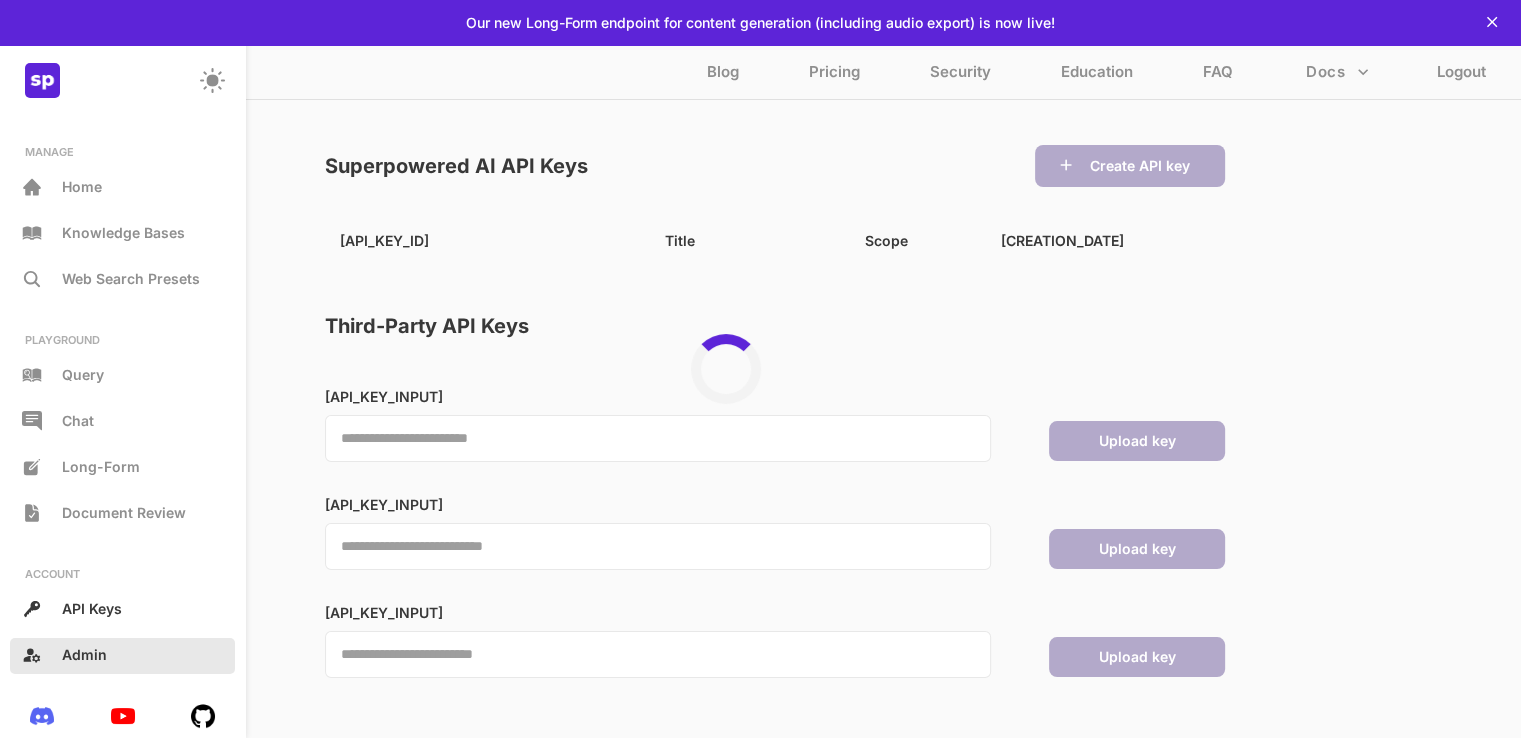 click on "Admin" at bounding box center (84, 654) 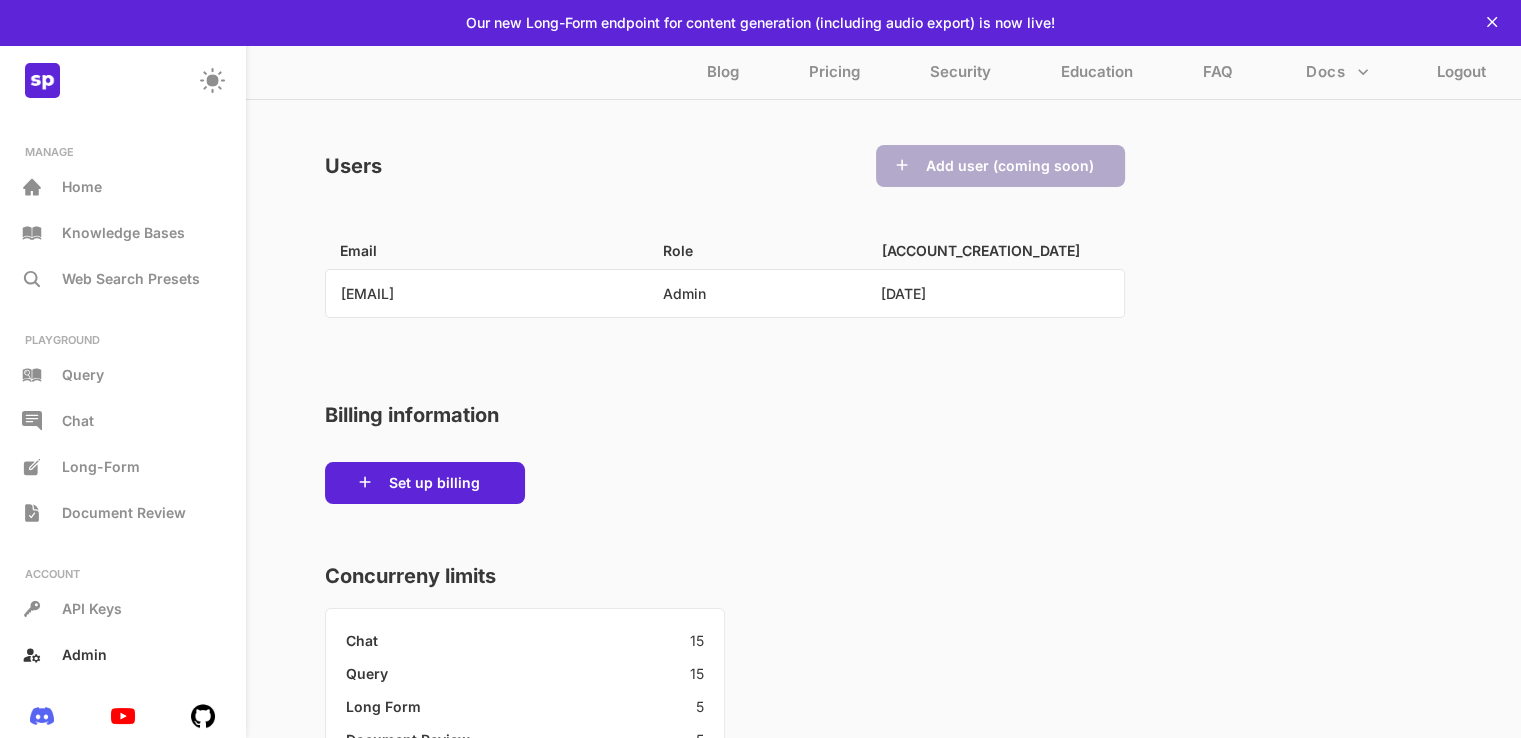 scroll, scrollTop: 172, scrollLeft: 0, axis: vertical 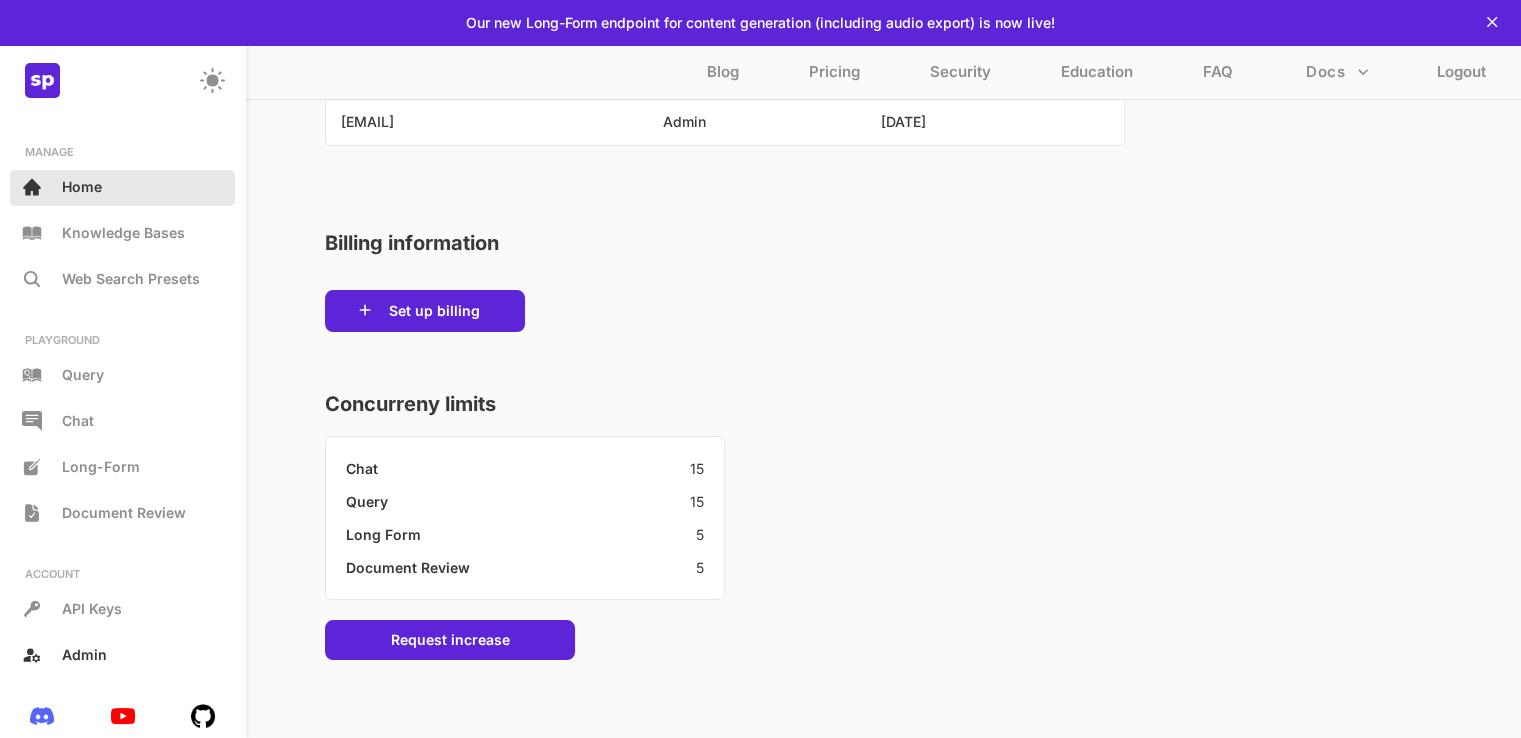 click on "Home" at bounding box center [82, 186] 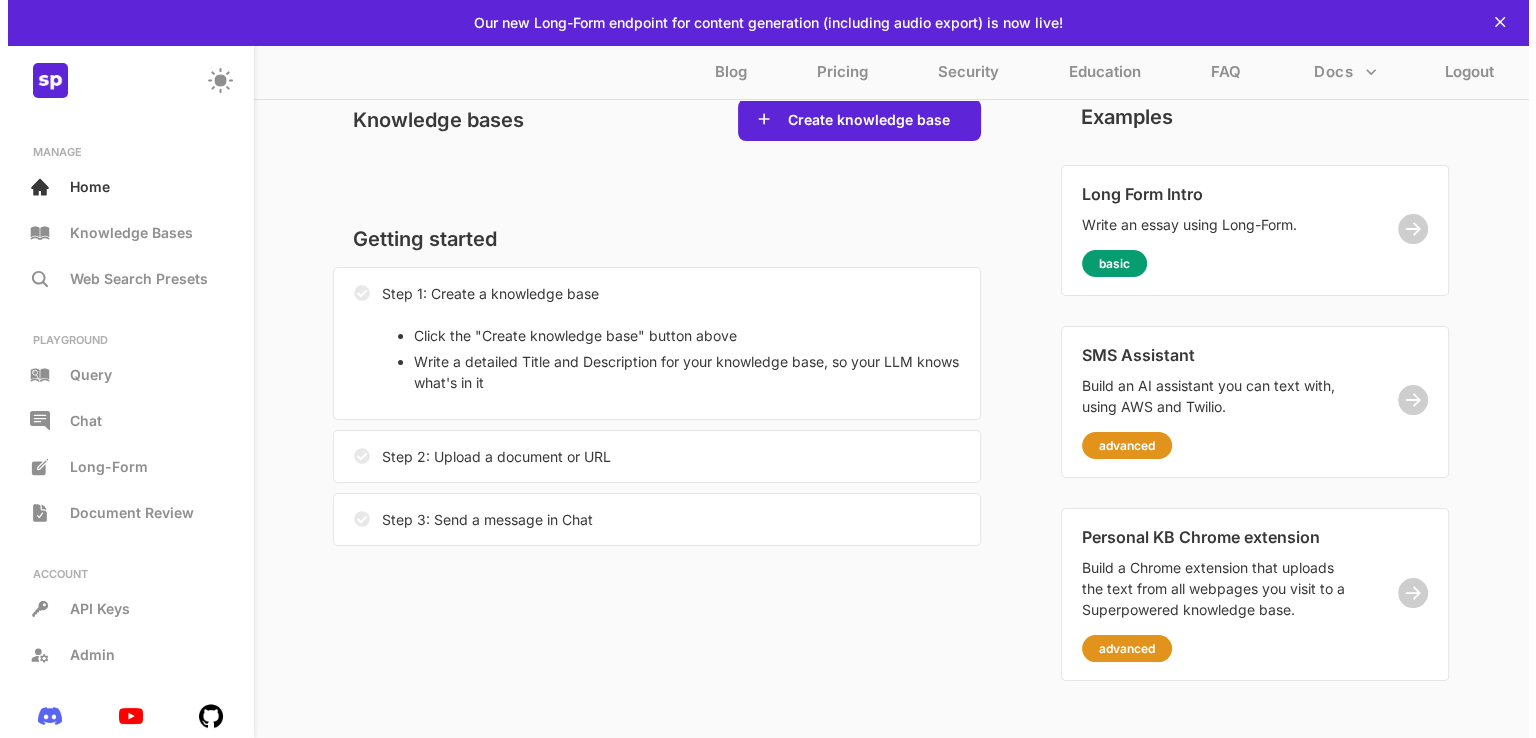 scroll, scrollTop: 0, scrollLeft: 0, axis: both 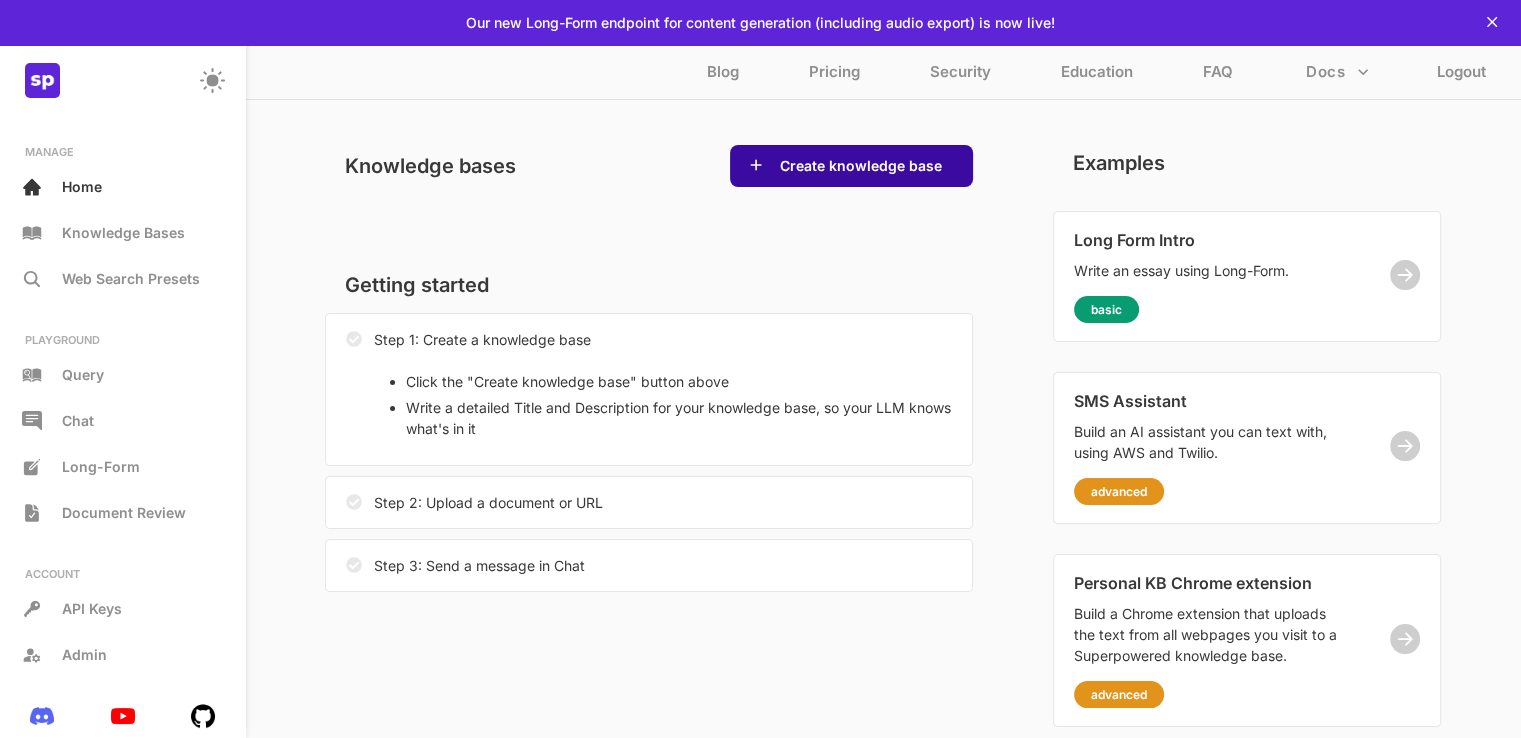 click on "Create knowledge base" at bounding box center (851, 166) 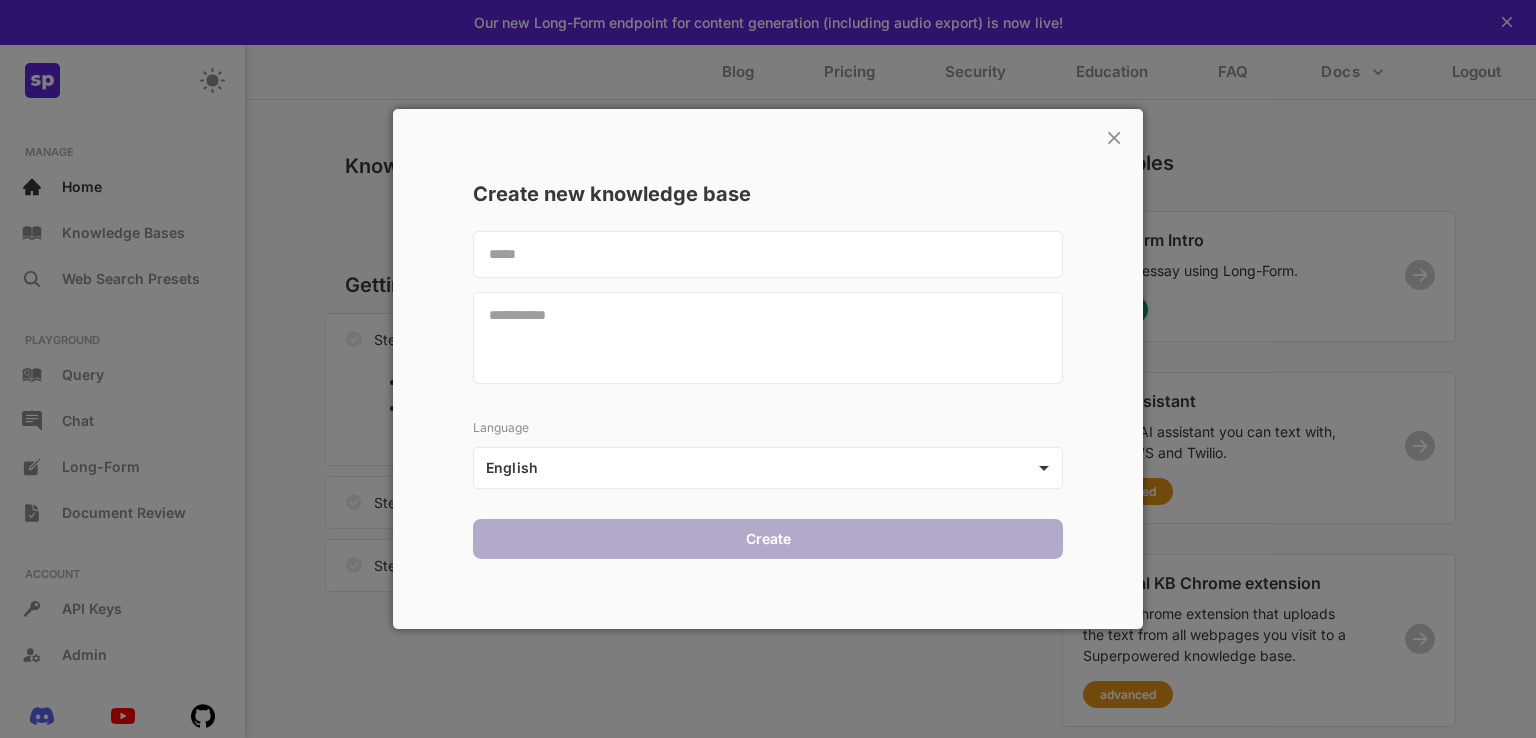 click at bounding box center (768, 254) 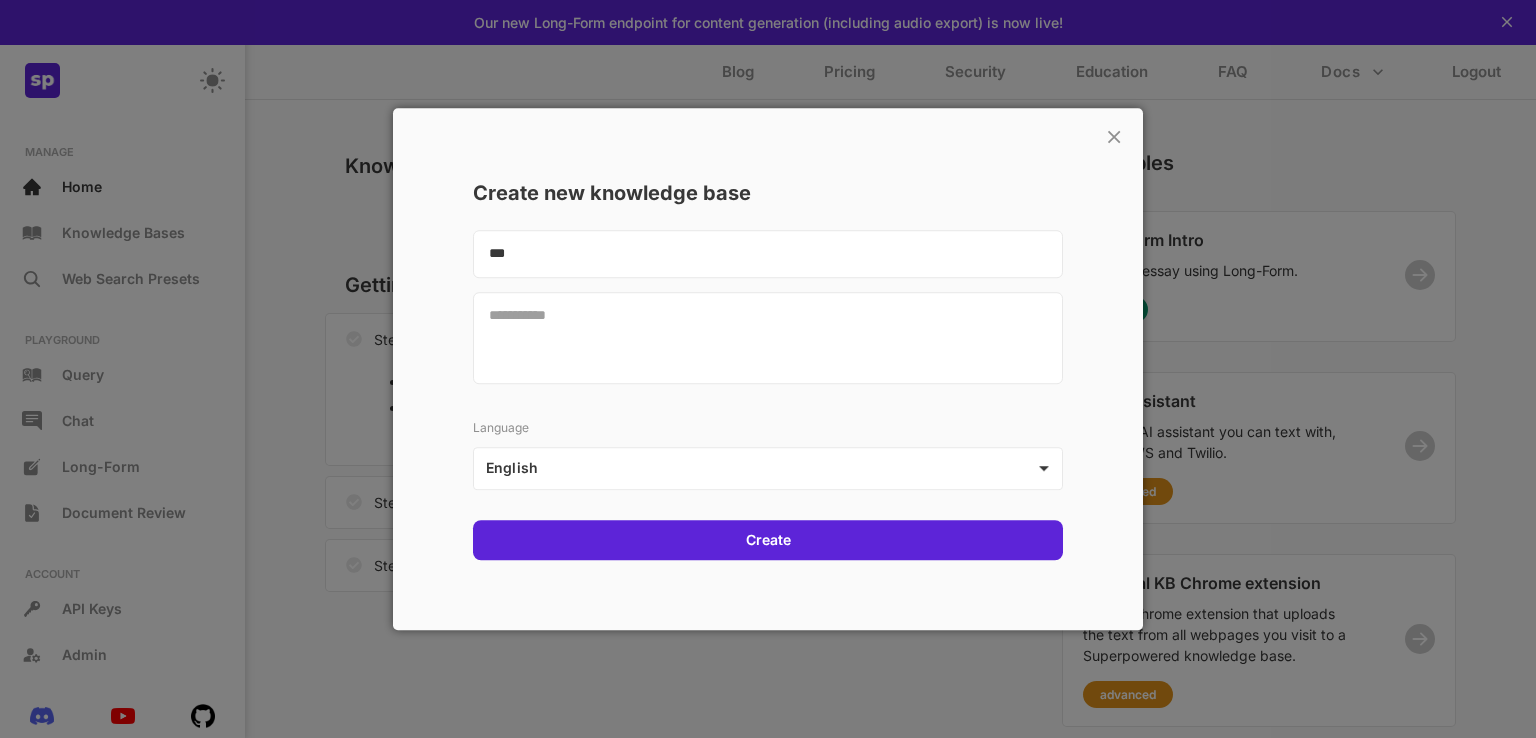 type on "***" 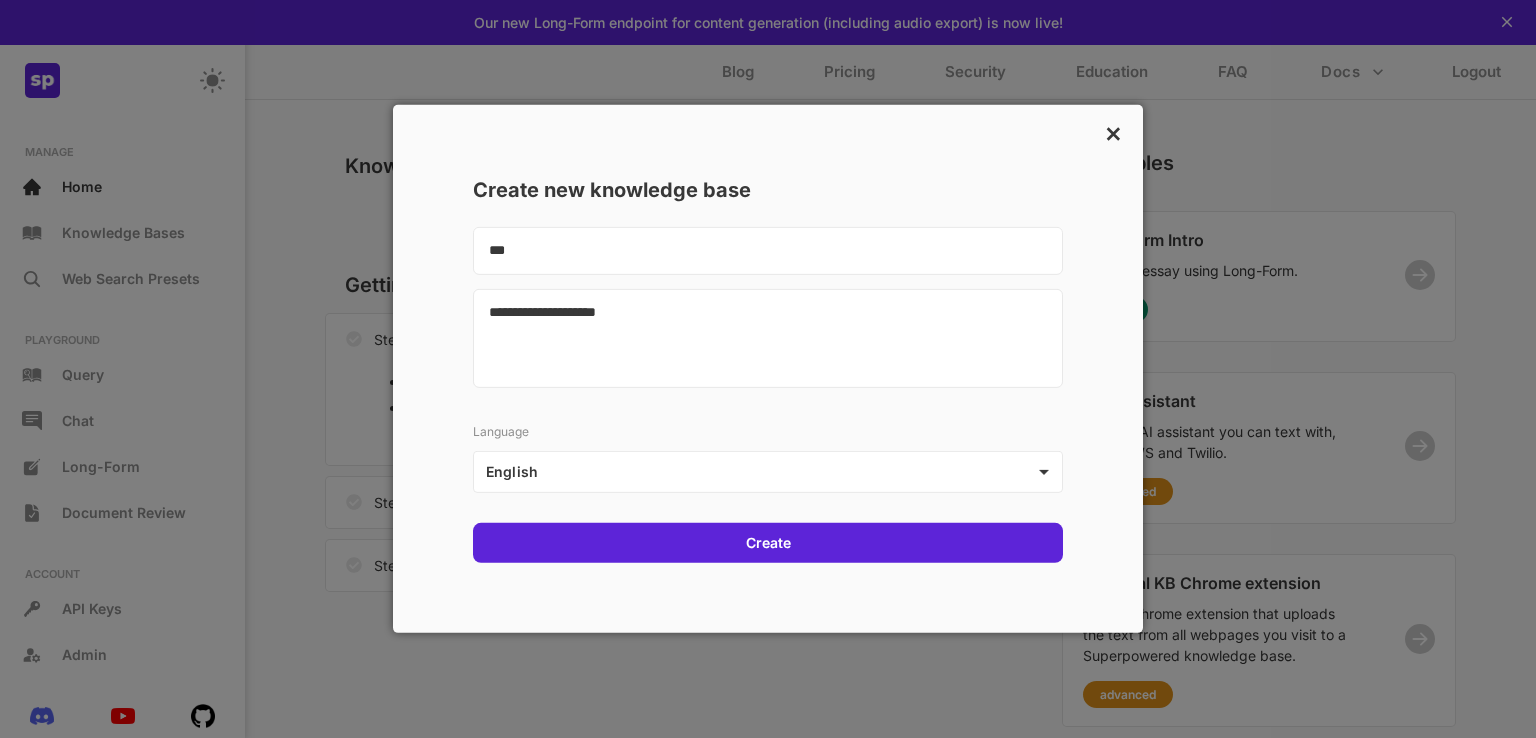 type on "**********" 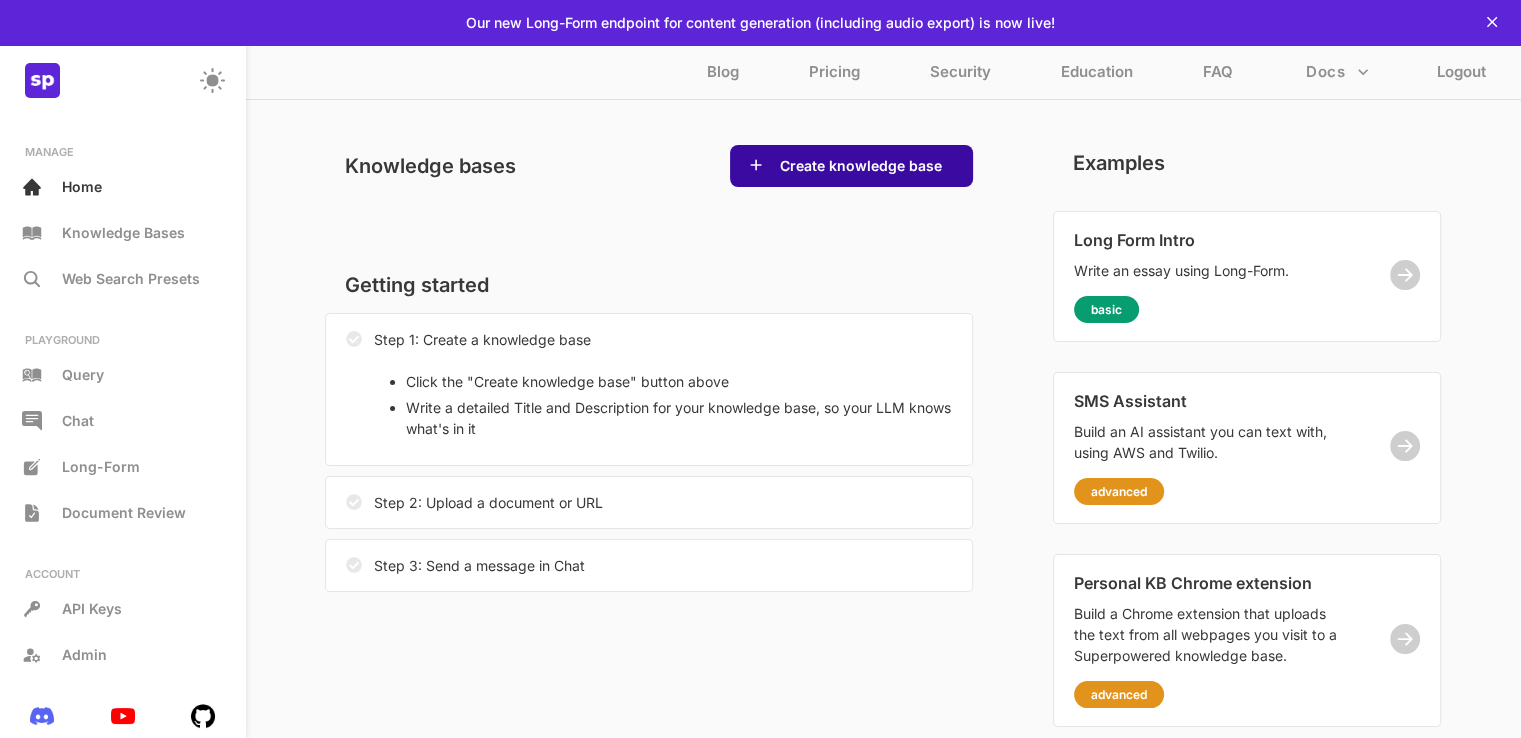click on "Create knowledge base" at bounding box center [861, 166] 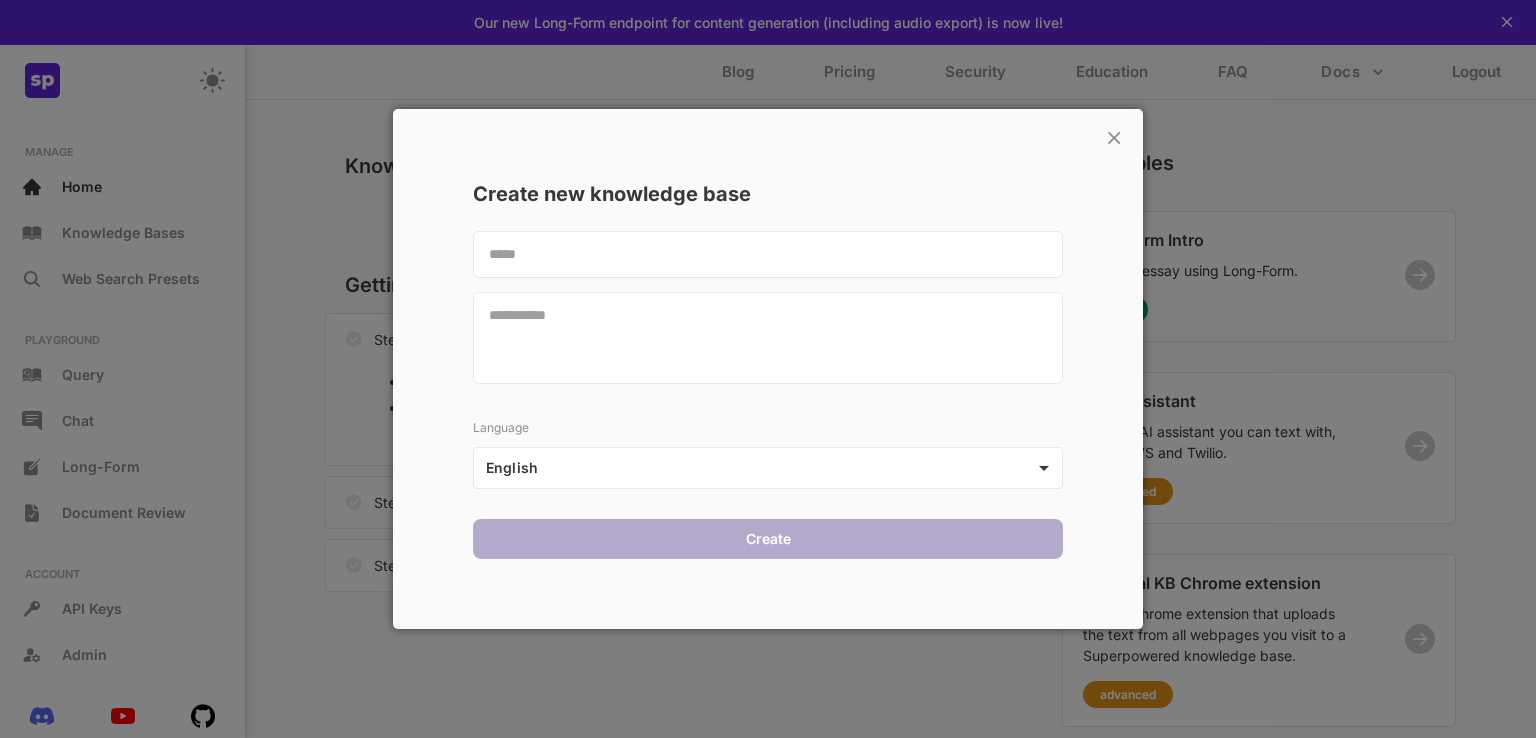 click at bounding box center (768, 254) 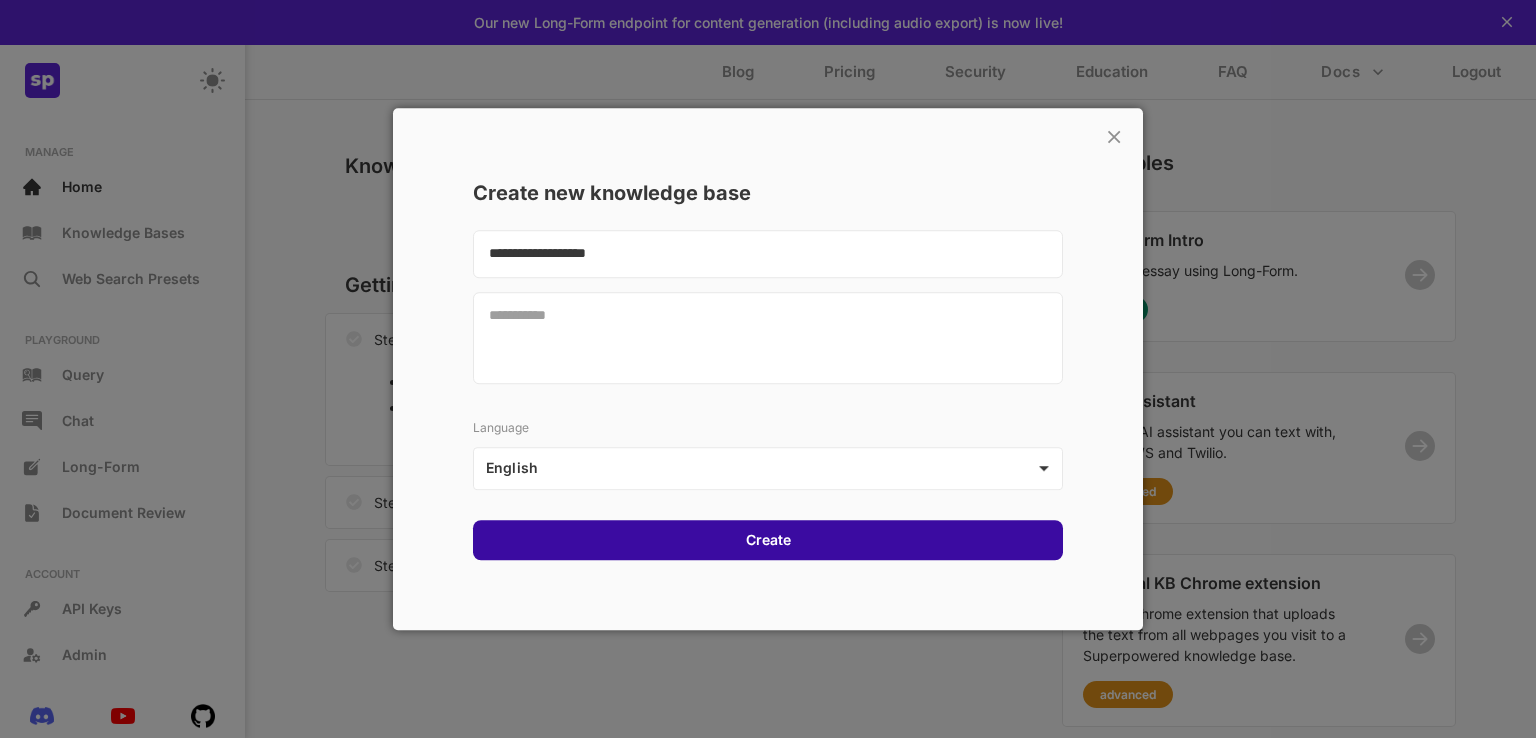type on "**********" 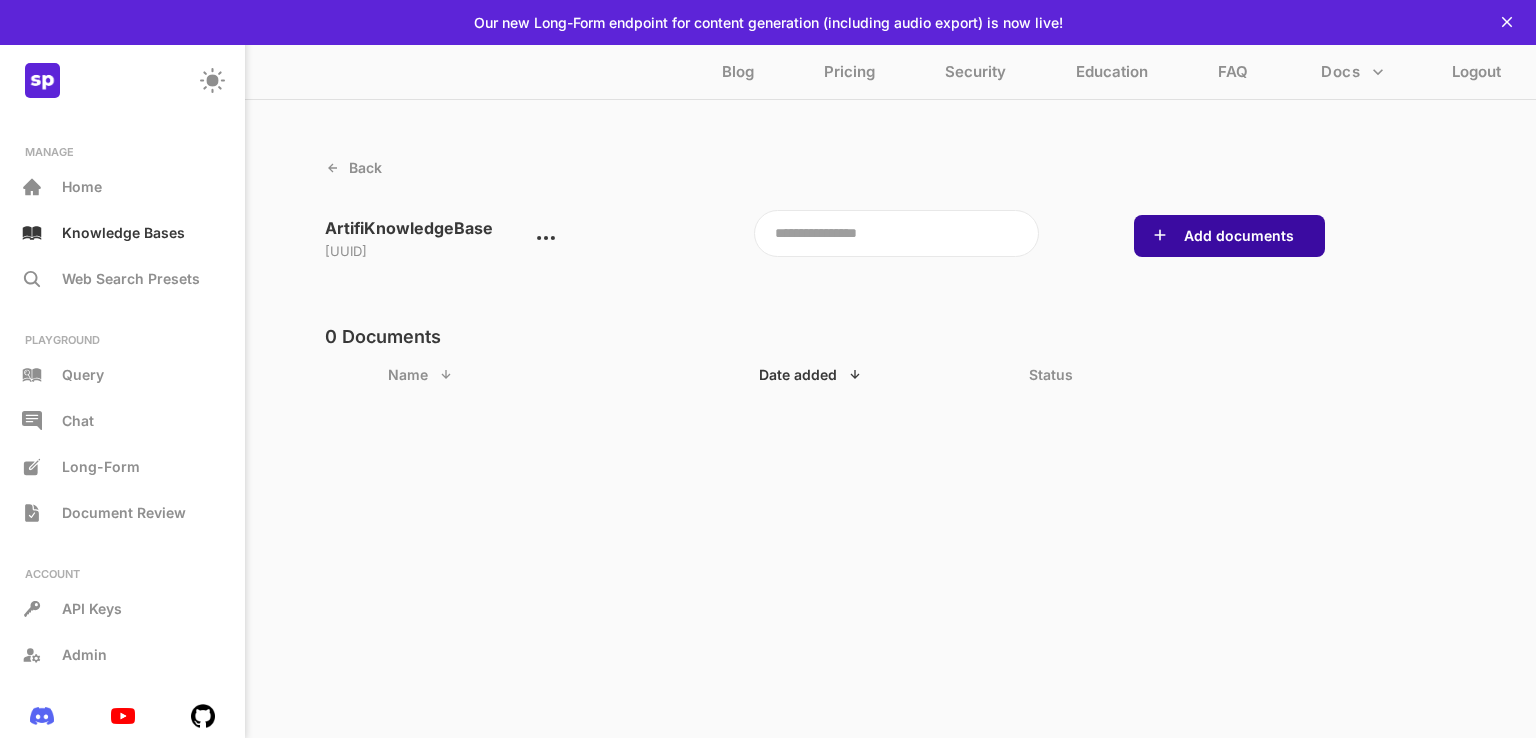 click on "Add documents" at bounding box center [1239, 236] 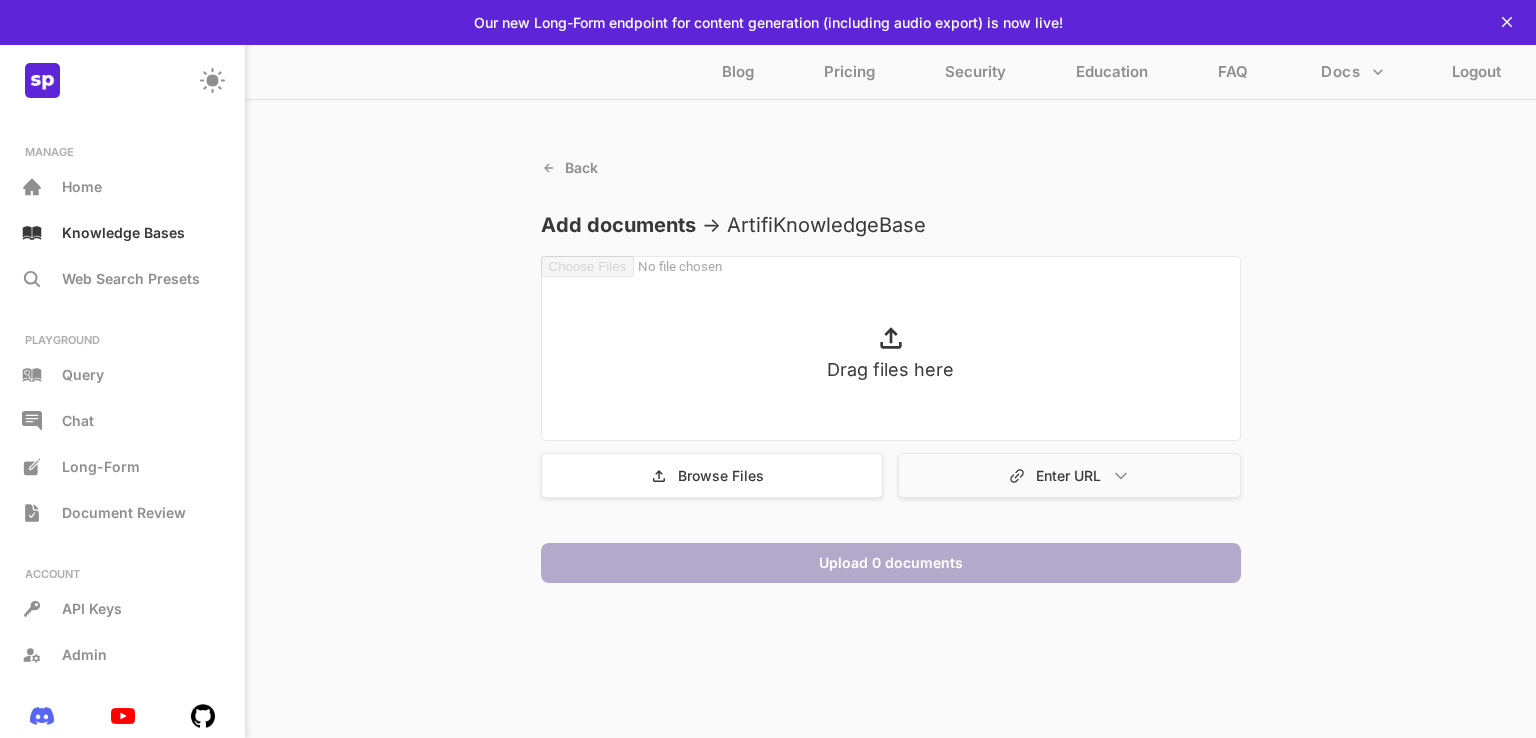 click on "Enter URL" at bounding box center [1069, 475] 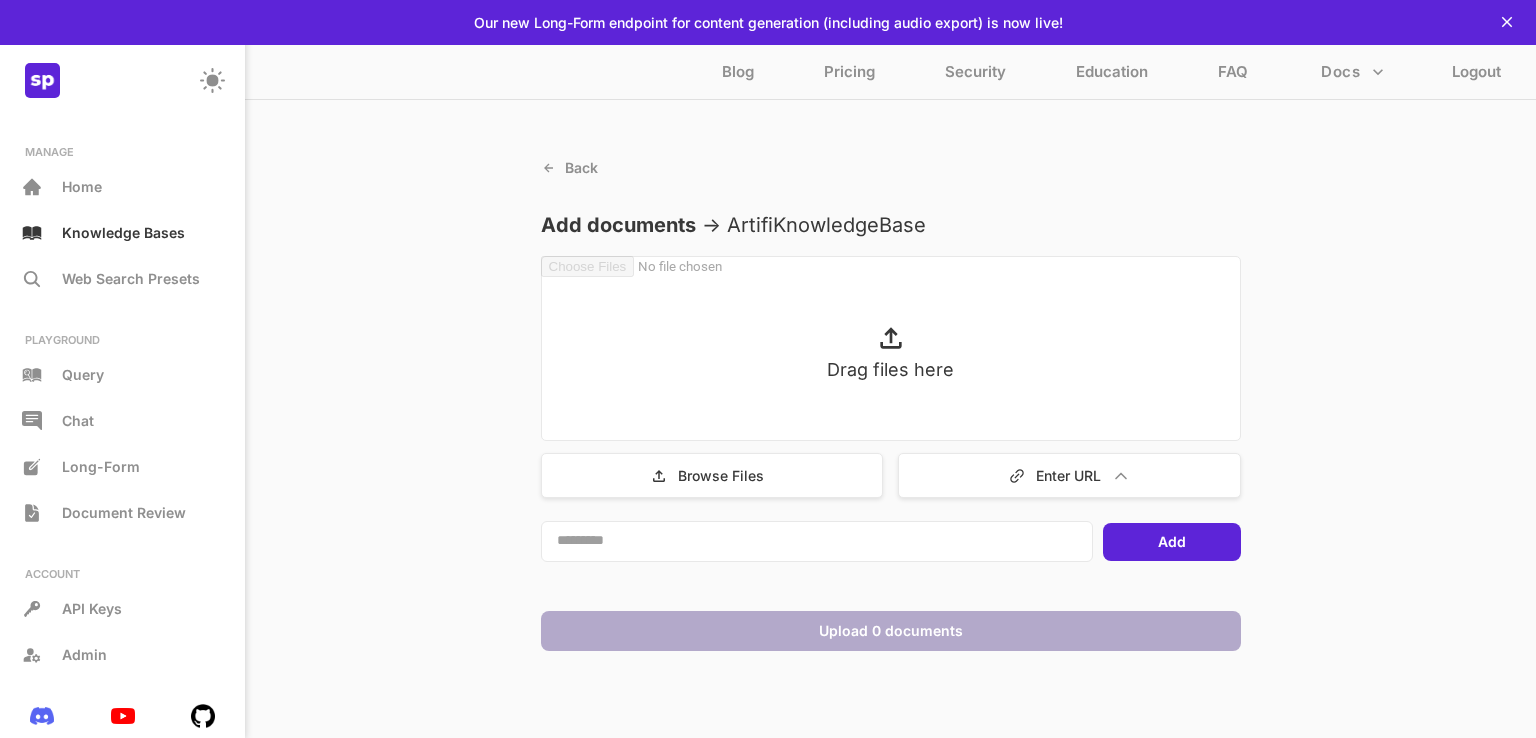 click at bounding box center (817, 541) 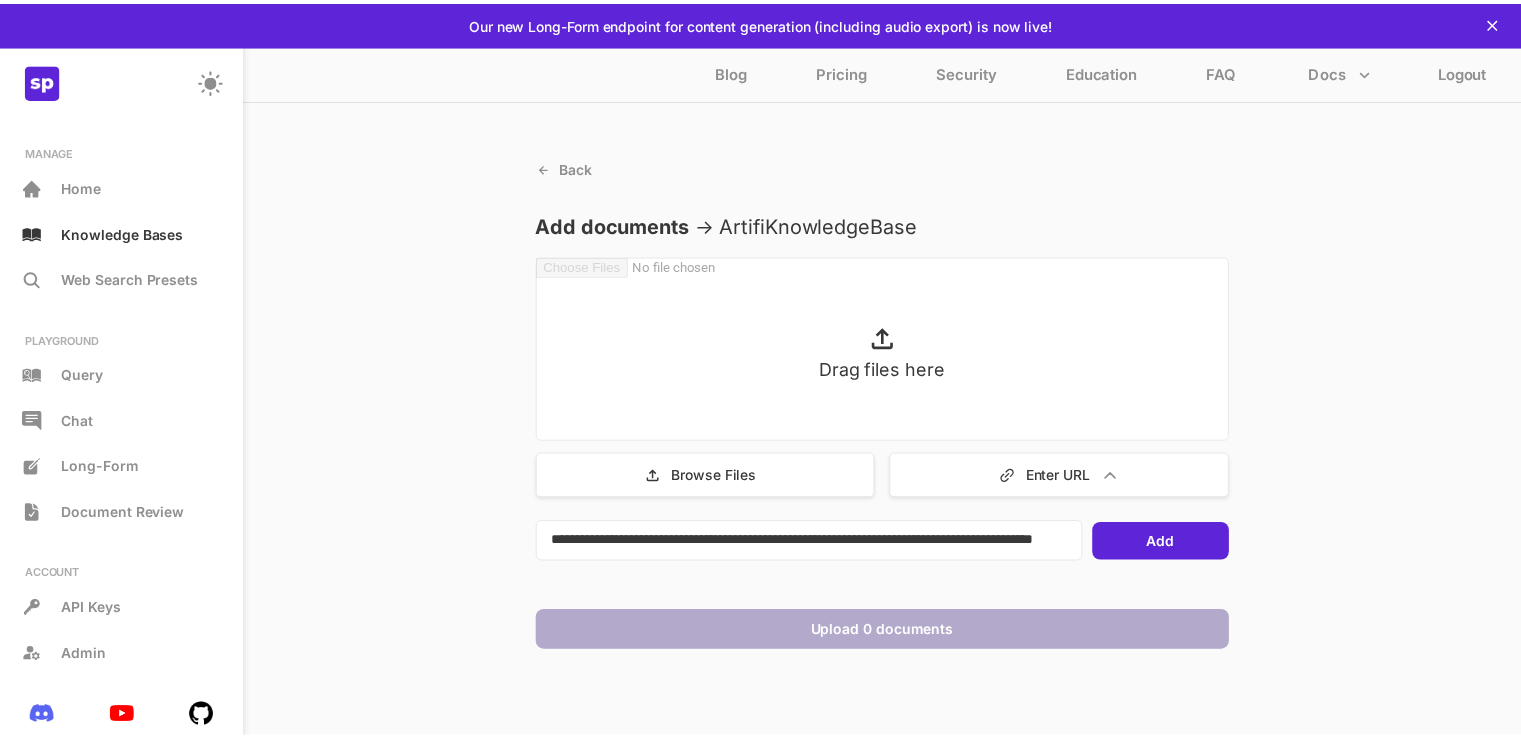 scroll, scrollTop: 22, scrollLeft: 0, axis: vertical 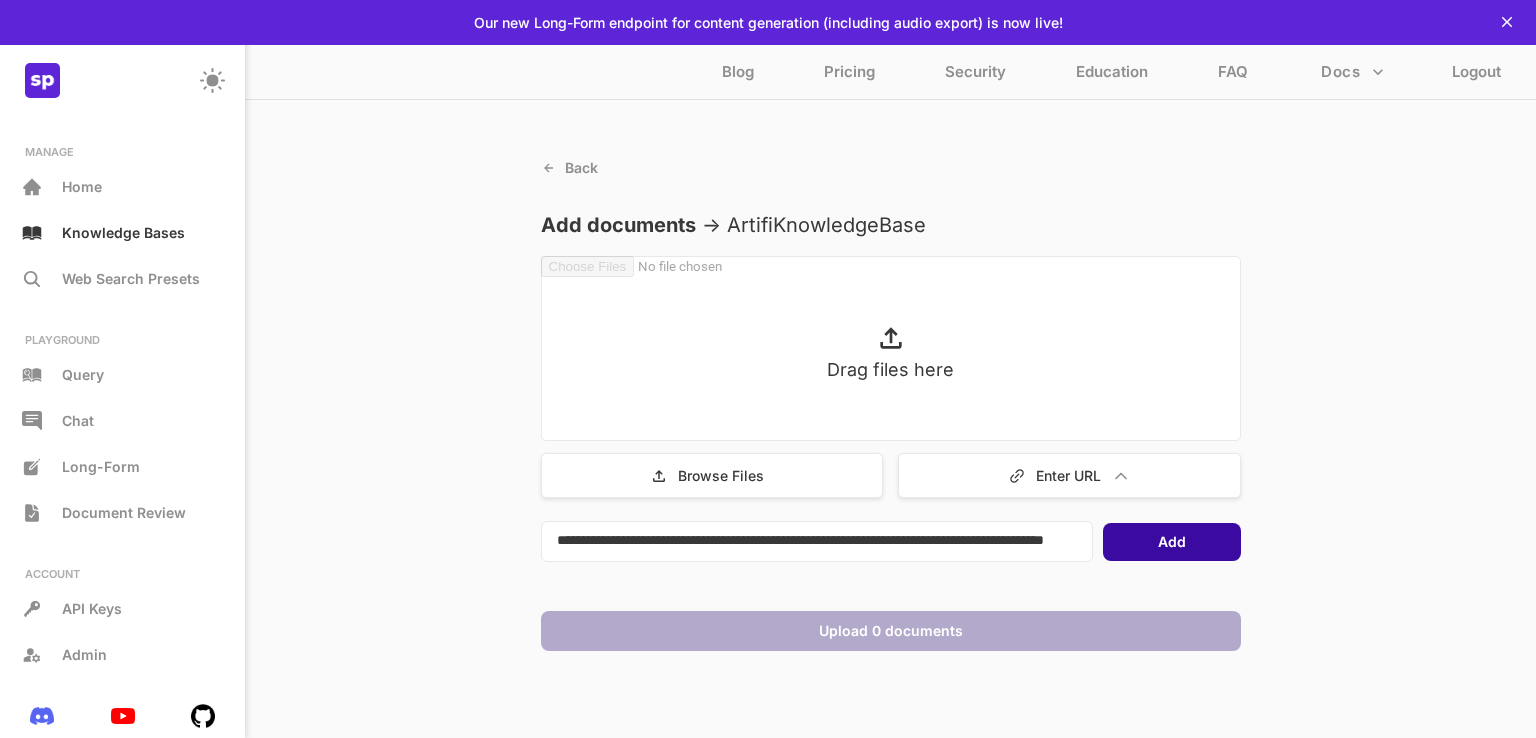 type on "**********" 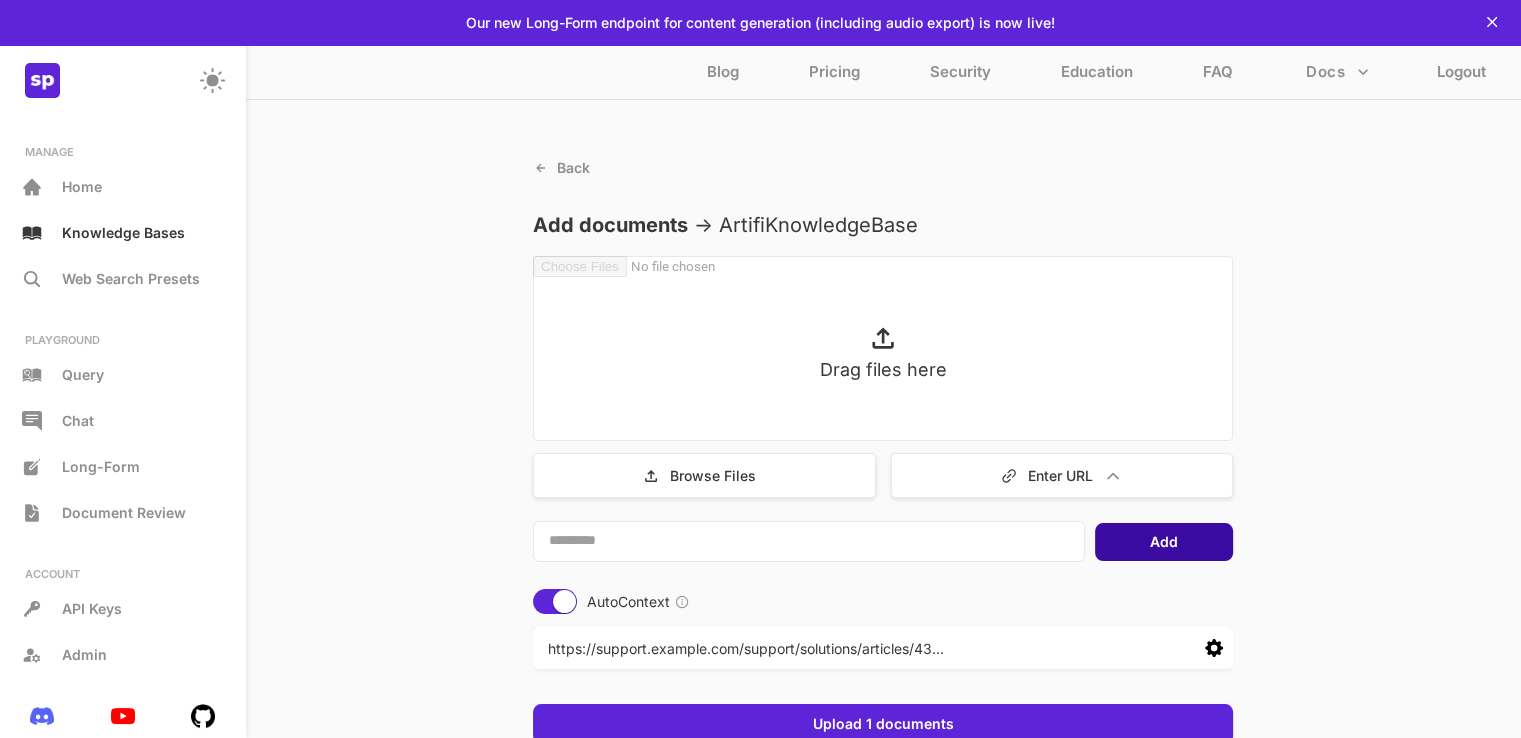 scroll, scrollTop: 0, scrollLeft: 0, axis: both 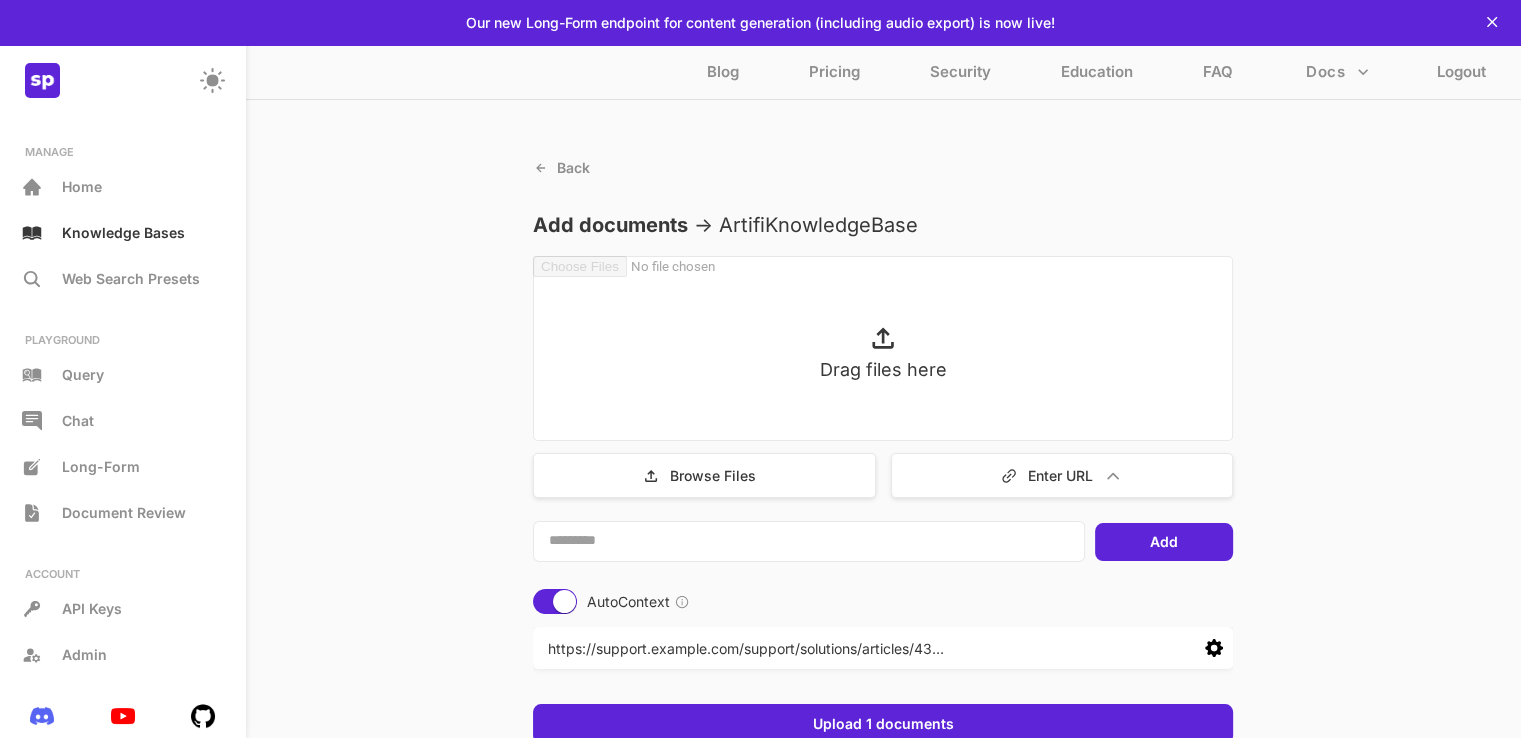 click at bounding box center [809, 541] 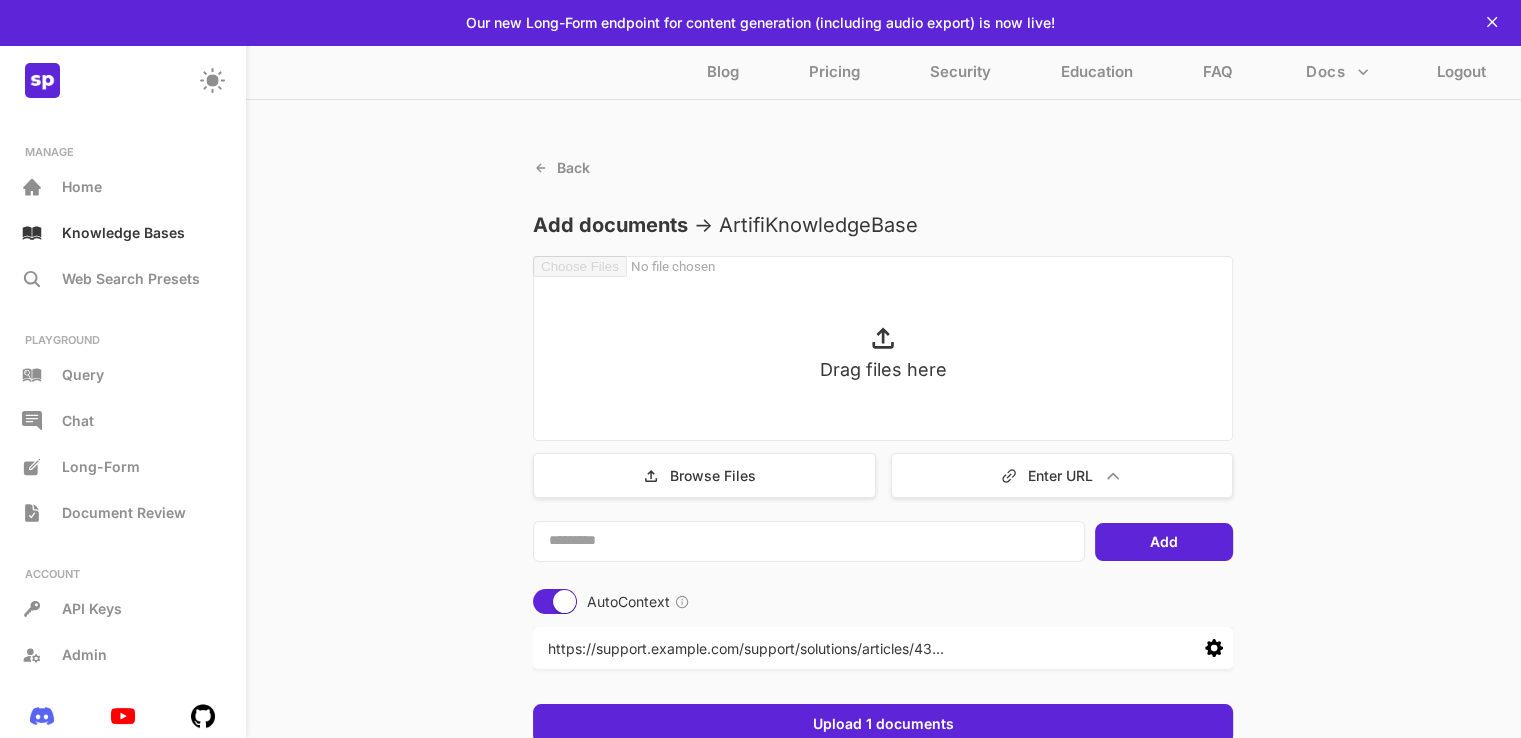 paste on "**********" 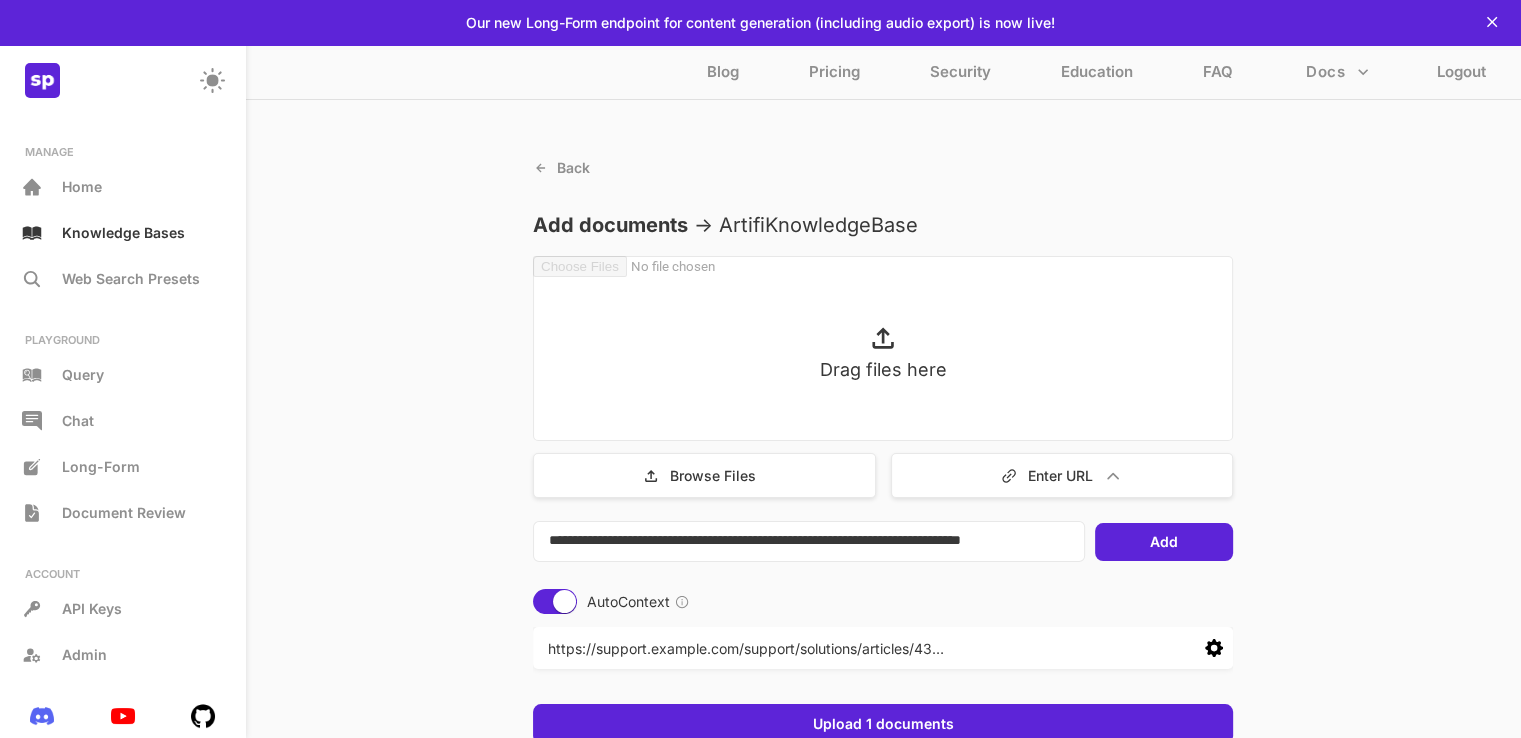 scroll, scrollTop: 5, scrollLeft: 0, axis: vertical 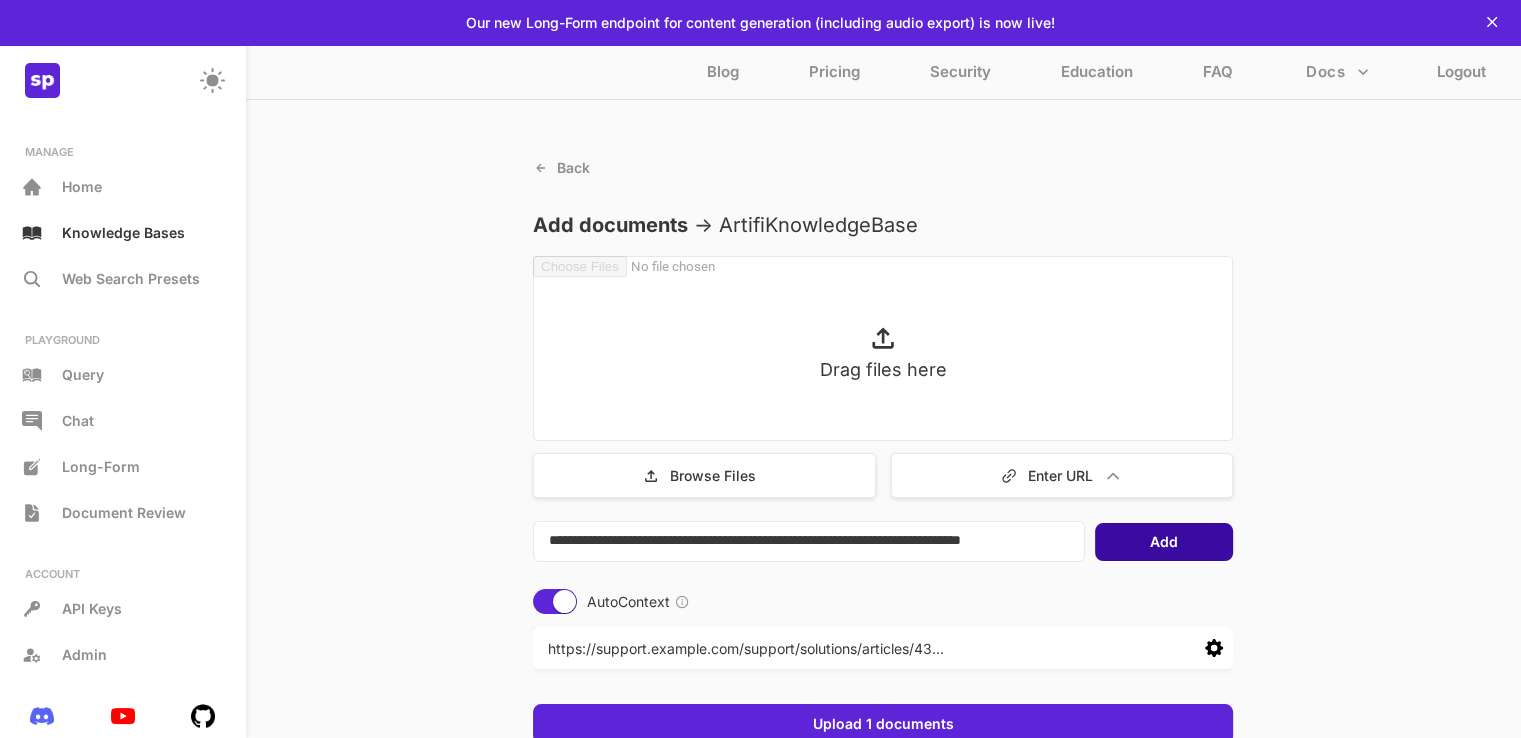 type on "**********" 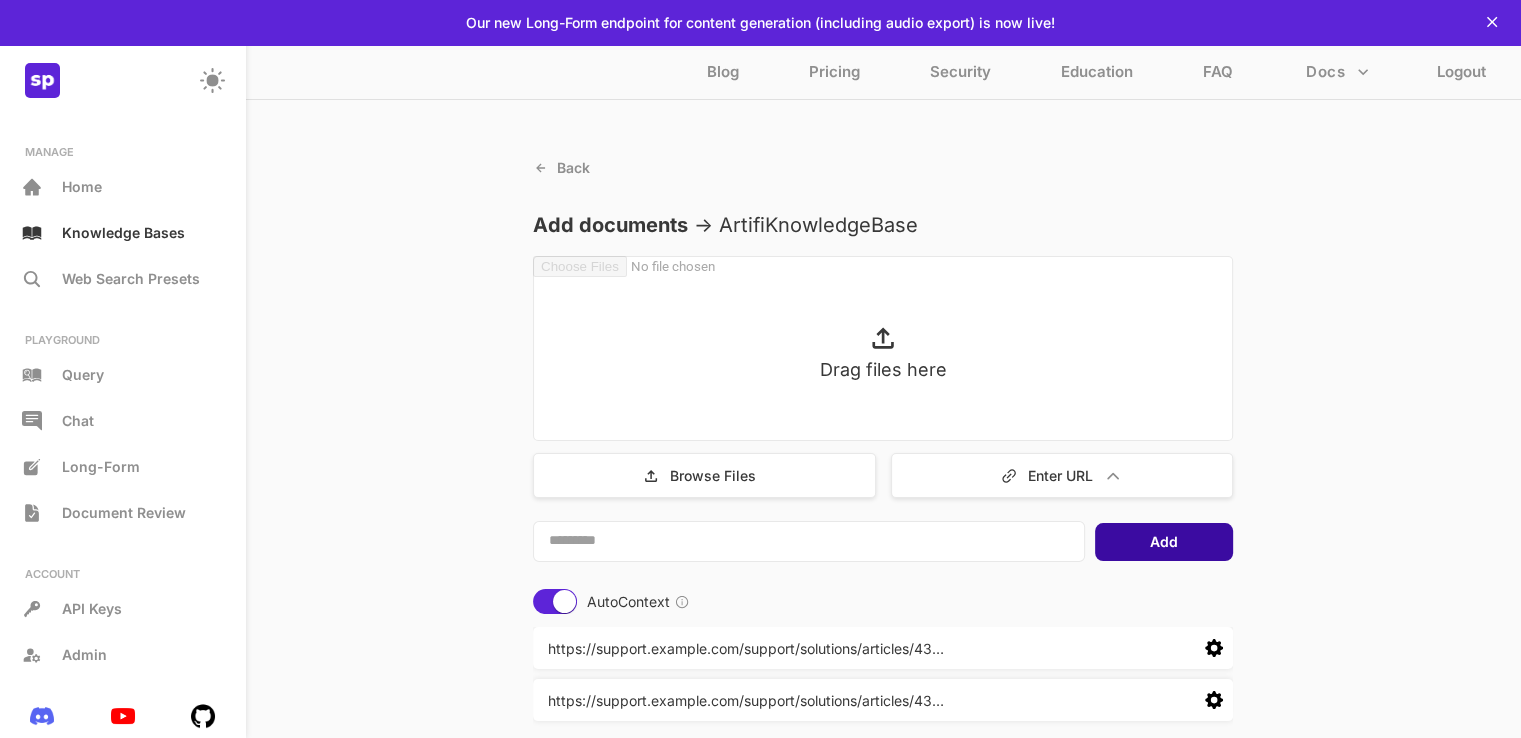scroll, scrollTop: 0, scrollLeft: 0, axis: both 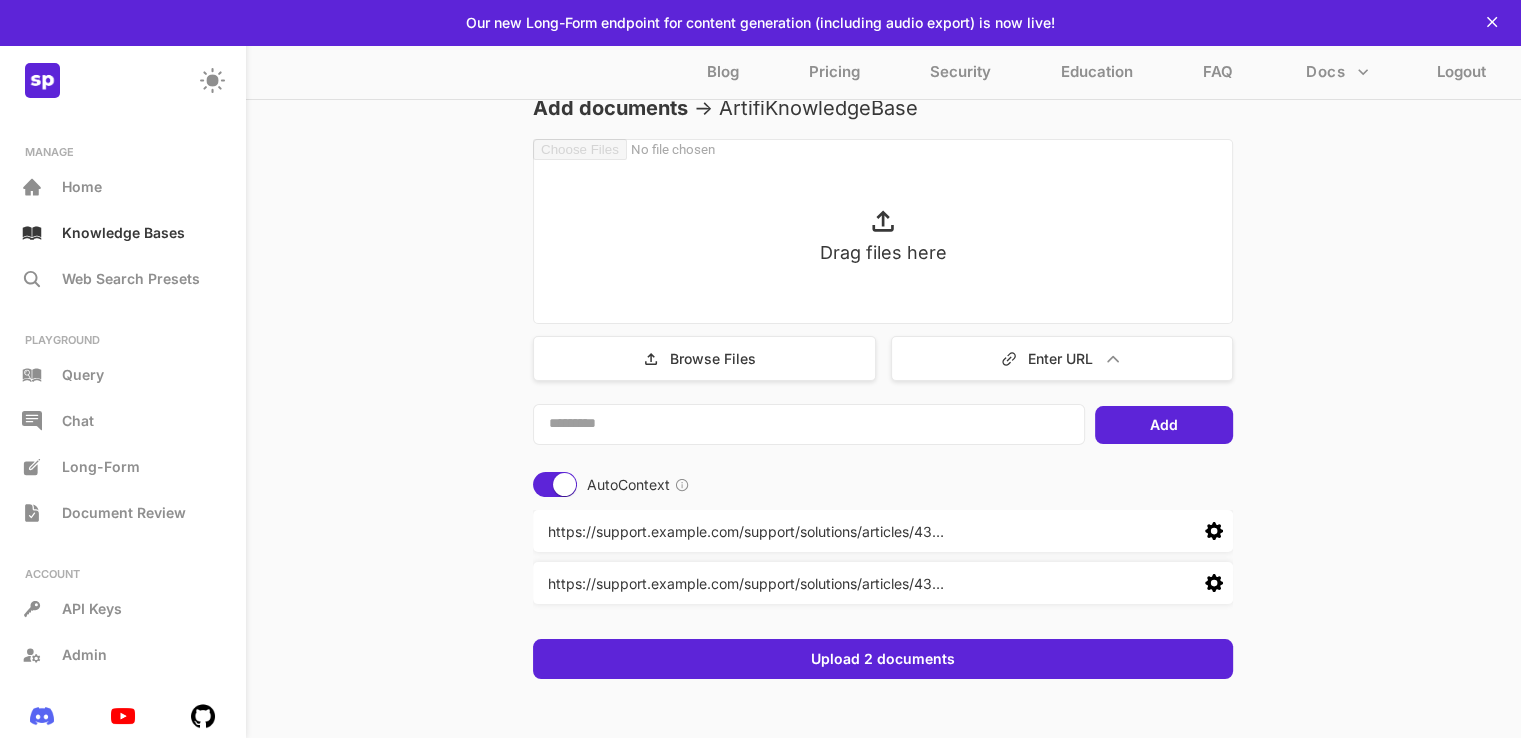 click at bounding box center [809, 424] 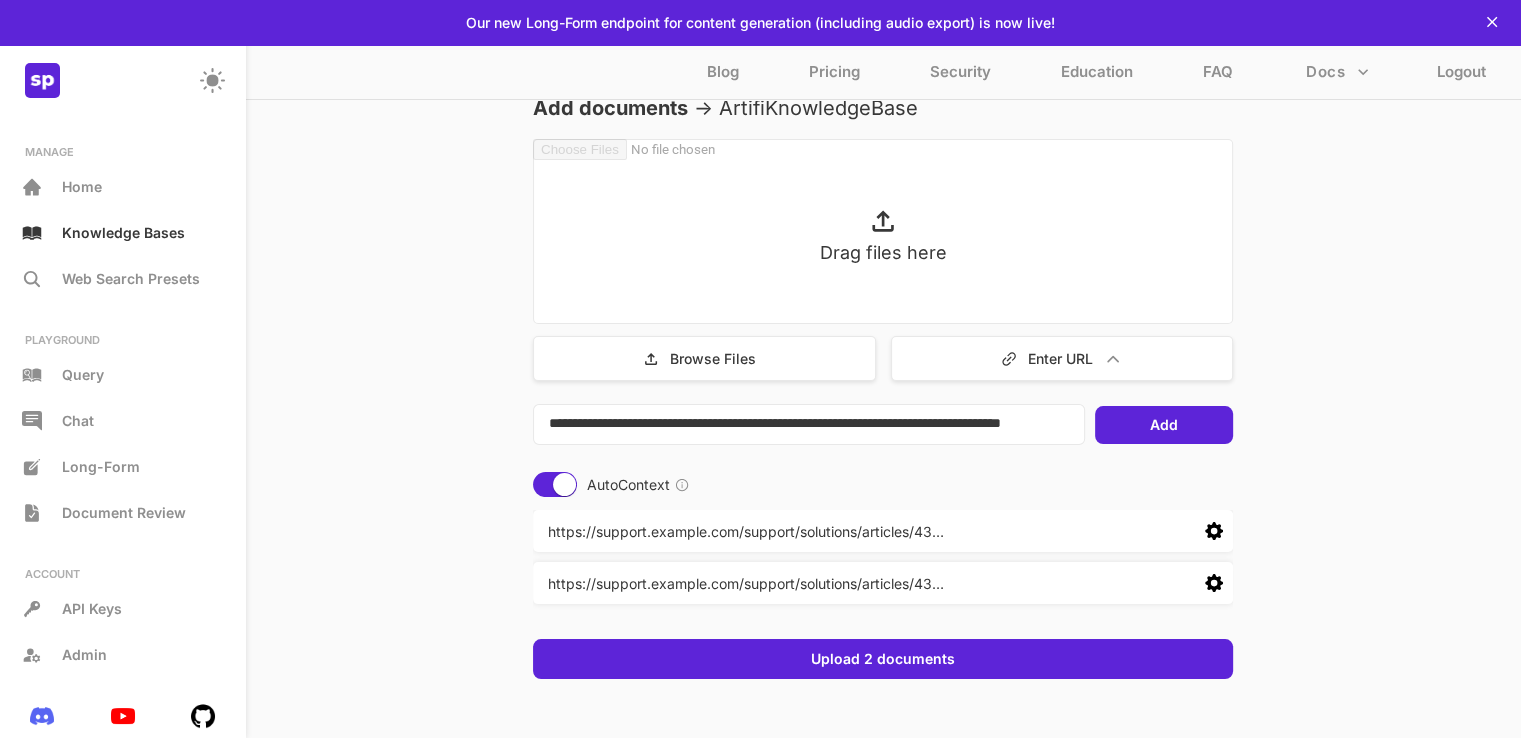 scroll, scrollTop: 5, scrollLeft: 0, axis: vertical 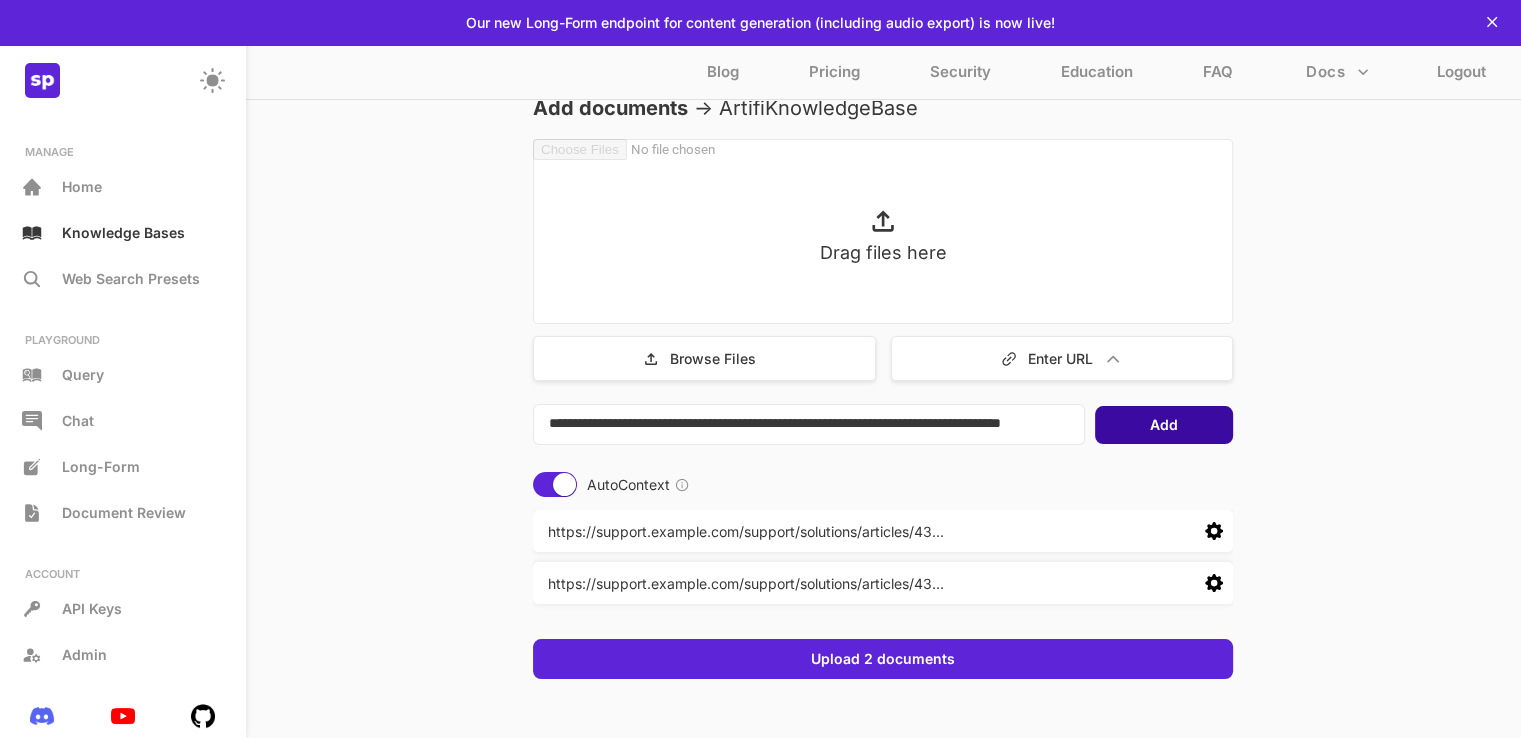 type on "**********" 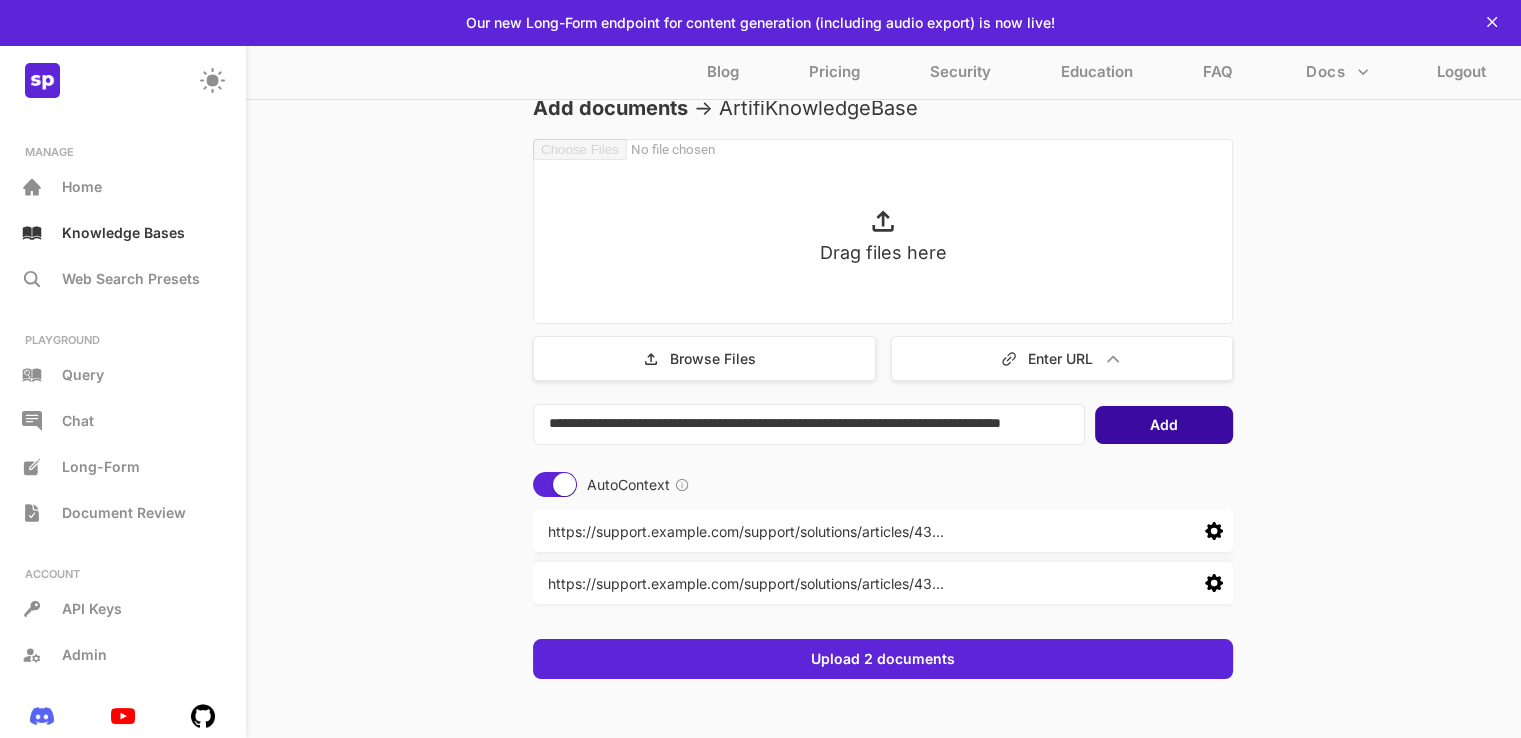 click on "Add" at bounding box center [1164, 425] 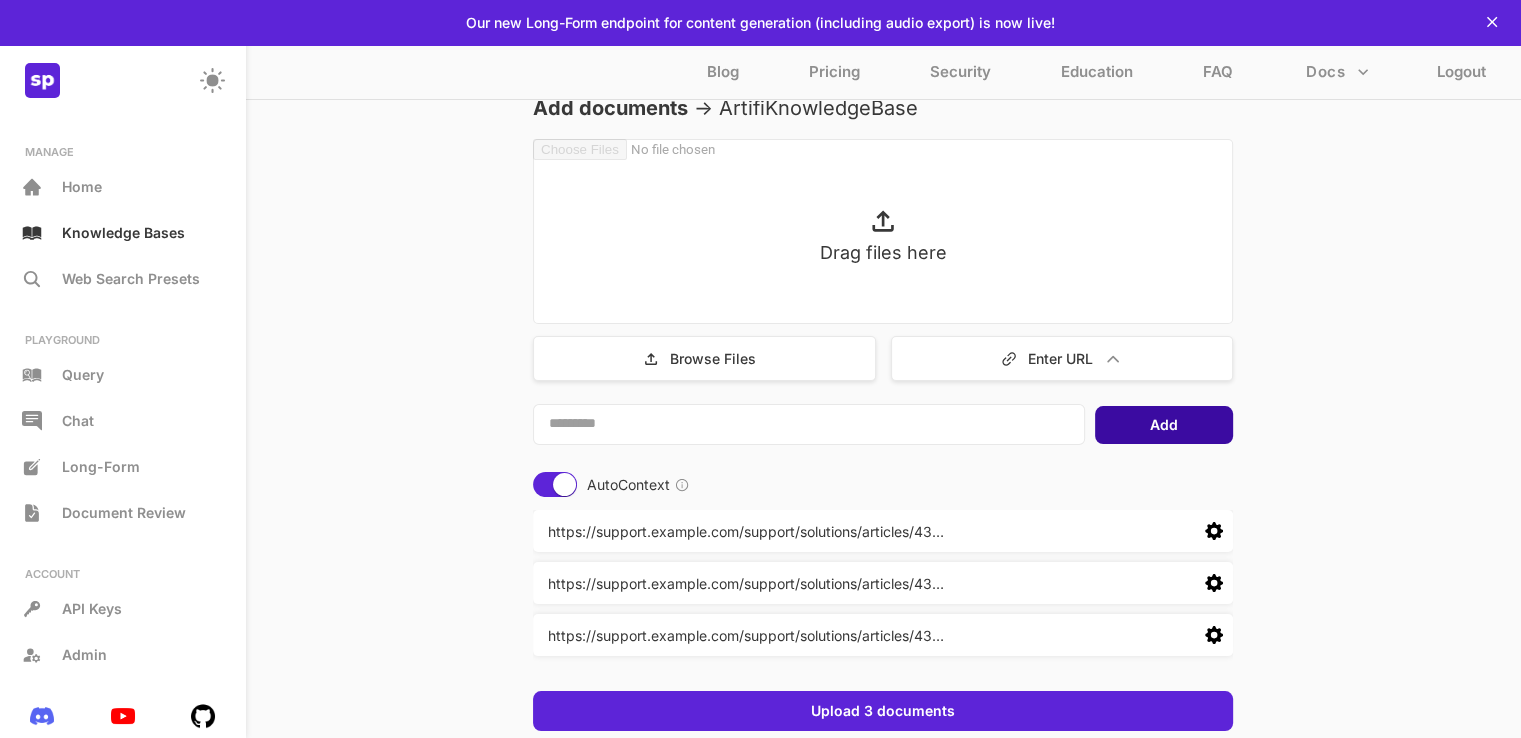 scroll, scrollTop: 0, scrollLeft: 0, axis: both 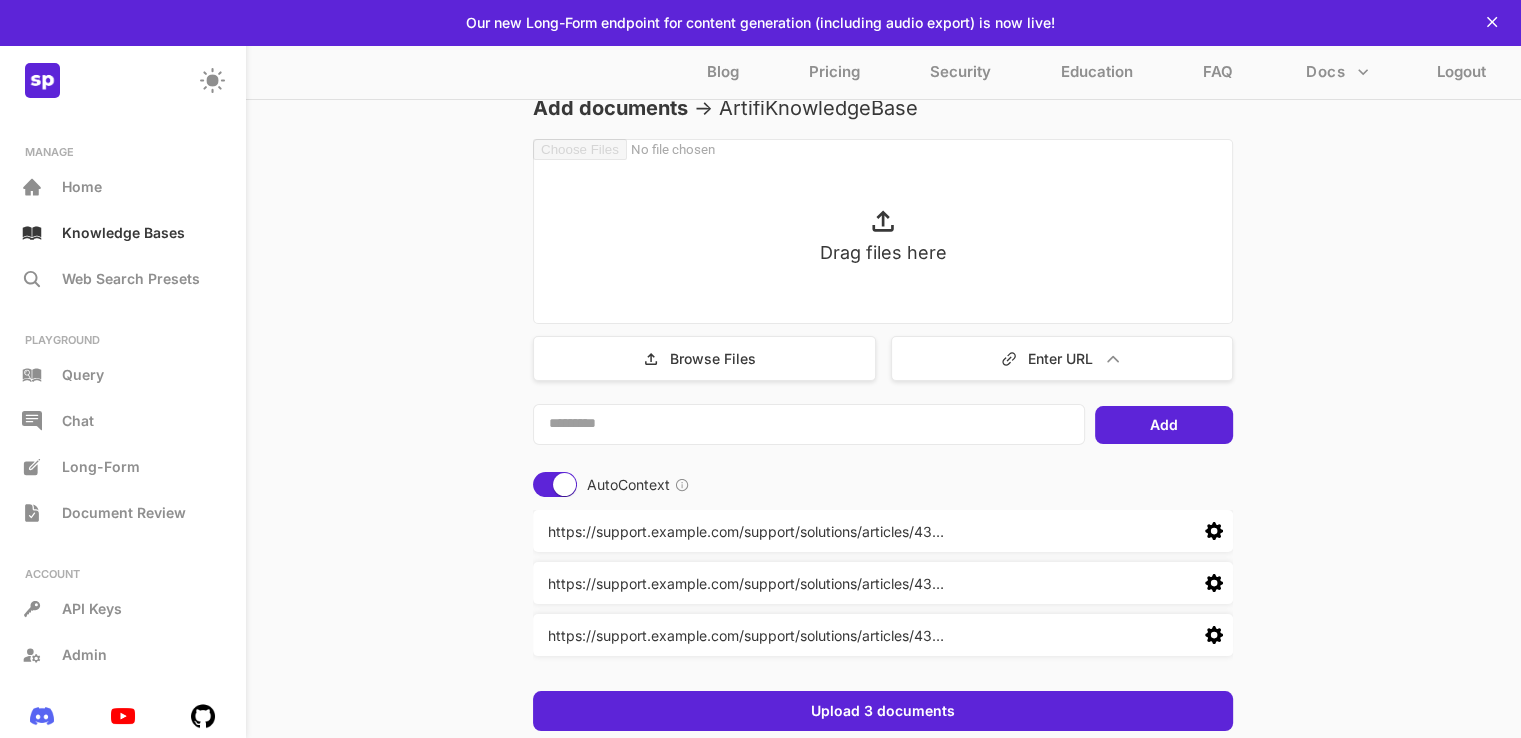 click at bounding box center [809, 424] 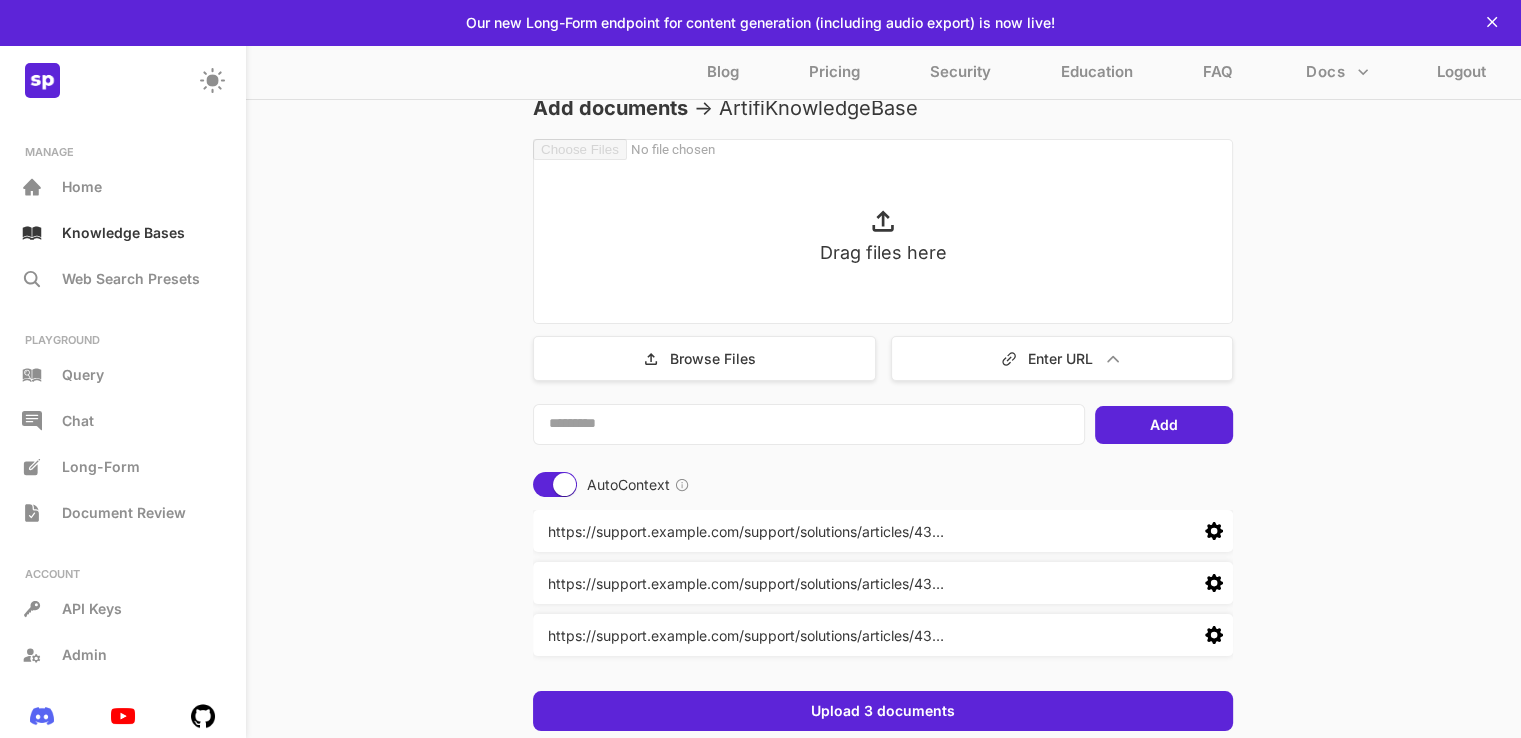 paste on "**********" 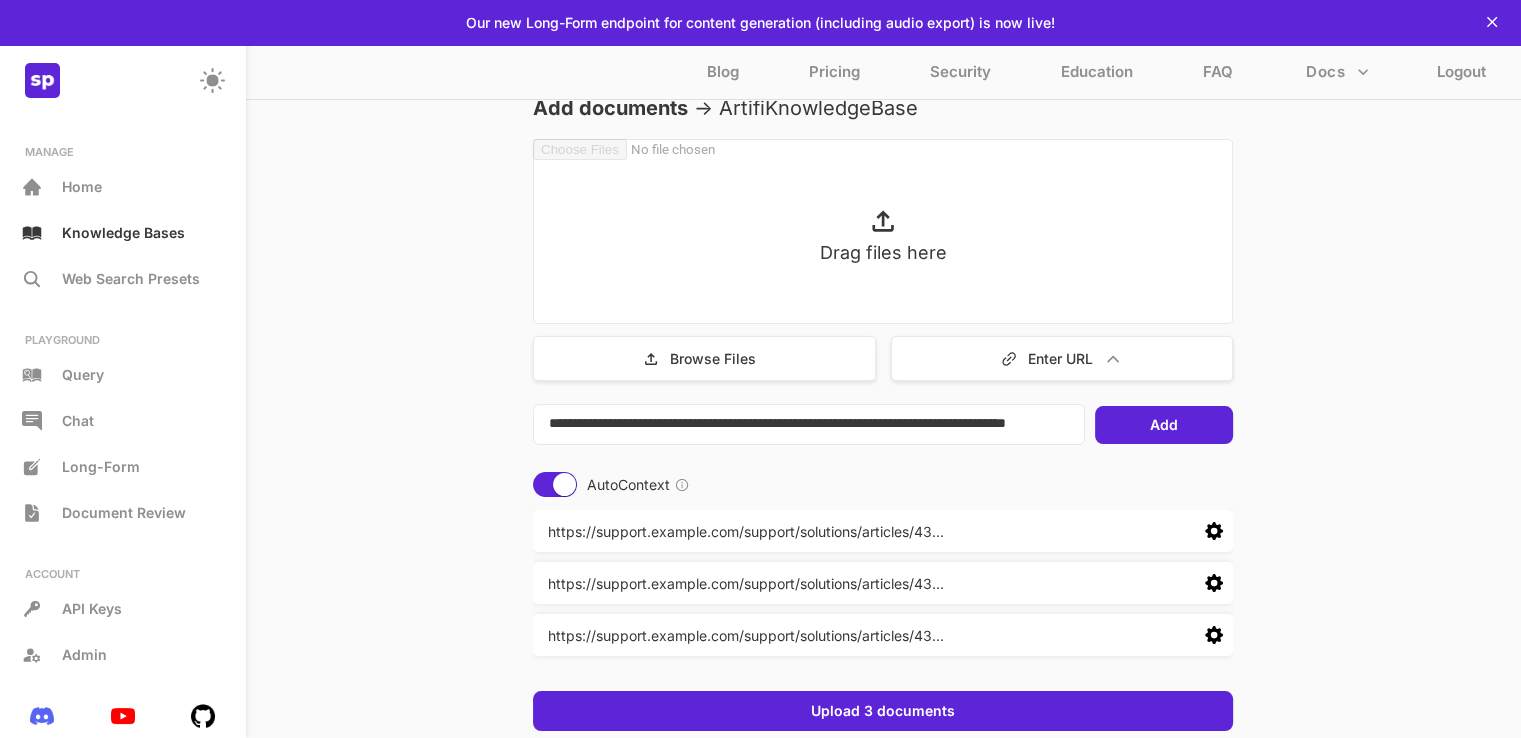 scroll, scrollTop: 5, scrollLeft: 0, axis: vertical 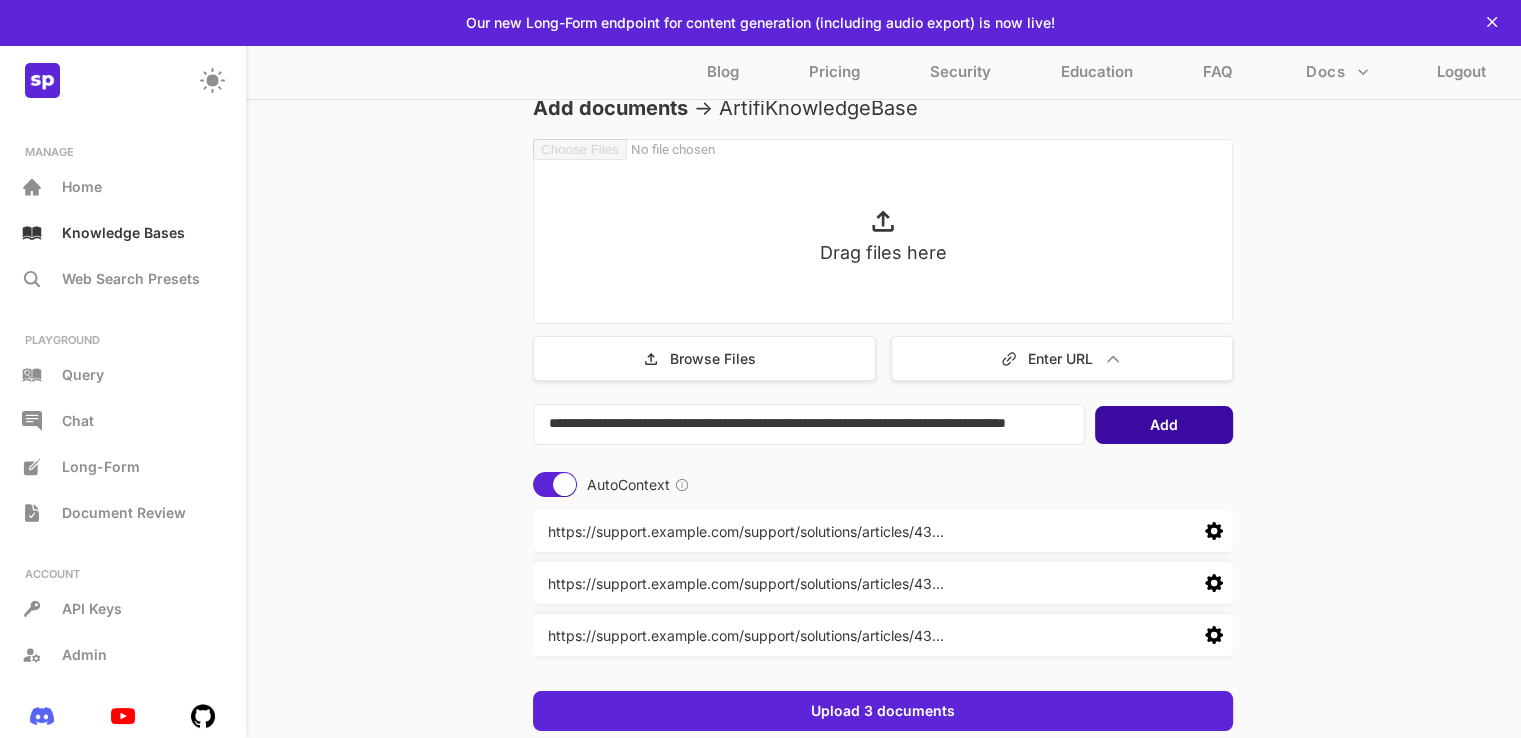 type on "**********" 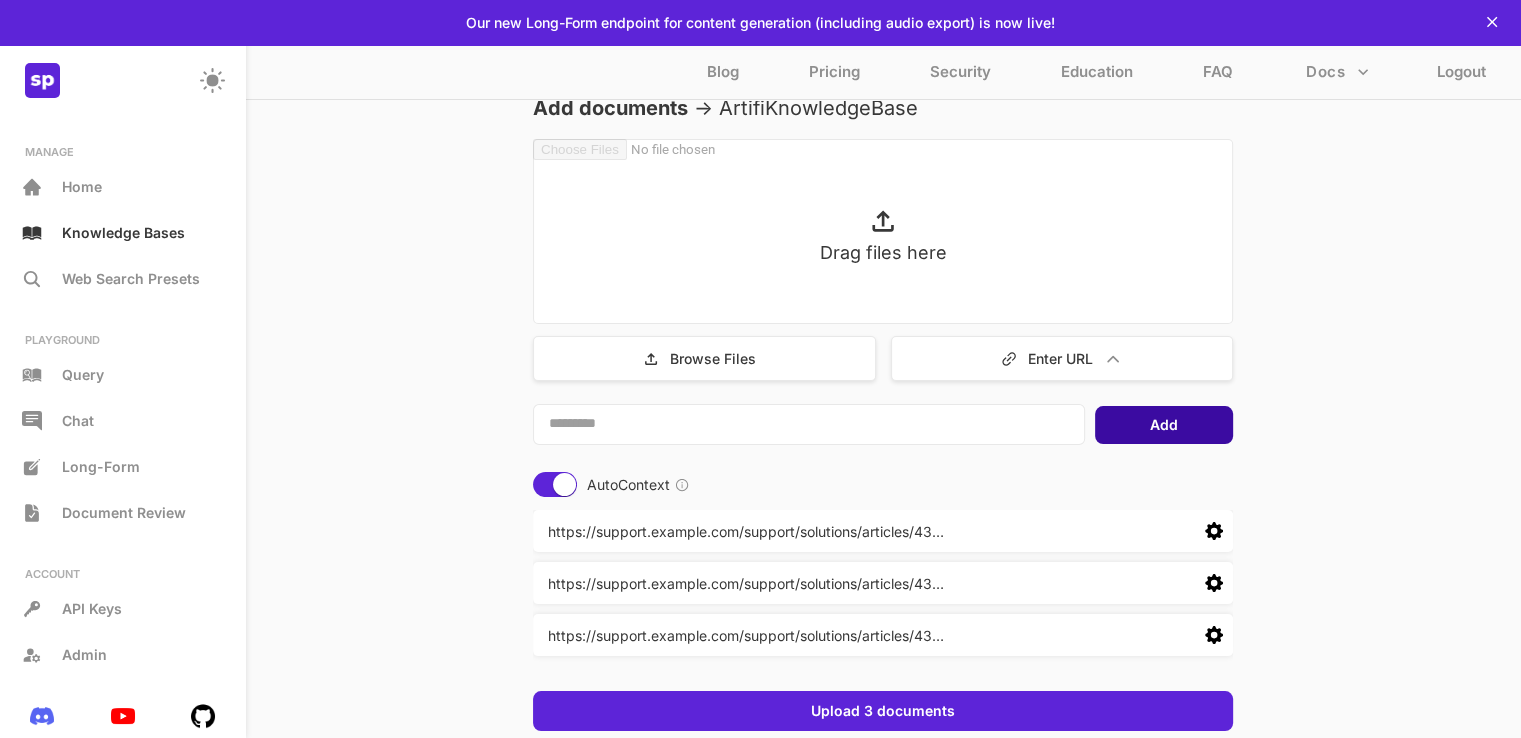 scroll, scrollTop: 0, scrollLeft: 0, axis: both 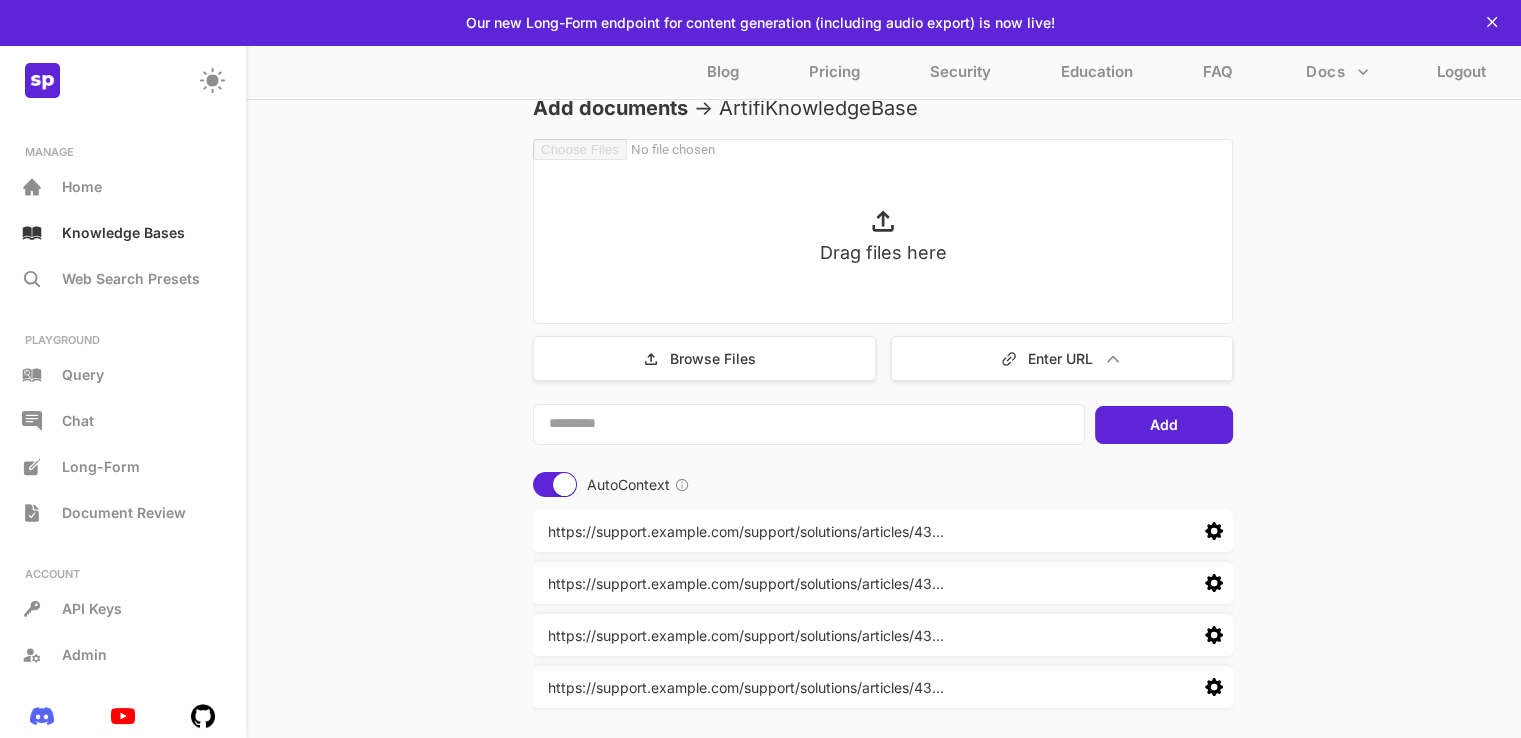 click at bounding box center [809, 424] 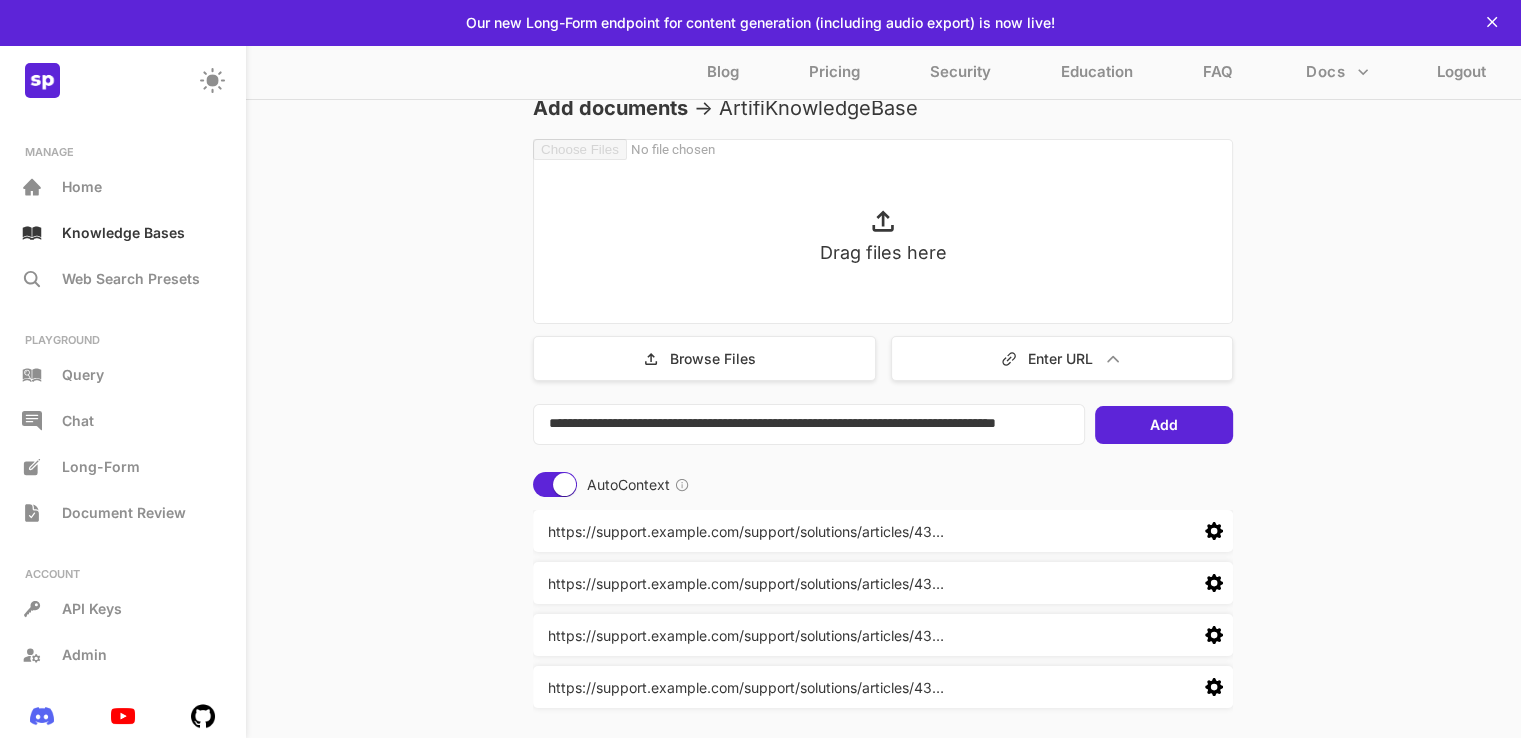 scroll, scrollTop: 5, scrollLeft: 0, axis: vertical 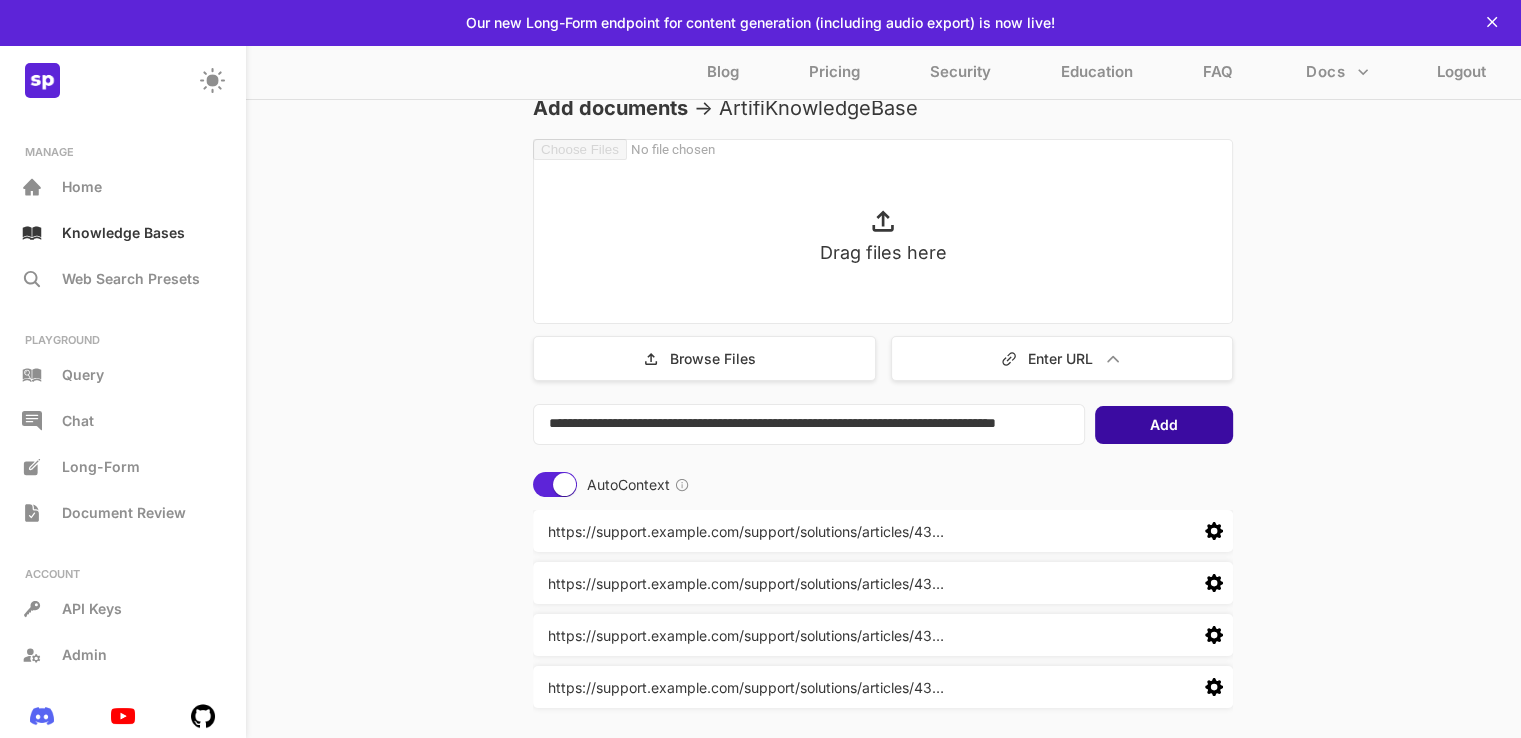 type on "**********" 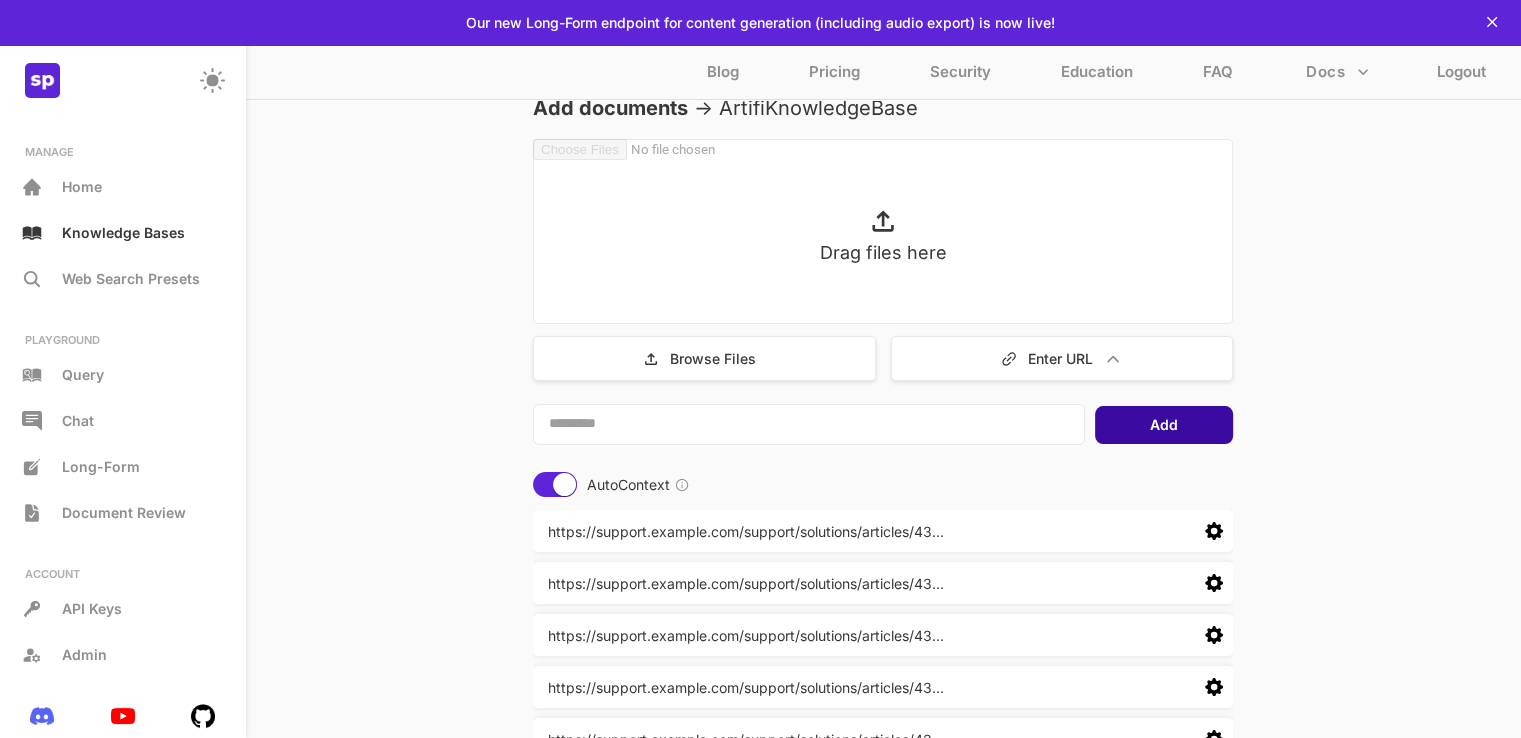 scroll, scrollTop: 0, scrollLeft: 0, axis: both 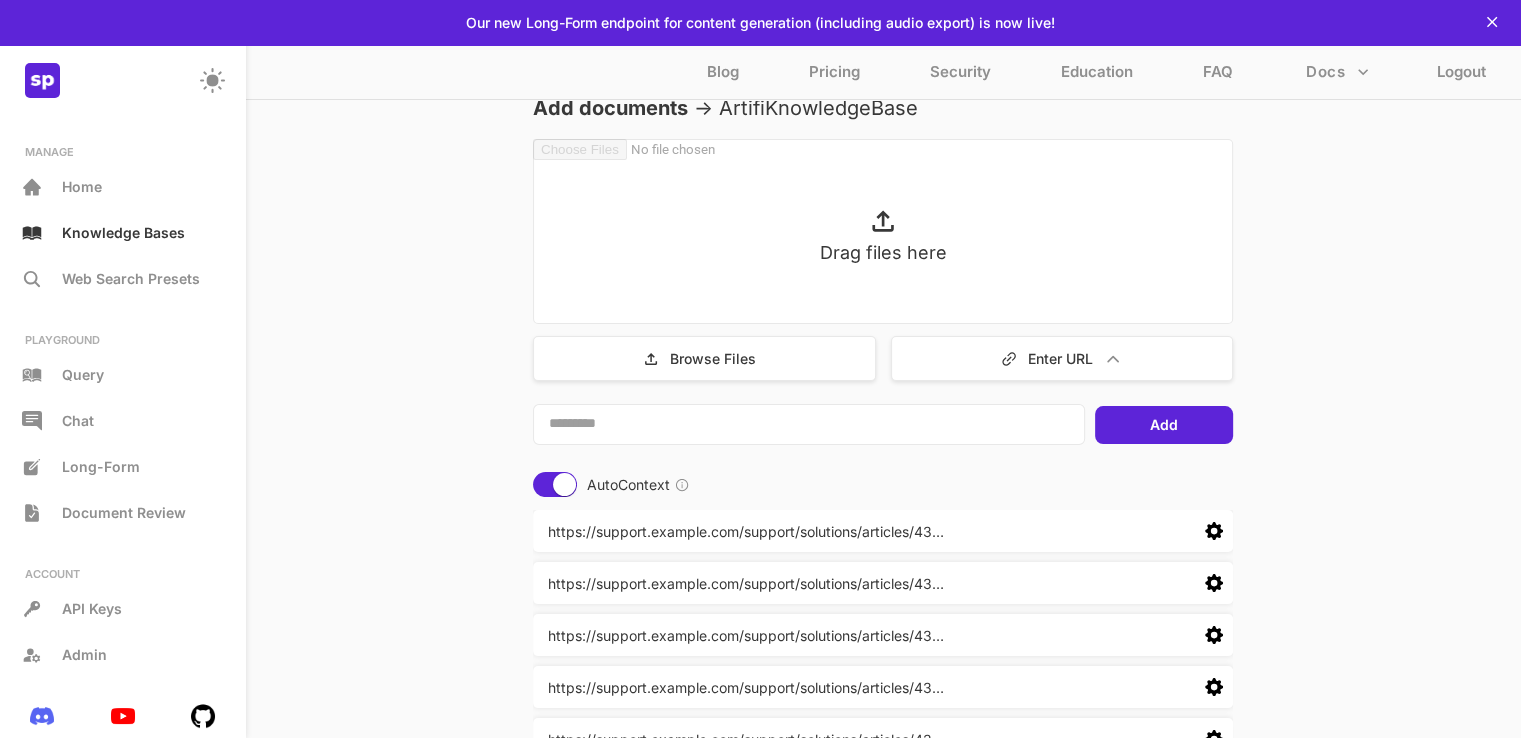 click at bounding box center [809, 424] 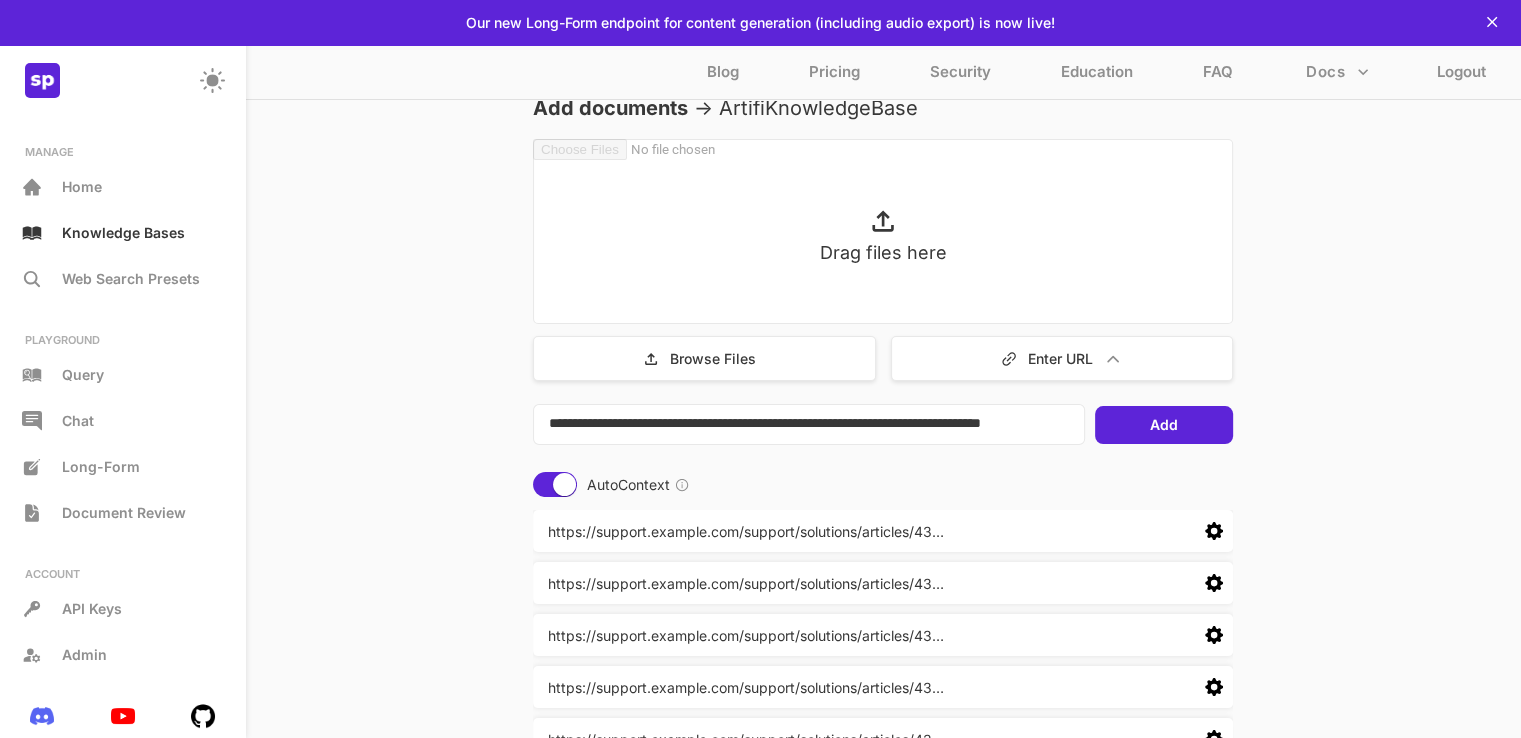 scroll, scrollTop: 5, scrollLeft: 0, axis: vertical 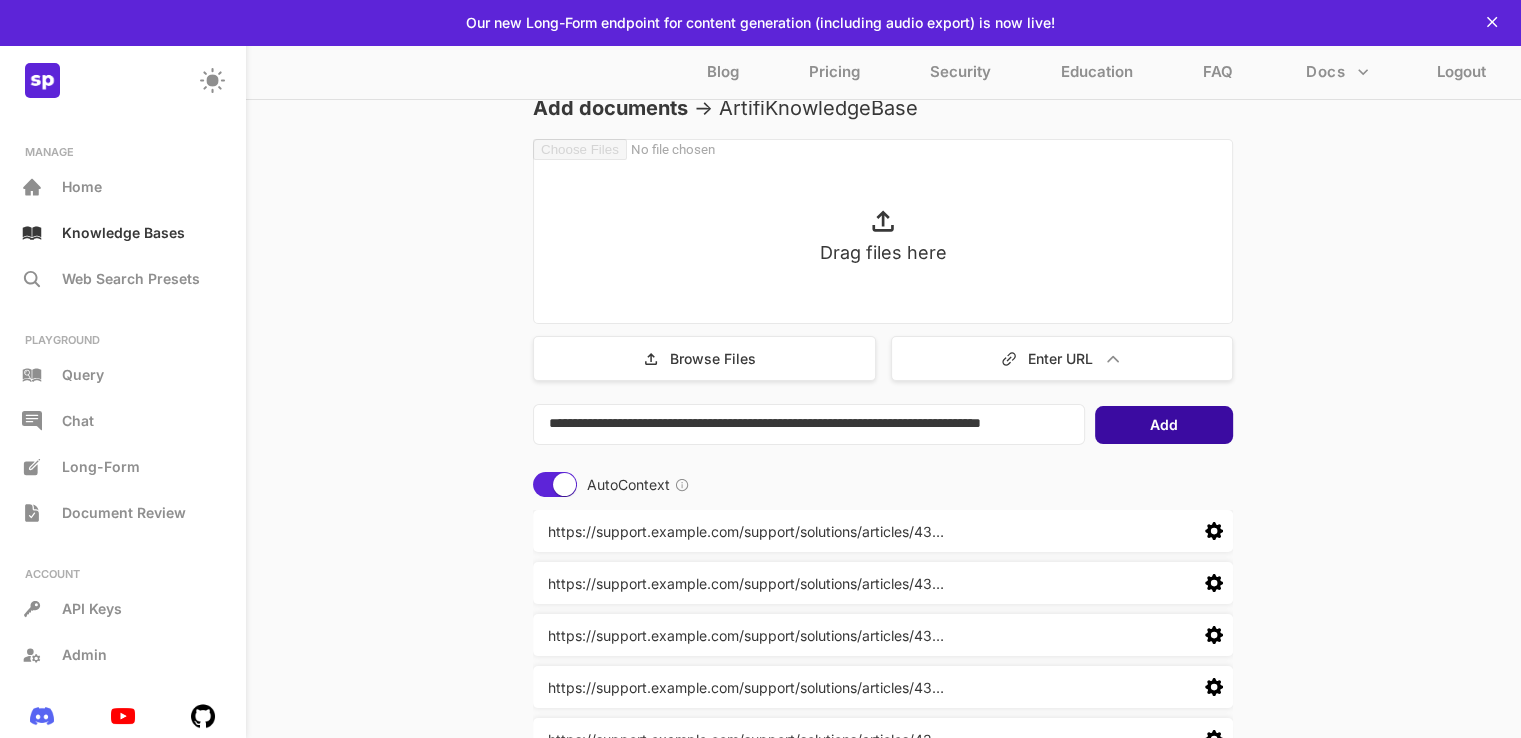 type on "**********" 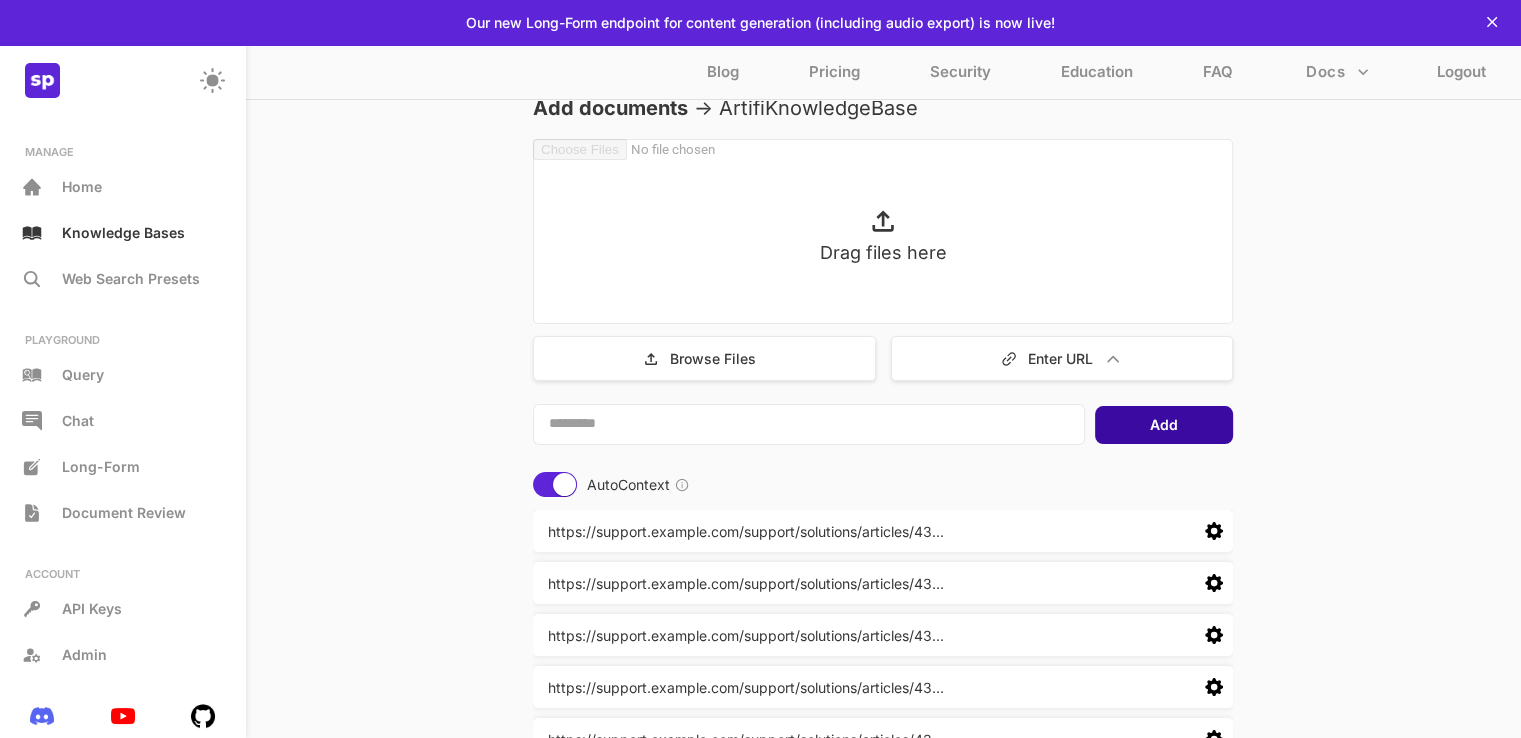 scroll, scrollTop: 0, scrollLeft: 0, axis: both 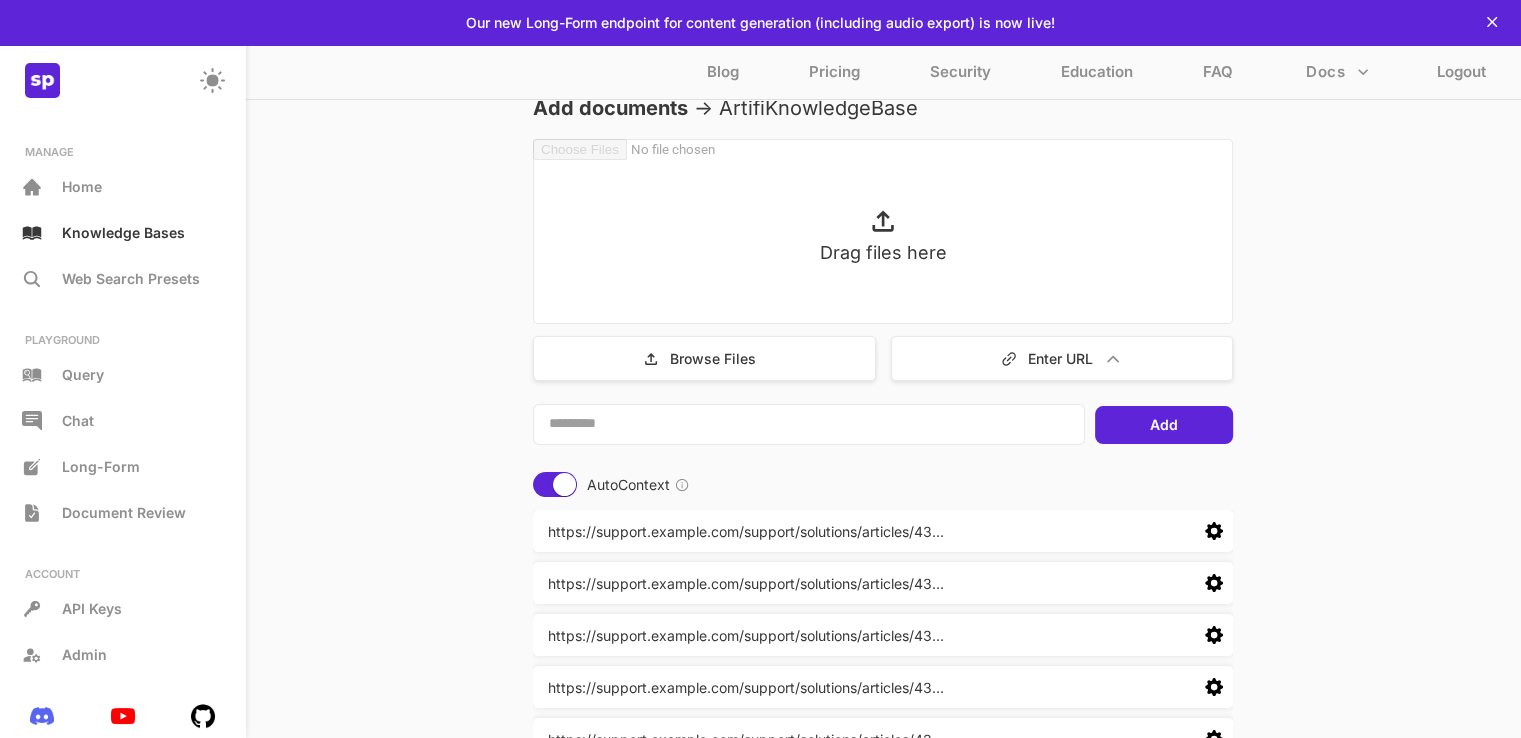 click at bounding box center (809, 424) 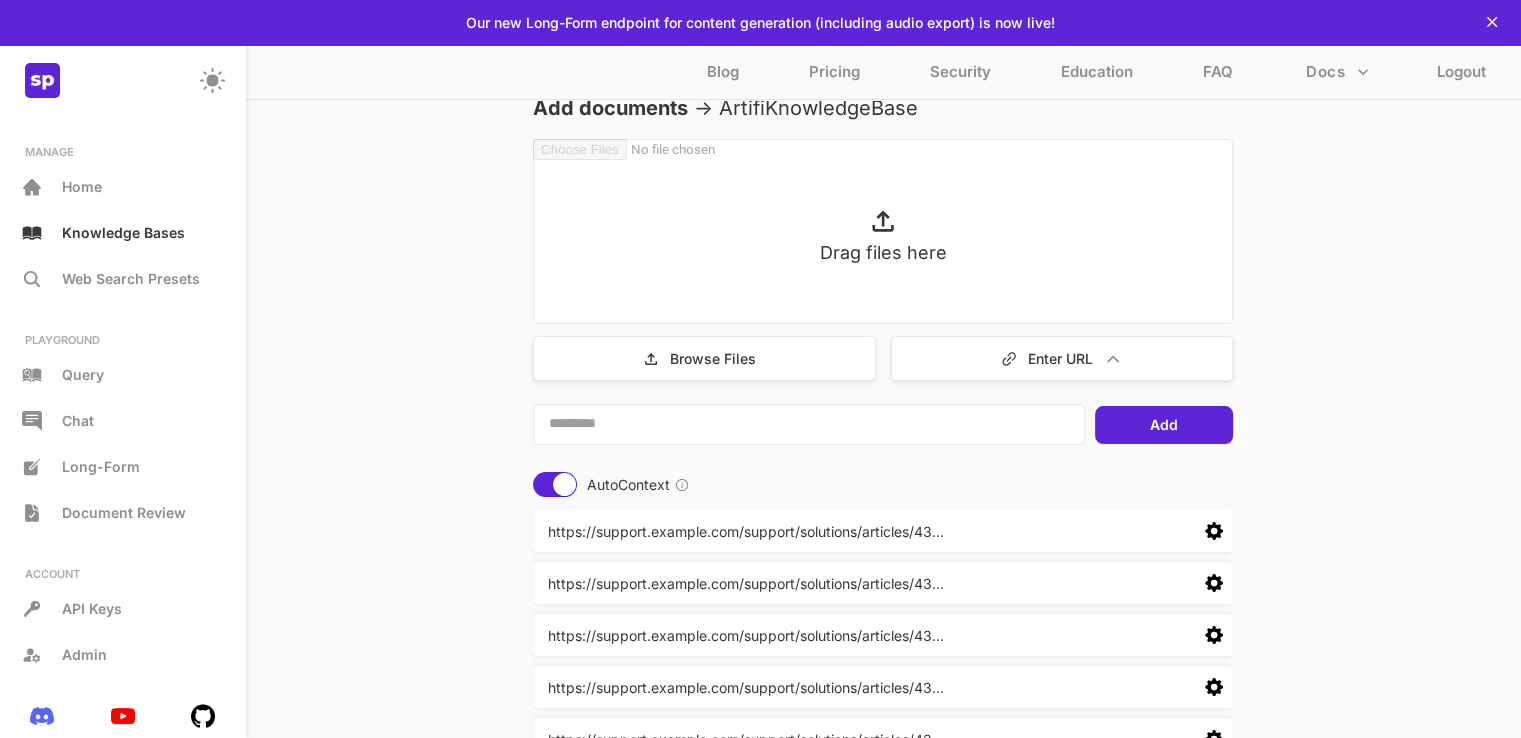 paste on "**********" 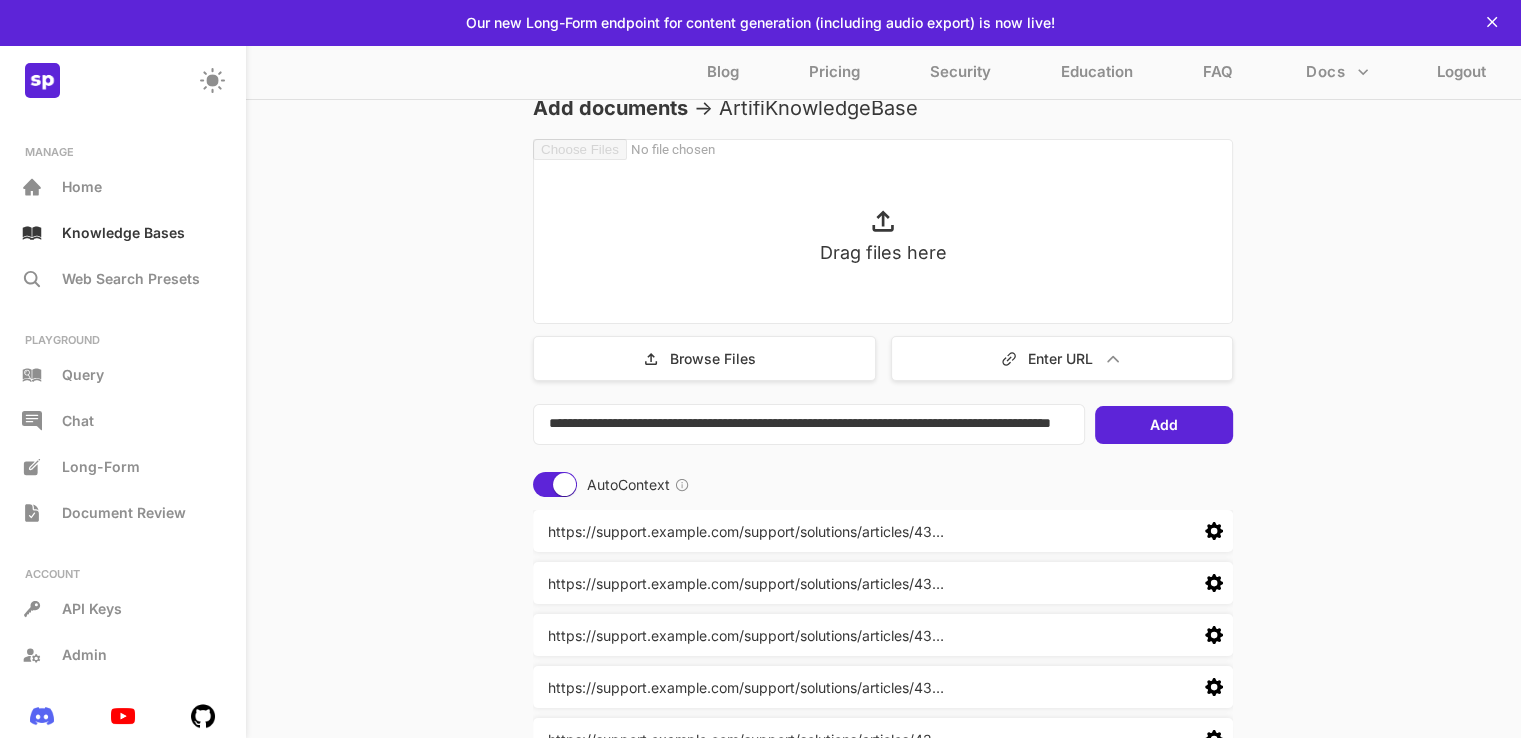 scroll, scrollTop: 5, scrollLeft: 0, axis: vertical 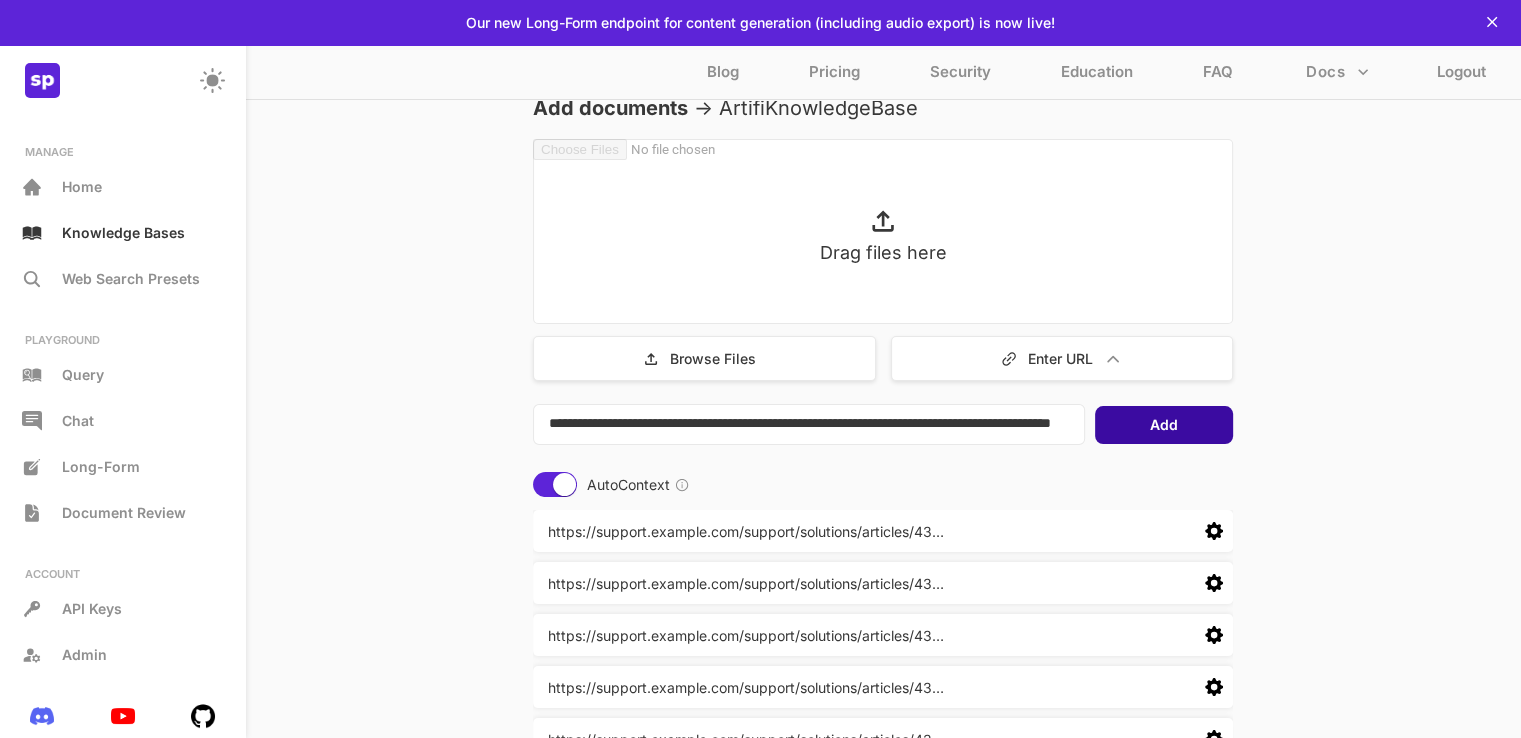 type on "**********" 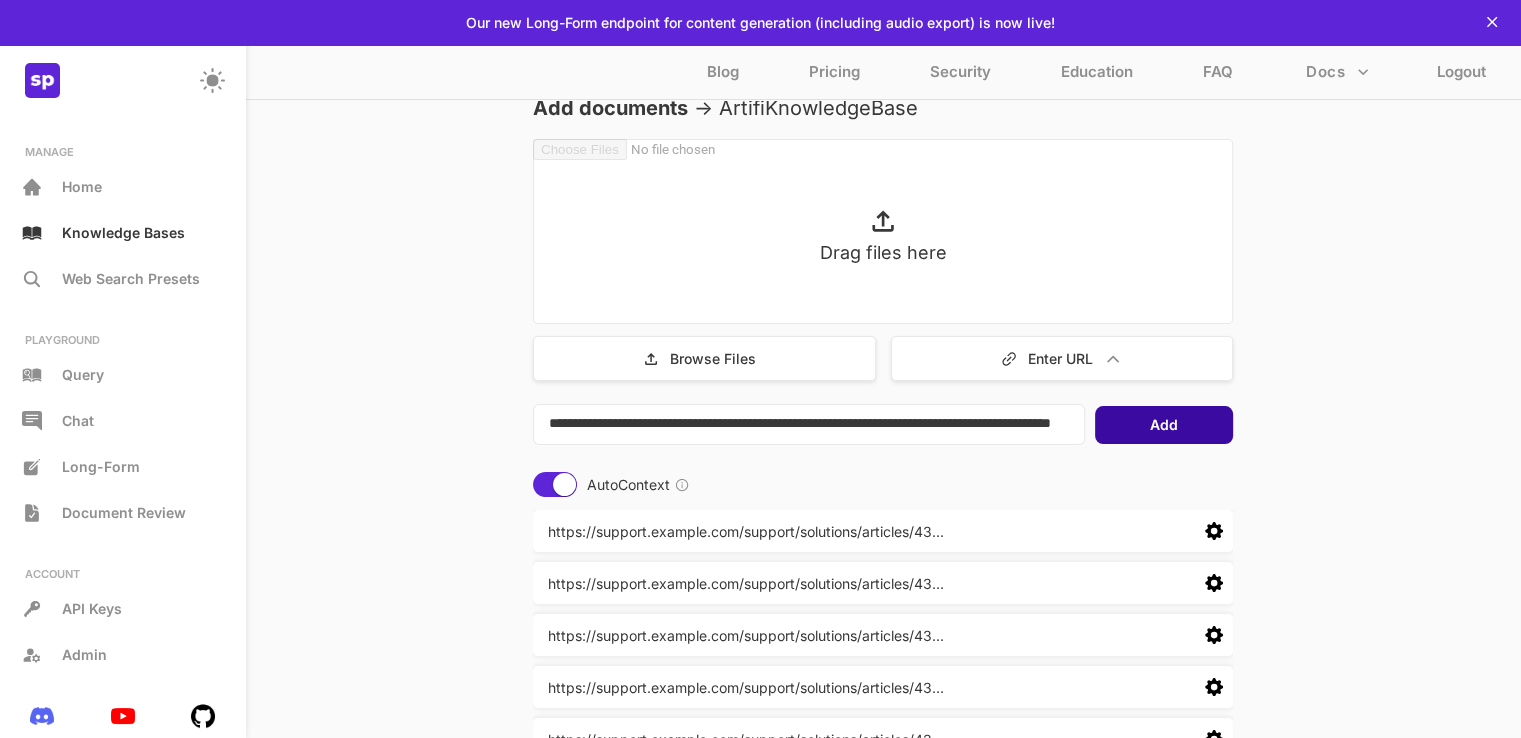 click on "Add" at bounding box center (1164, 425) 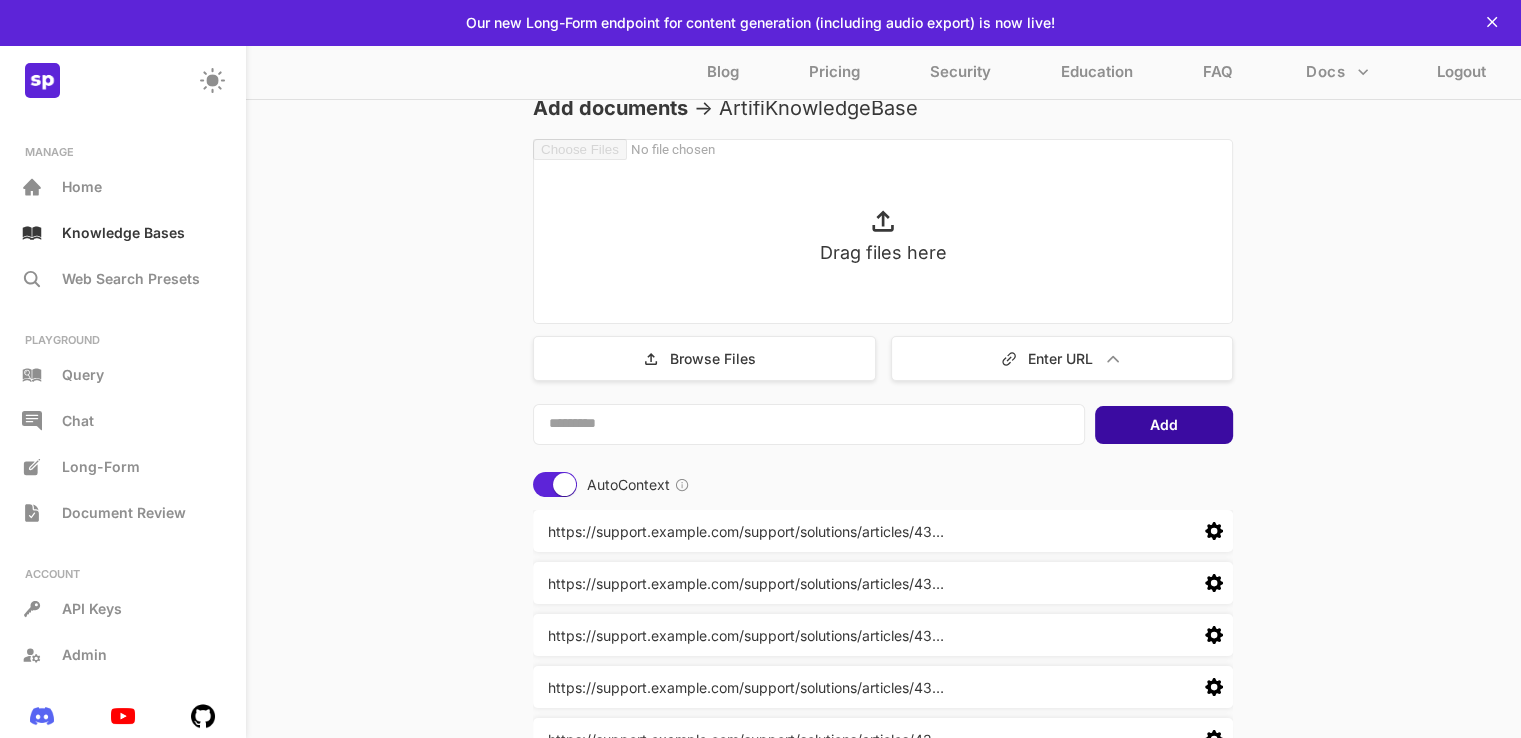 scroll, scrollTop: 0, scrollLeft: 0, axis: both 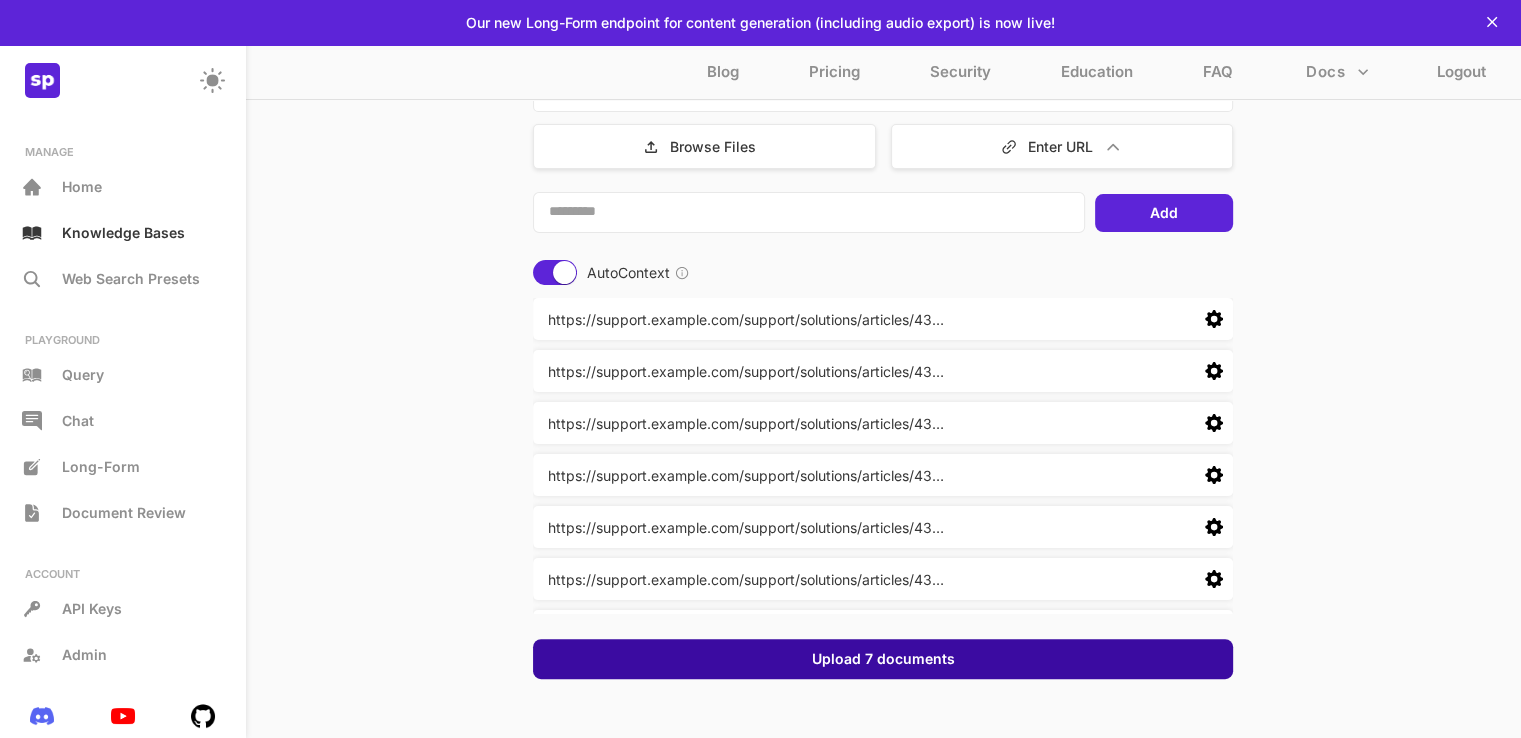 click on "Upload 7 documents" at bounding box center [883, 659] 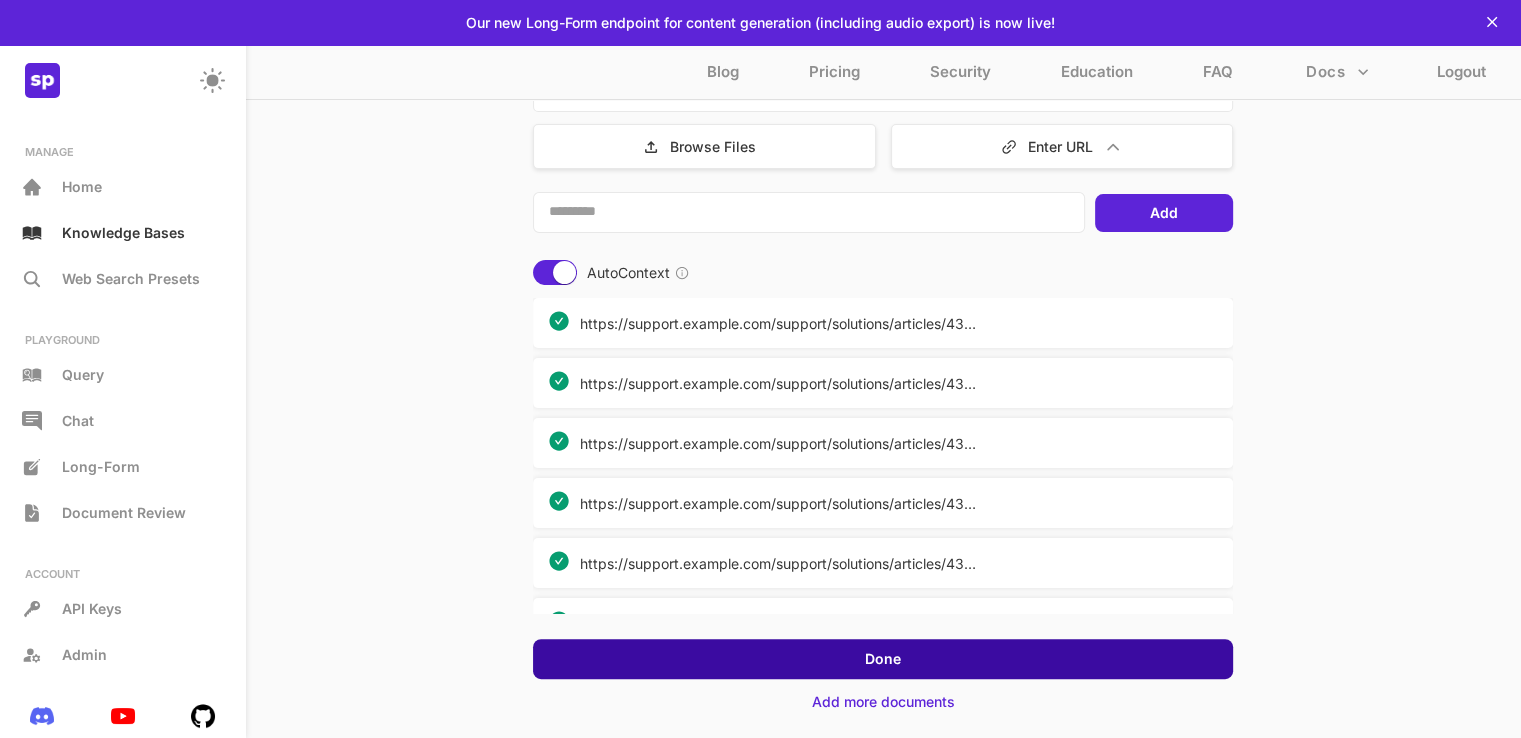 click on "Done" at bounding box center [883, 659] 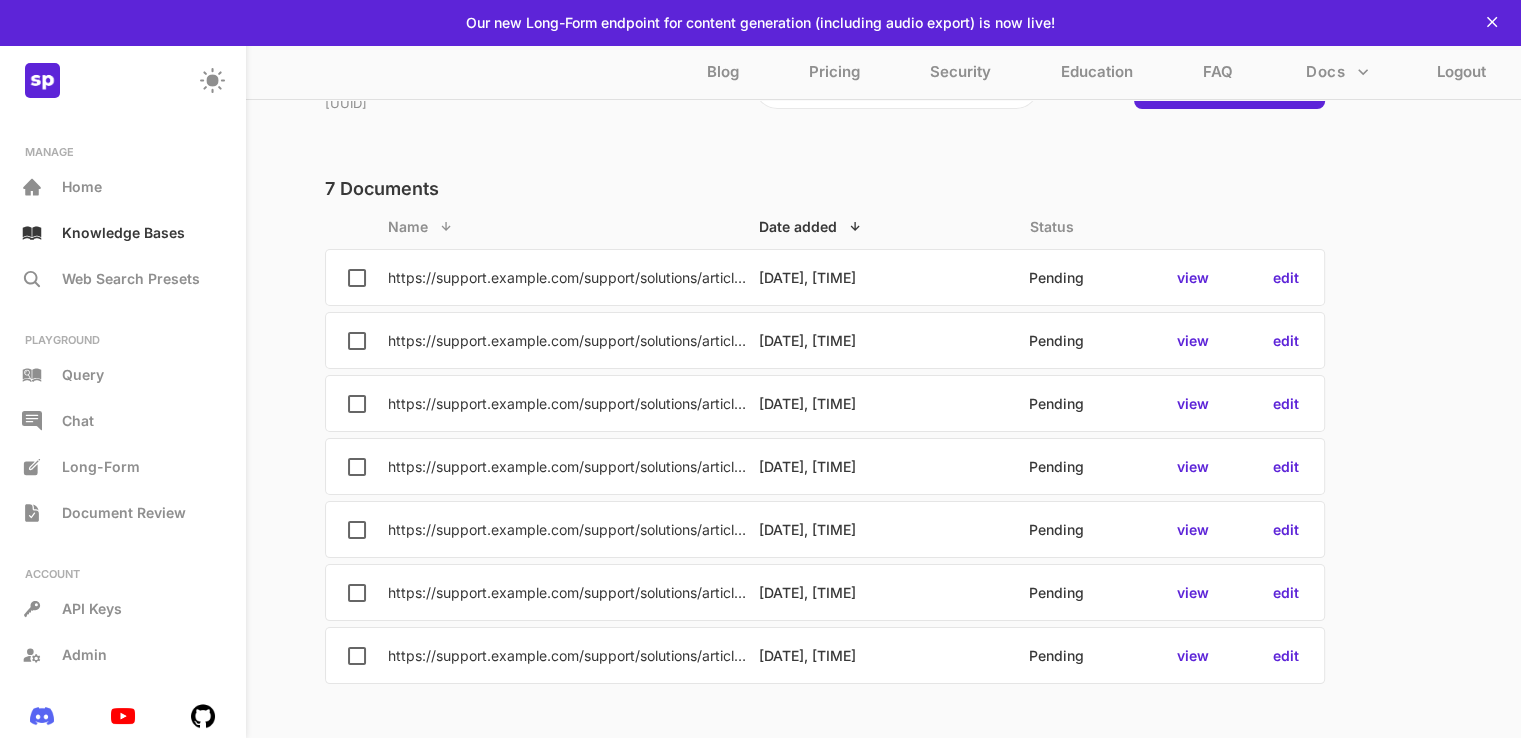 scroll, scrollTop: 146, scrollLeft: 0, axis: vertical 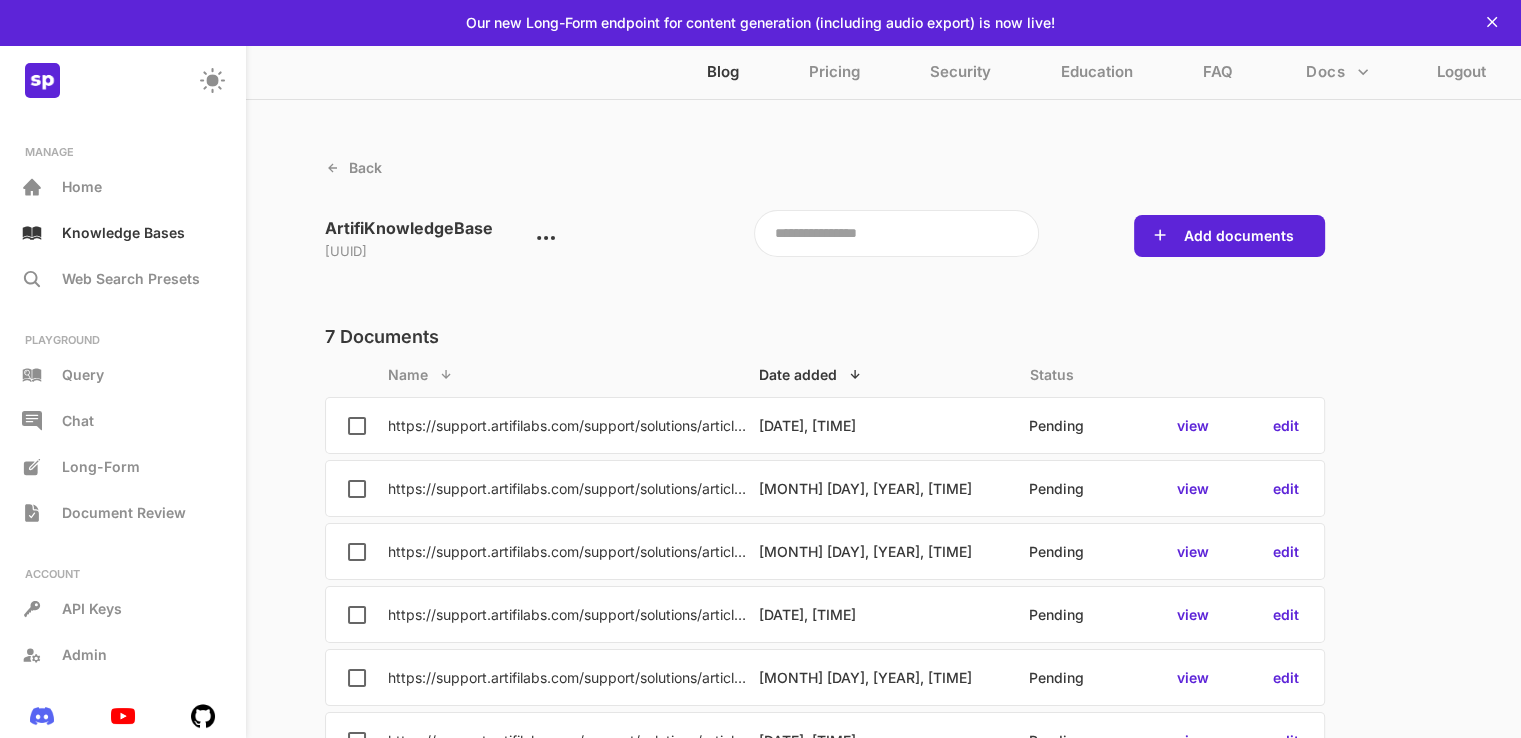 click on "Blog" at bounding box center [723, 76] 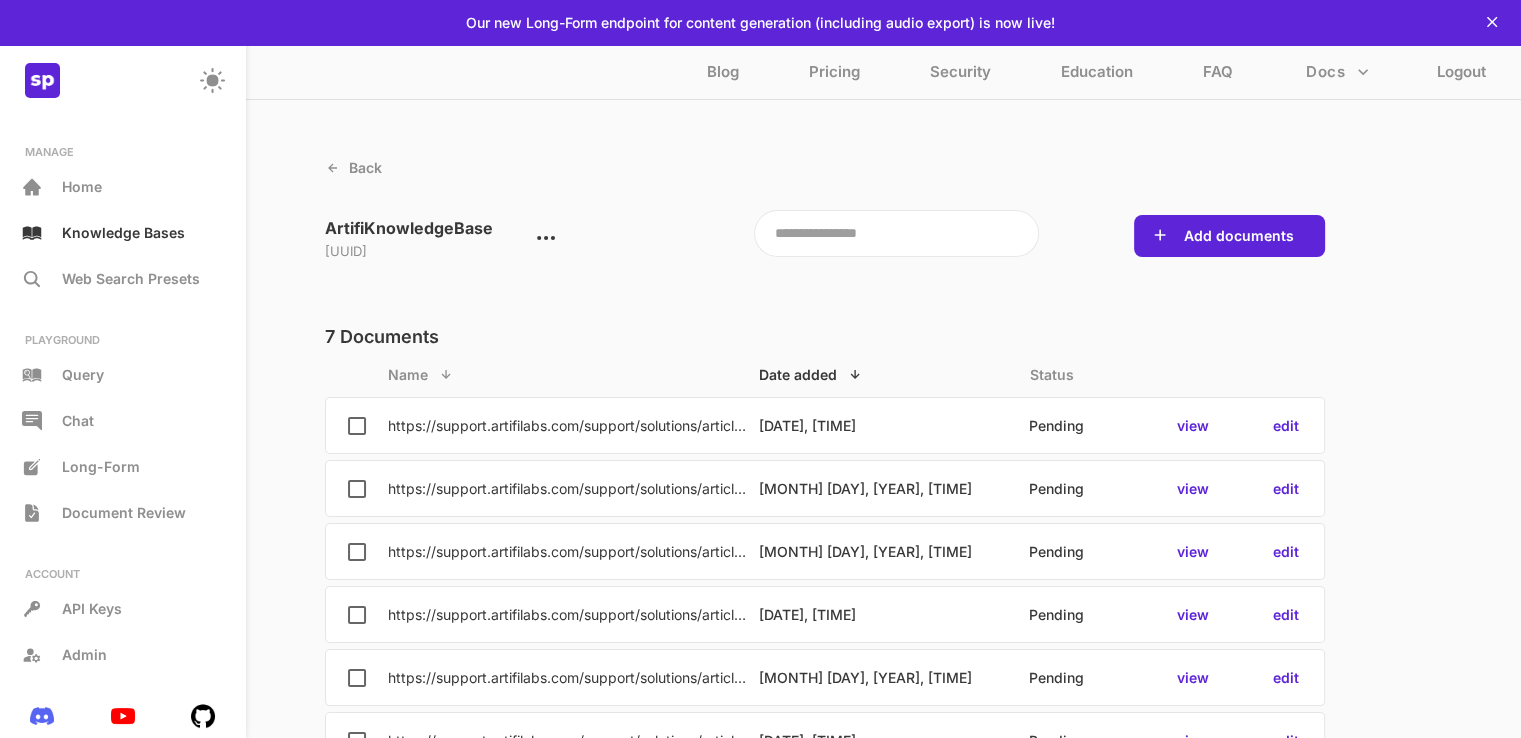click on "Our new Long-Form endpoint for content generation (including audio export) is now live!" at bounding box center [760, 22] 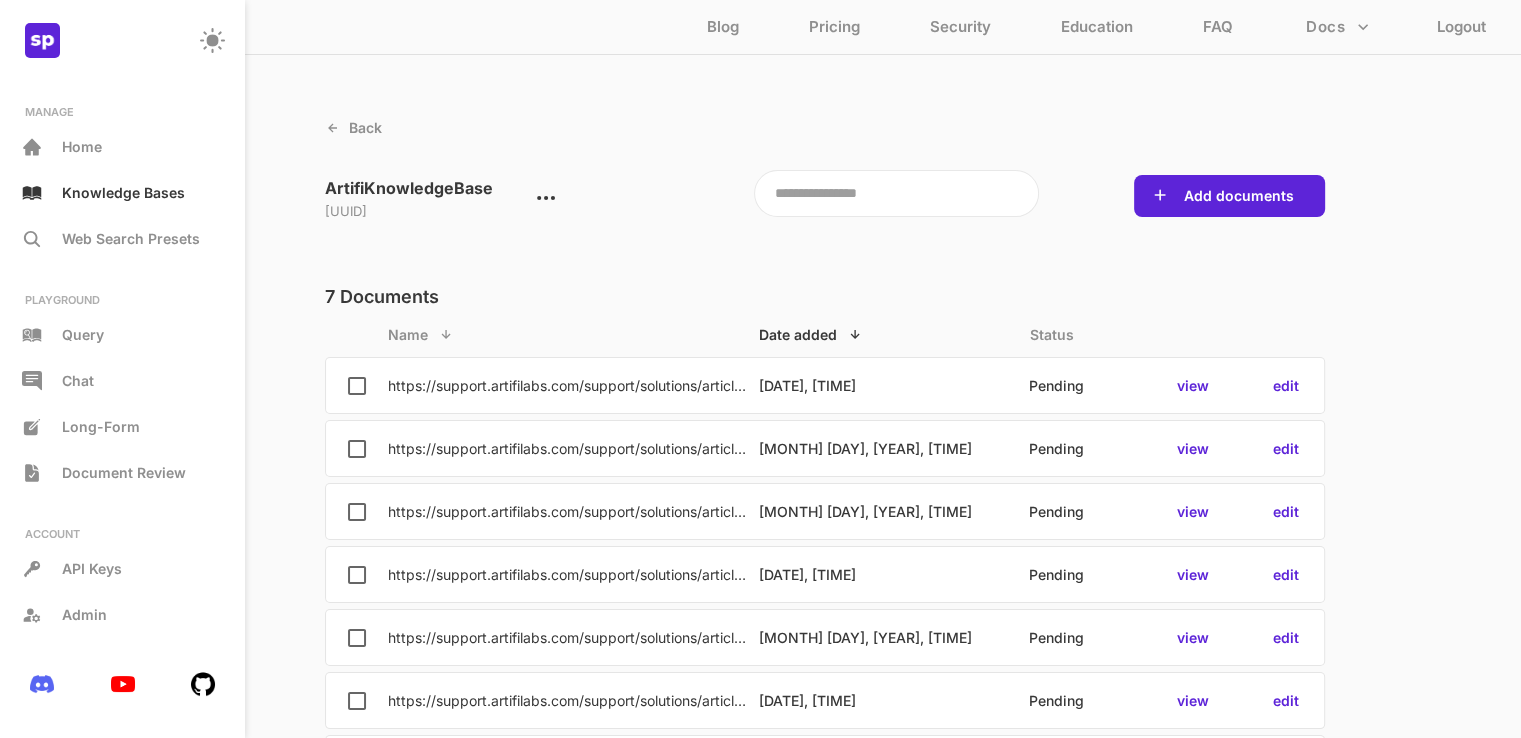 scroll, scrollTop: 108, scrollLeft: 0, axis: vertical 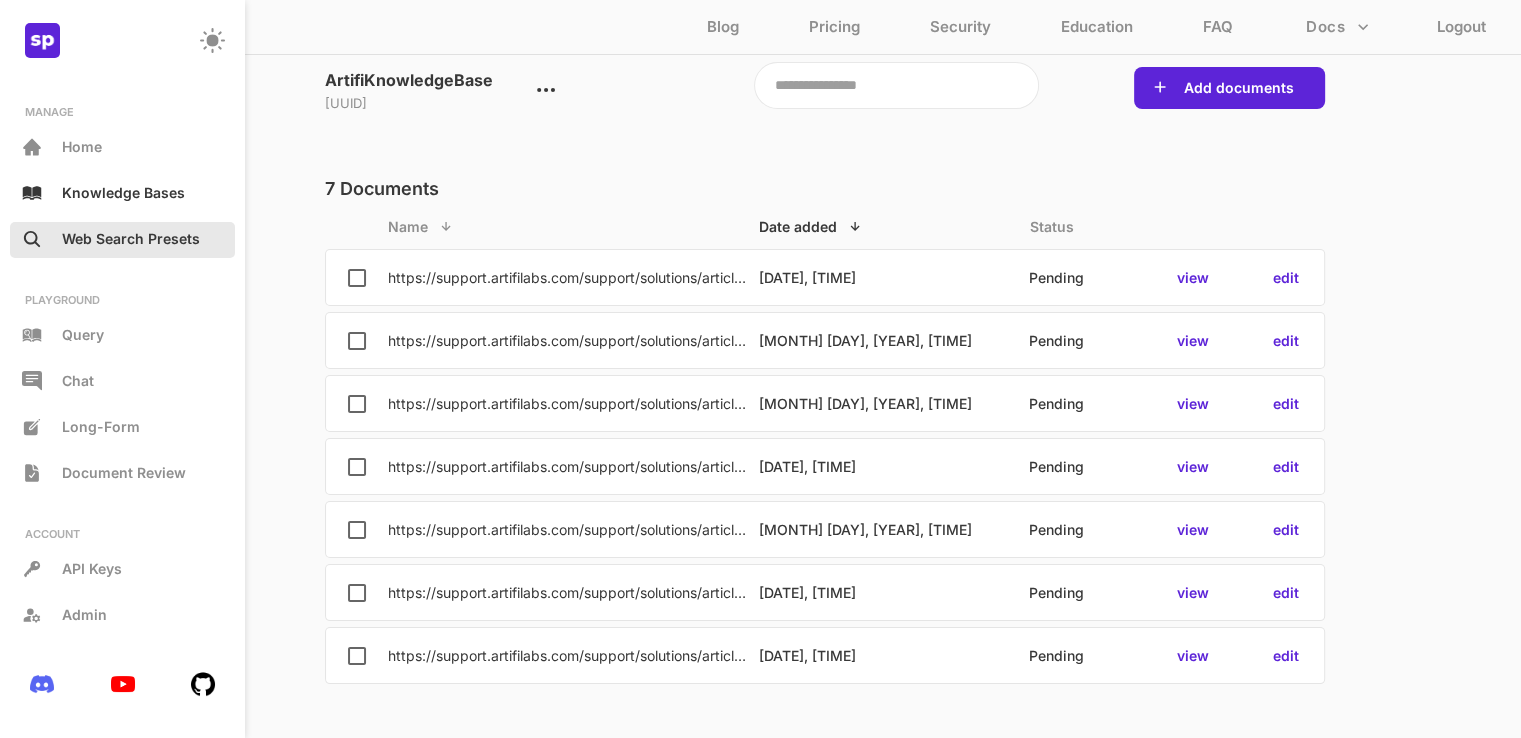 click on "Web Search Presets" at bounding box center [131, 238] 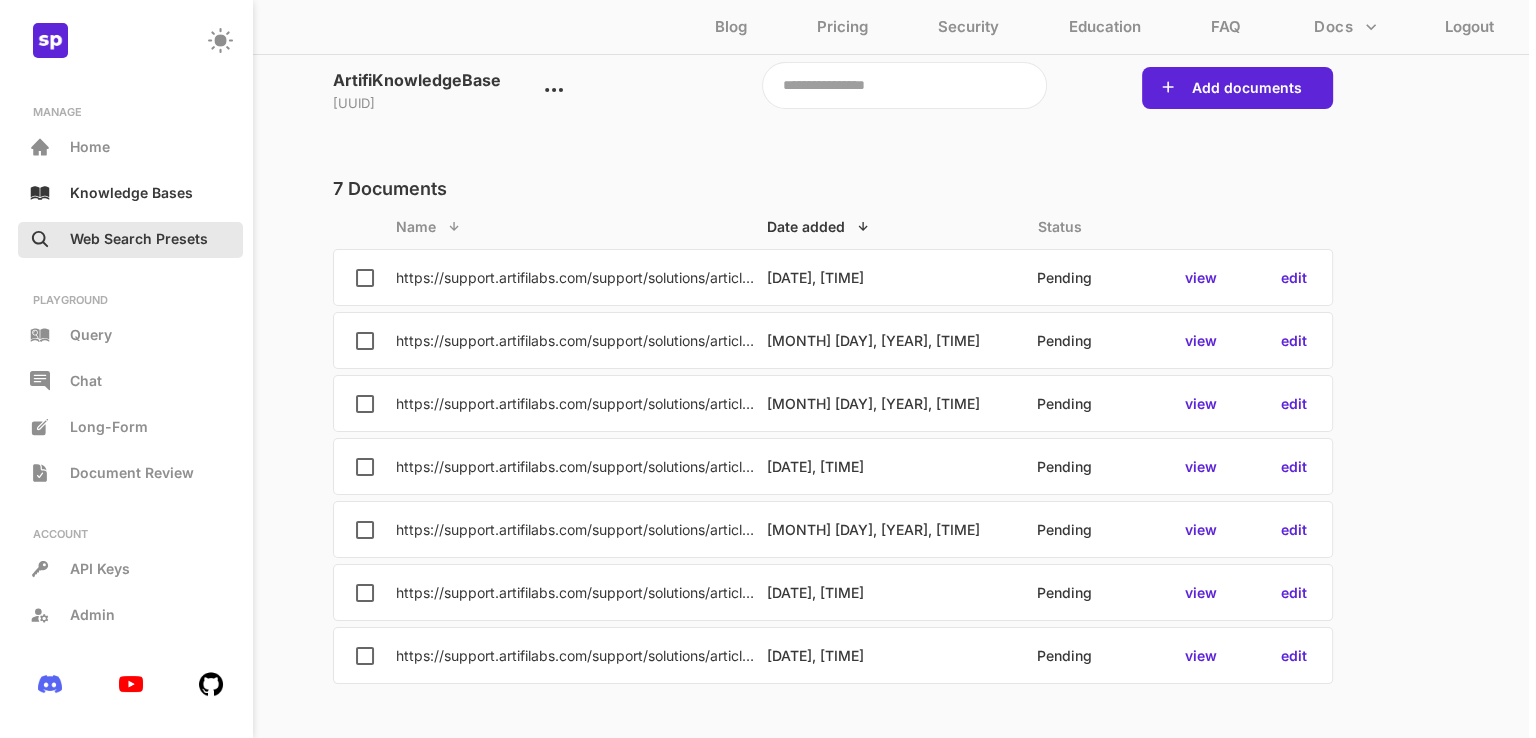 scroll, scrollTop: 0, scrollLeft: 0, axis: both 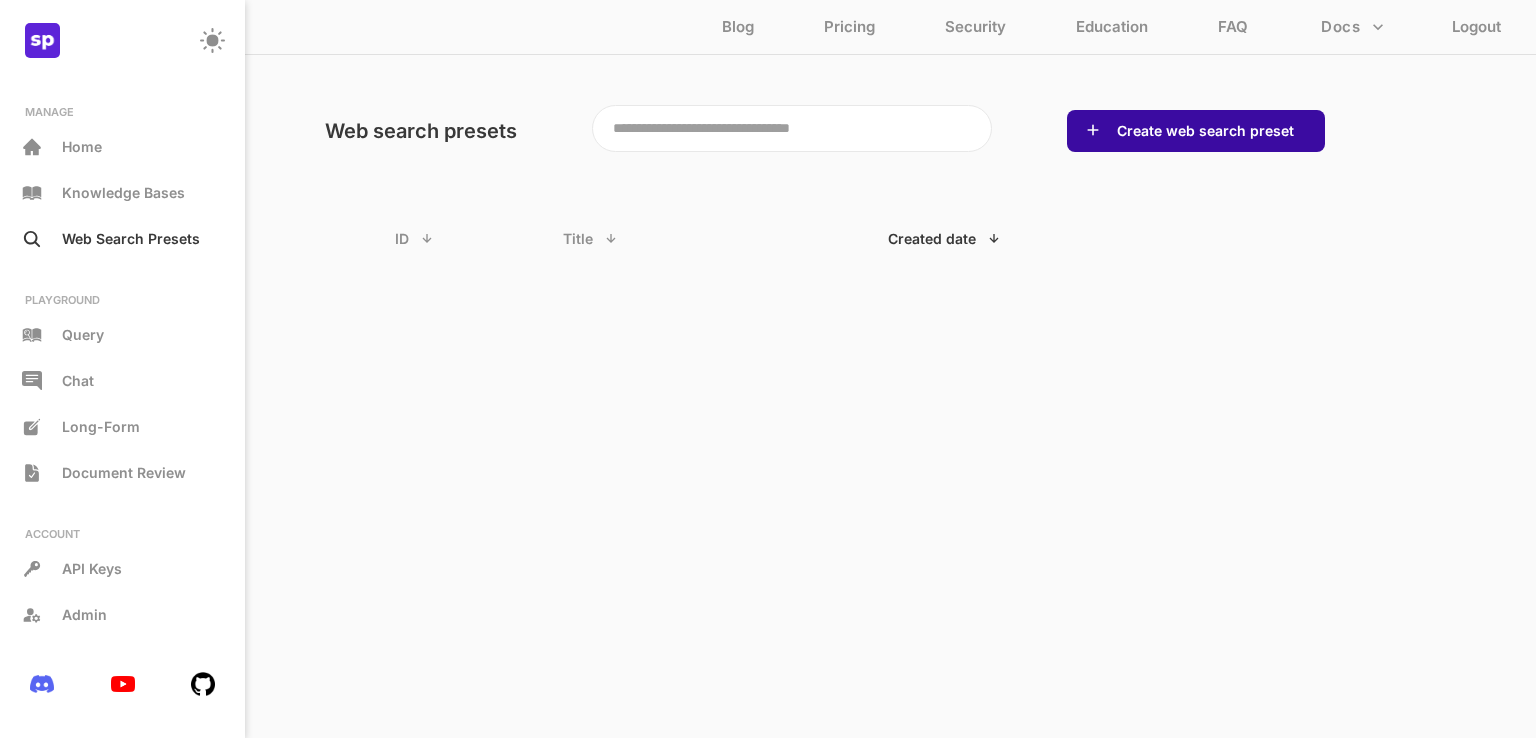 click on "Create web search preset" at bounding box center (1196, 131) 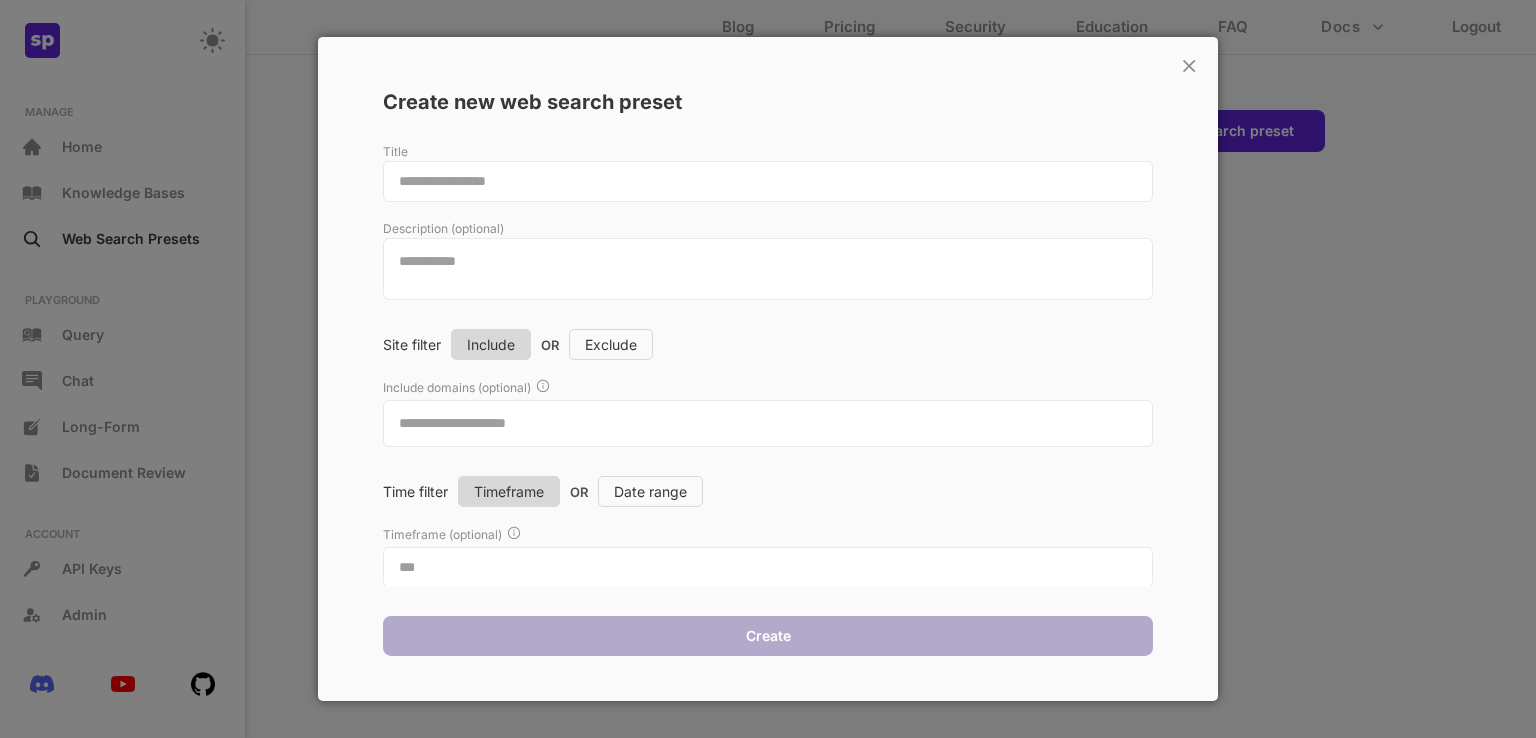 scroll, scrollTop: 32, scrollLeft: 0, axis: vertical 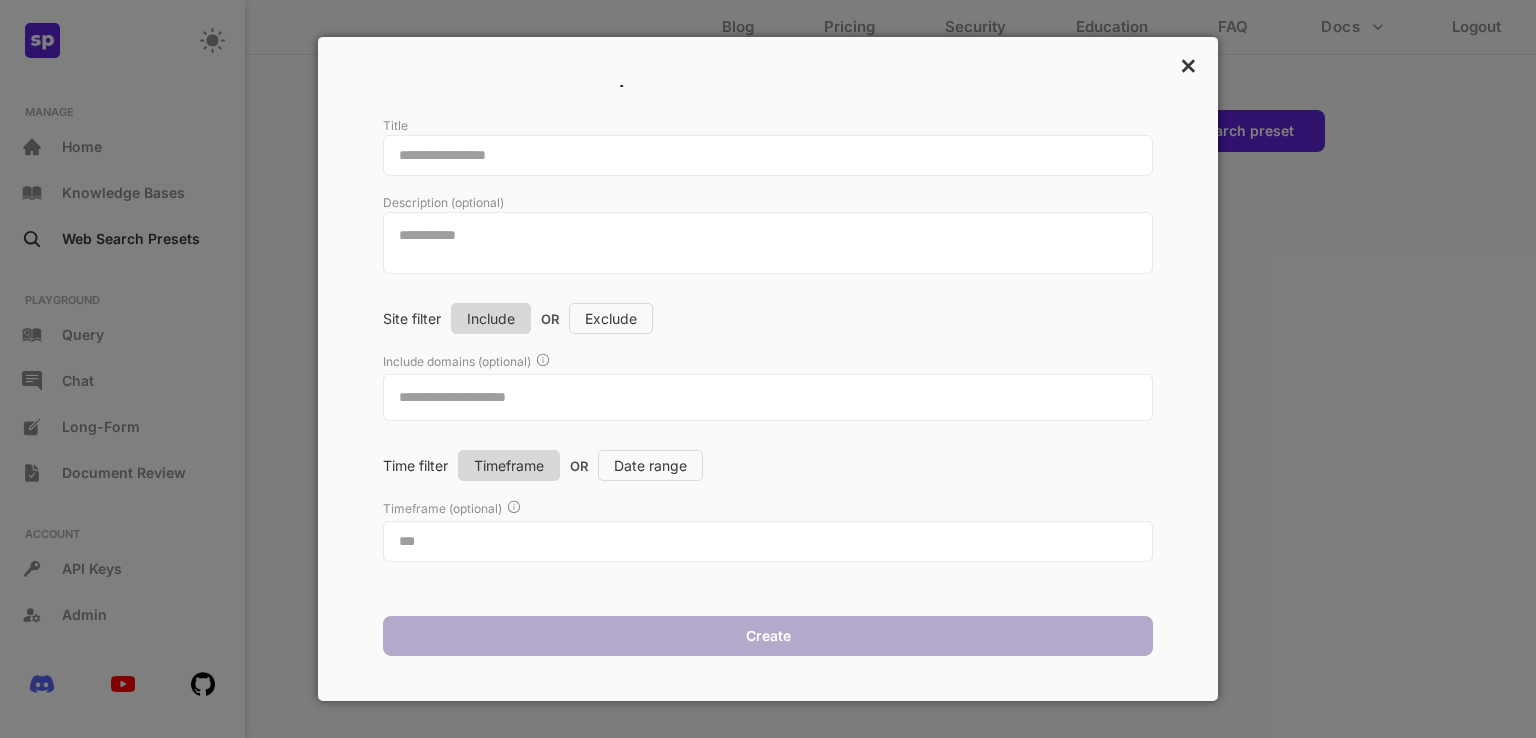 click on "×" at bounding box center [1188, 64] 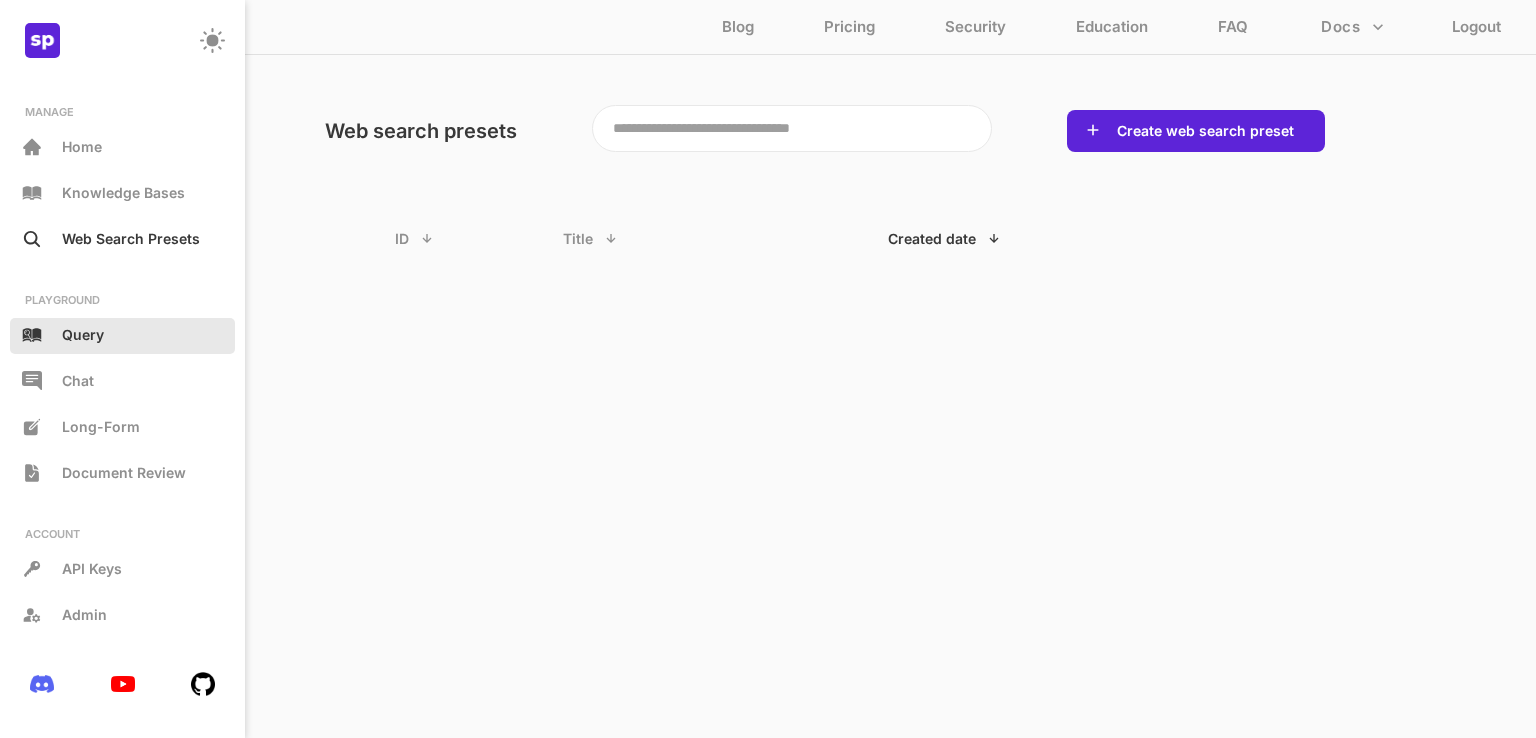 click on "Query" at bounding box center [122, 336] 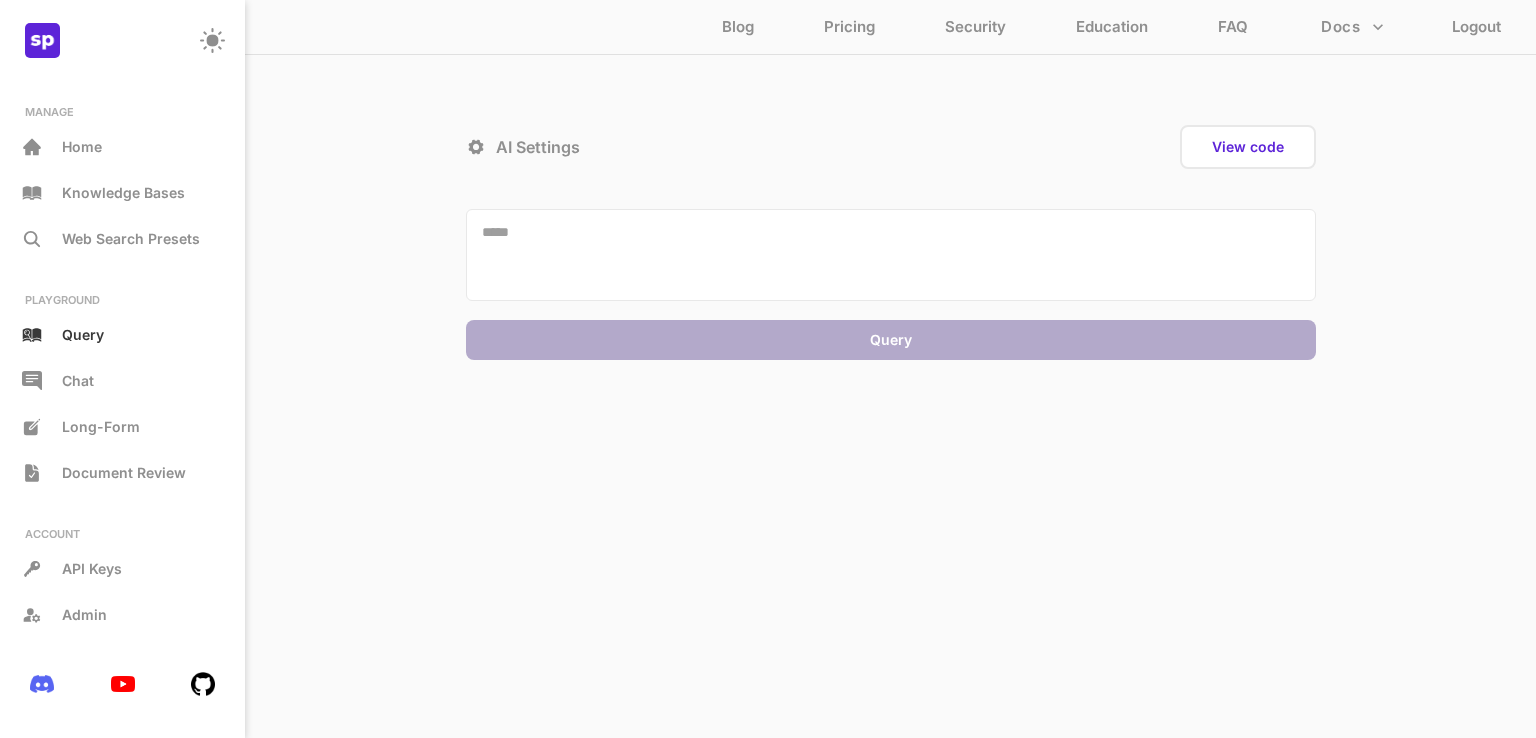 click at bounding box center [481, 147] 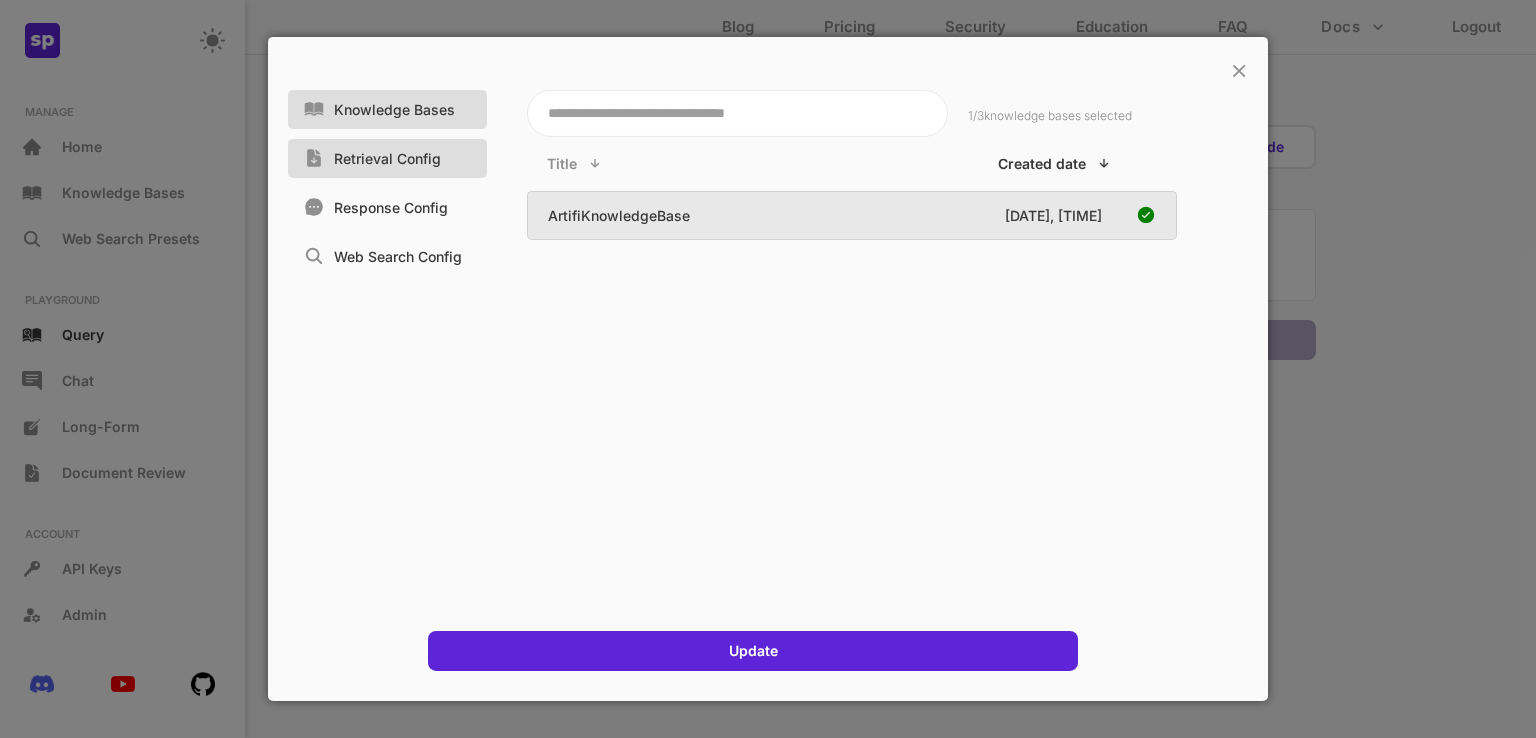 click on "Retrieval Config" at bounding box center (387, 158) 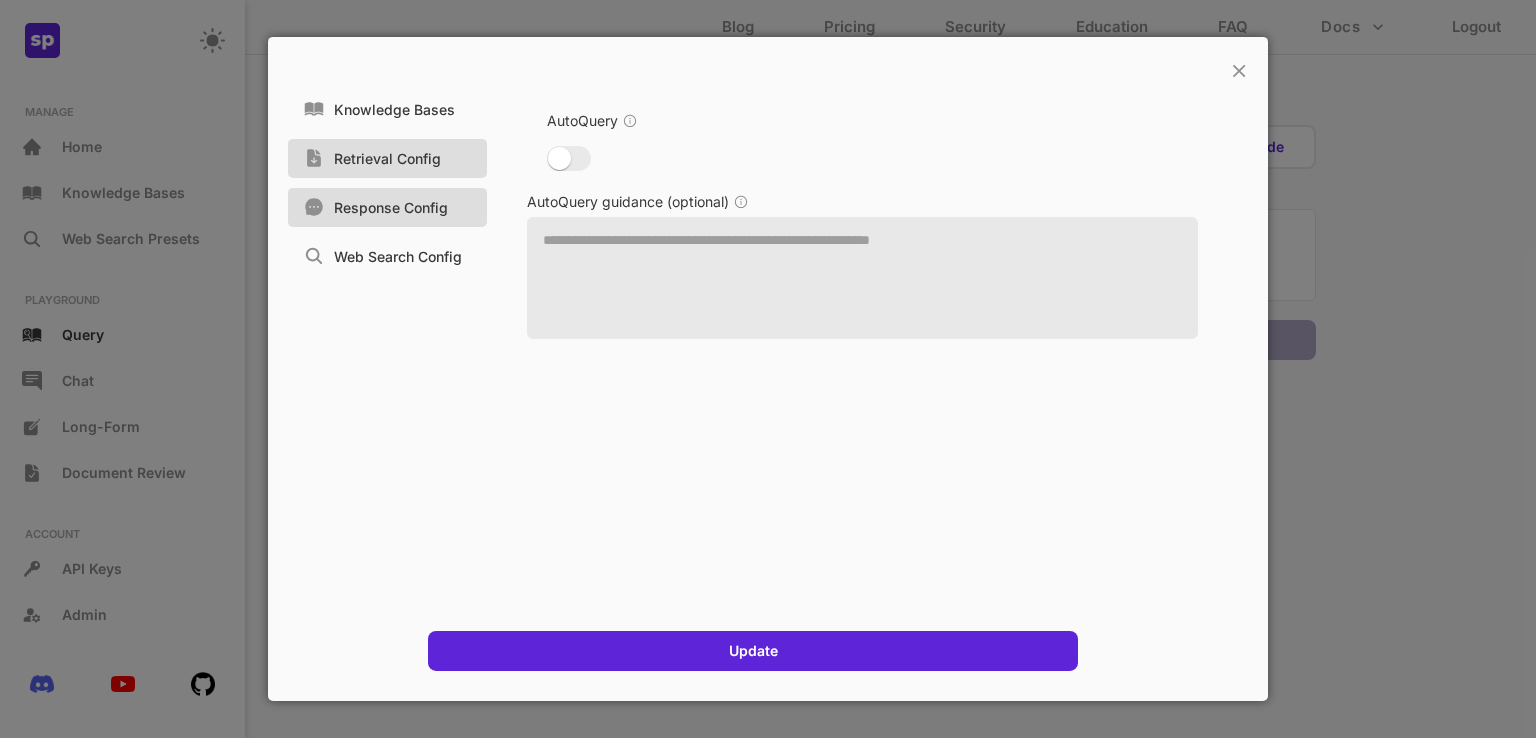 click on "Response Config" at bounding box center [391, 207] 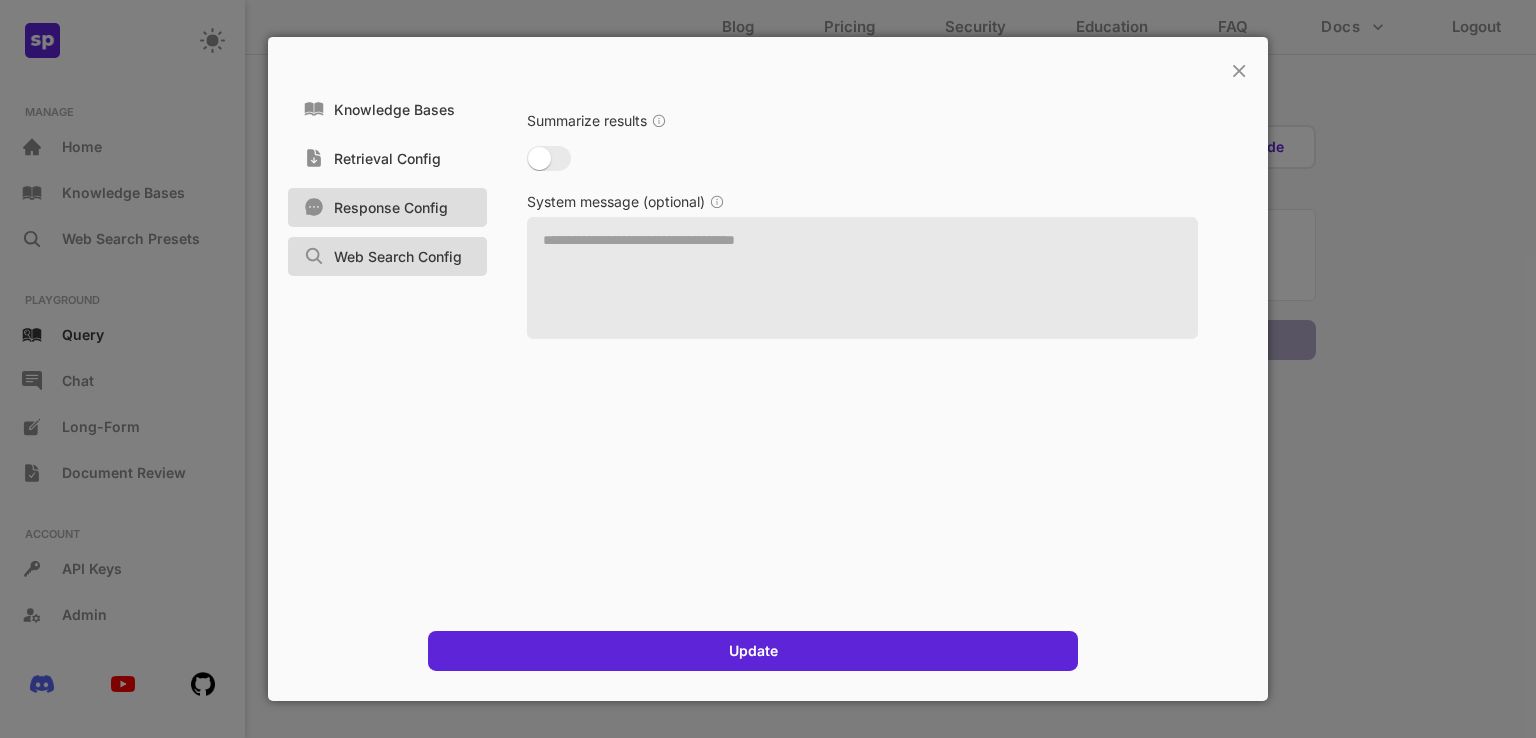 click on "Web Search Config" at bounding box center [398, 256] 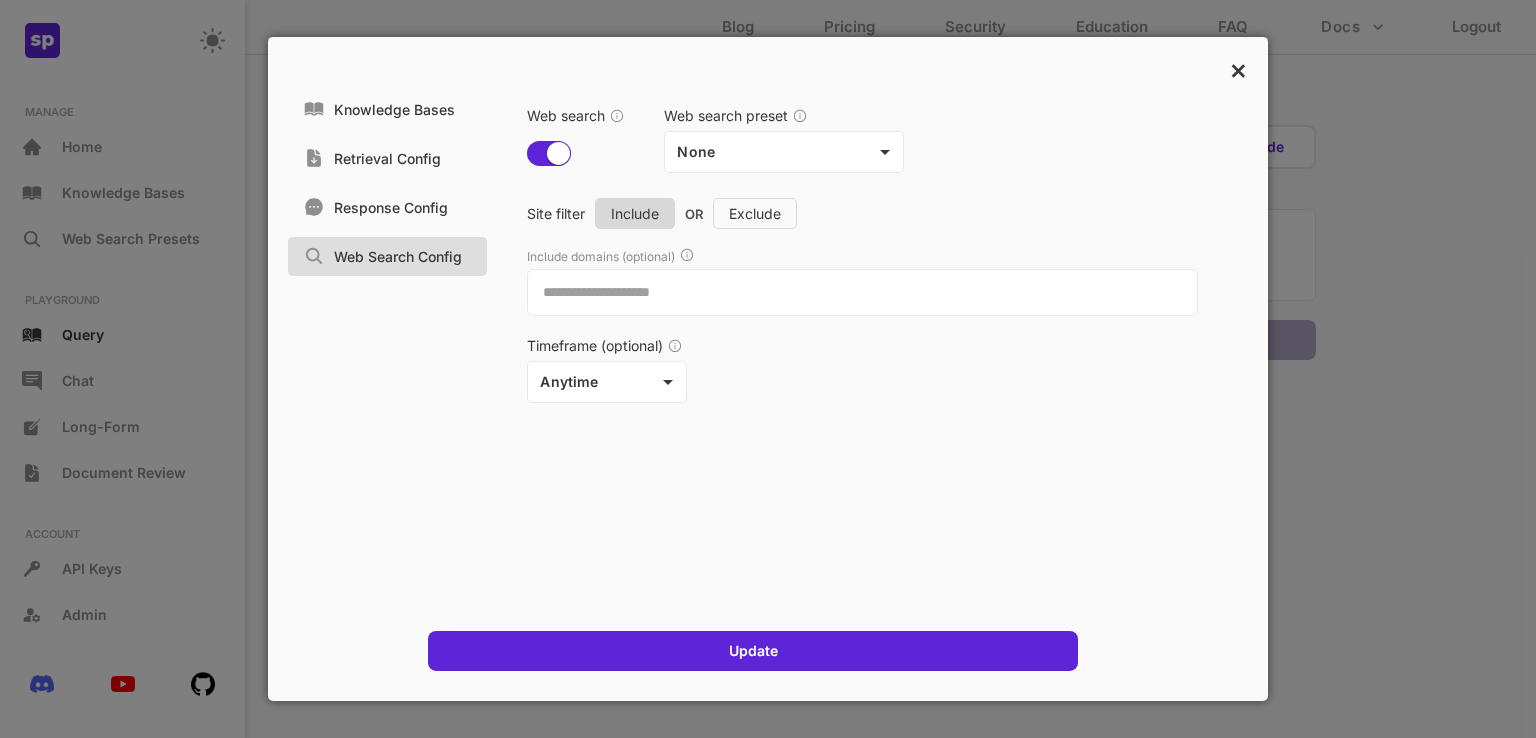 click on "×" at bounding box center (1238, 69) 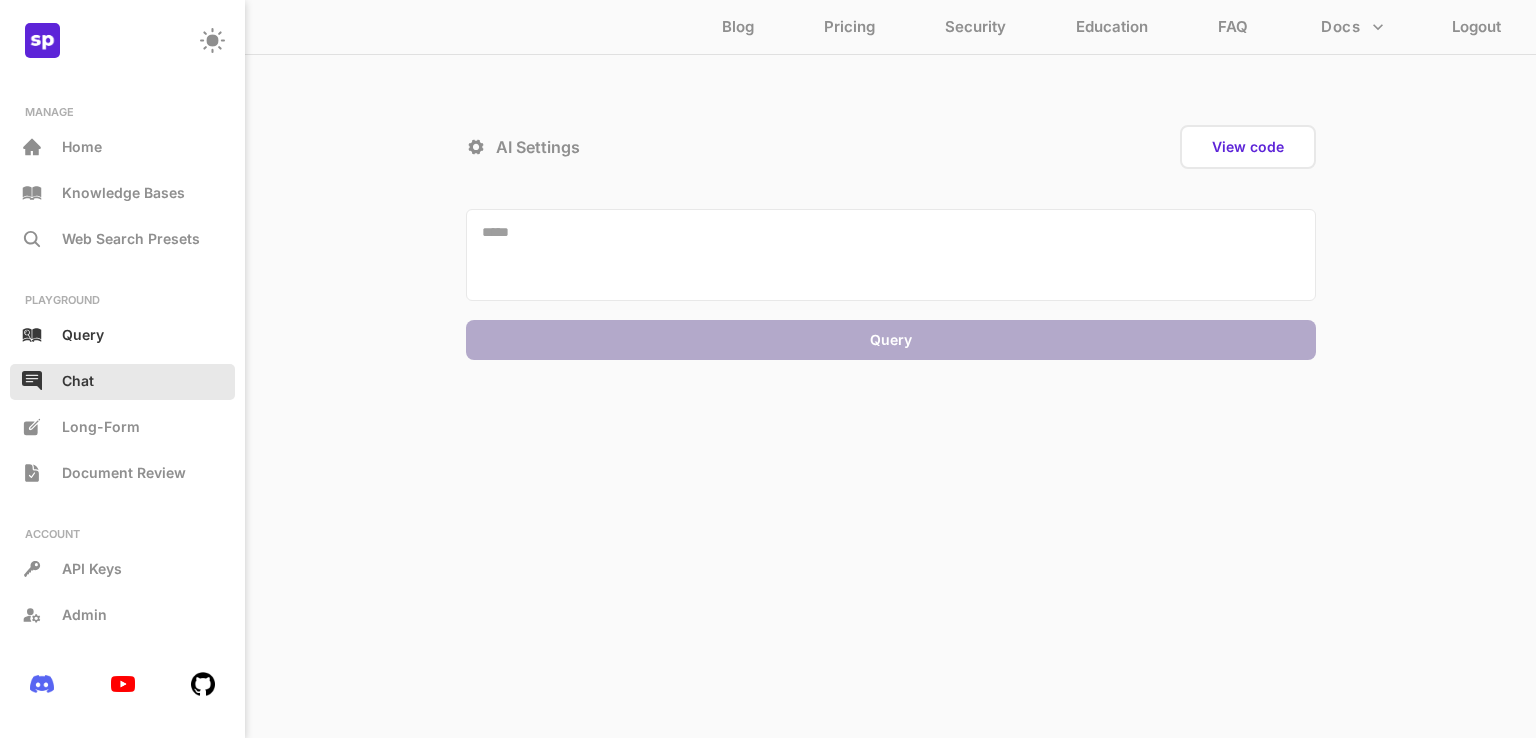 click on "Chat" at bounding box center [122, 382] 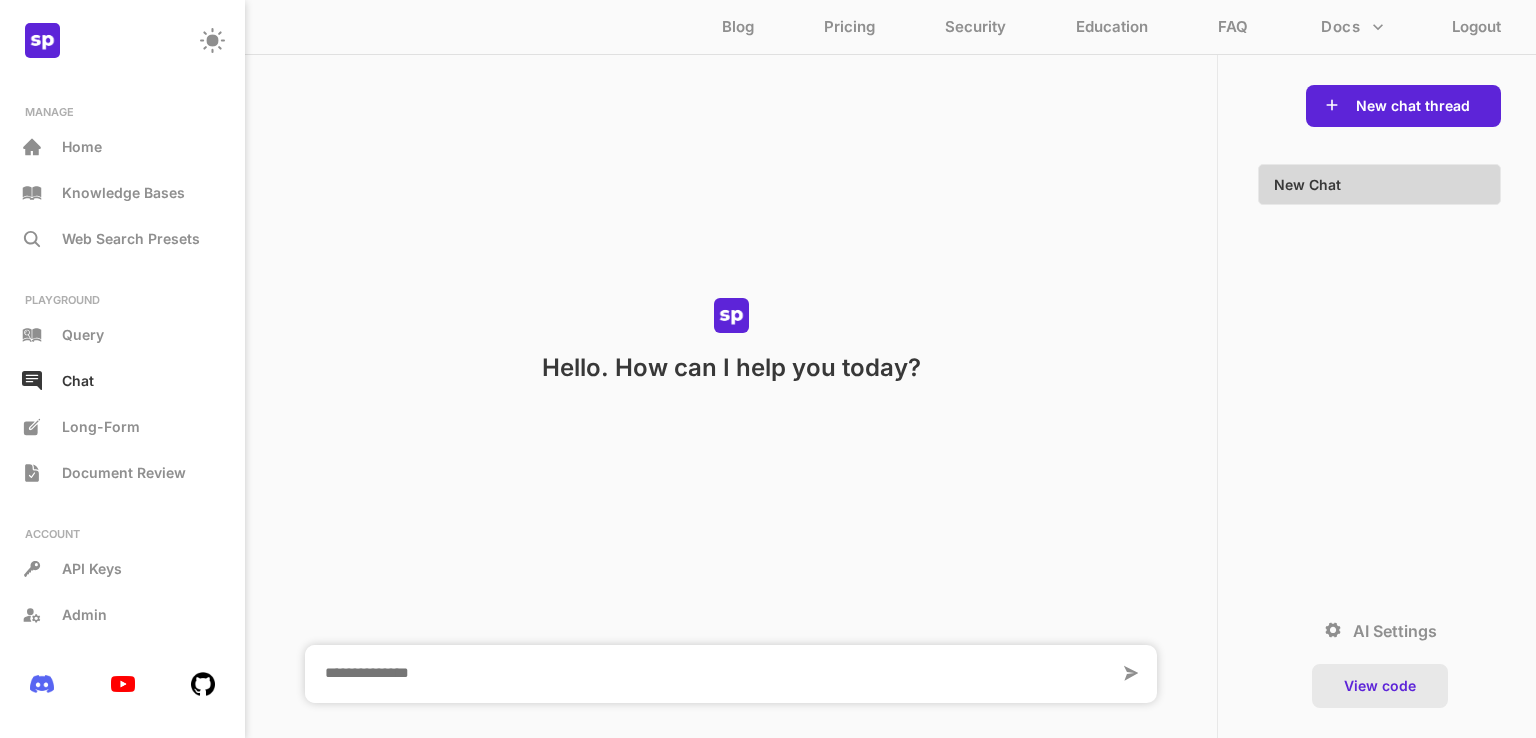 click on "View code" at bounding box center (1380, 686) 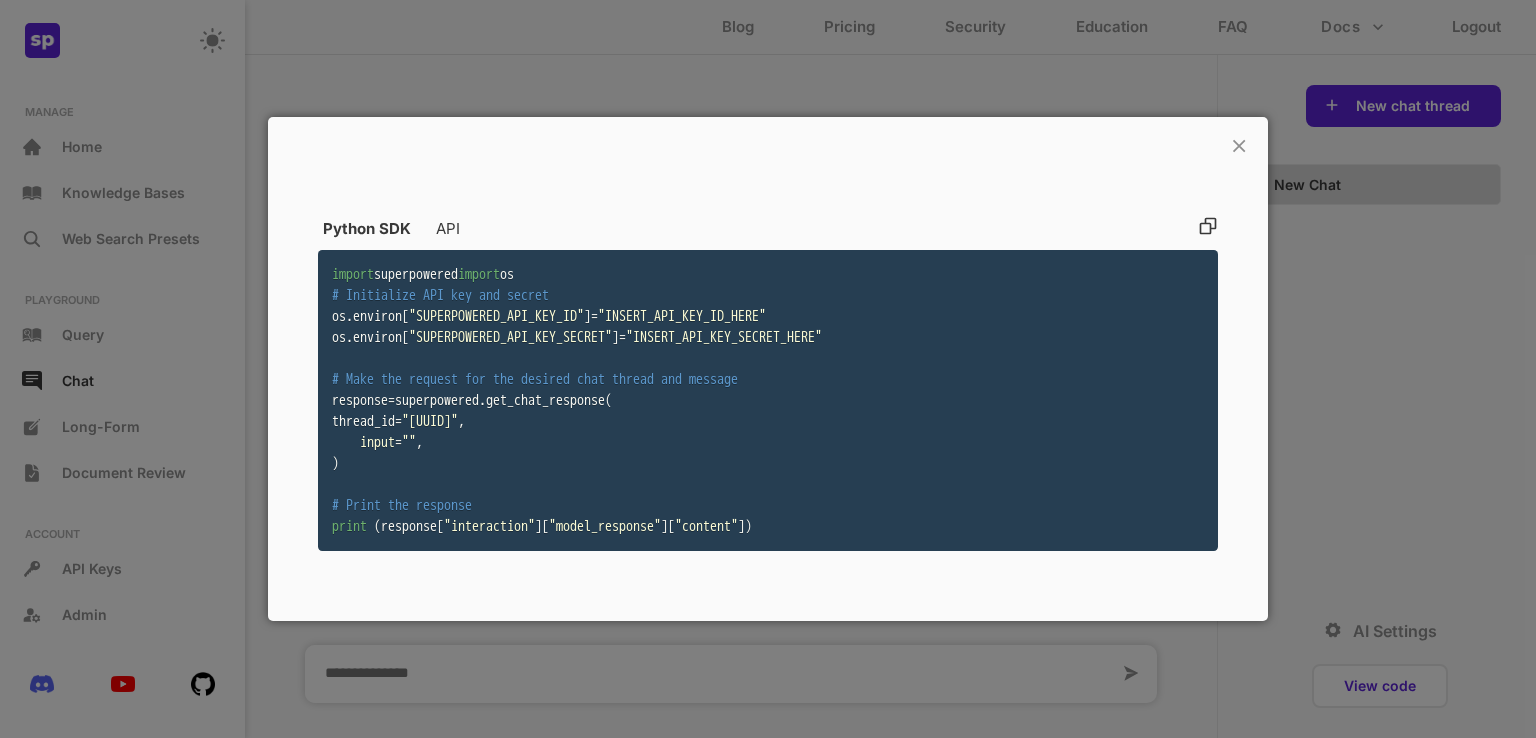 click on "API" at bounding box center [448, 228] 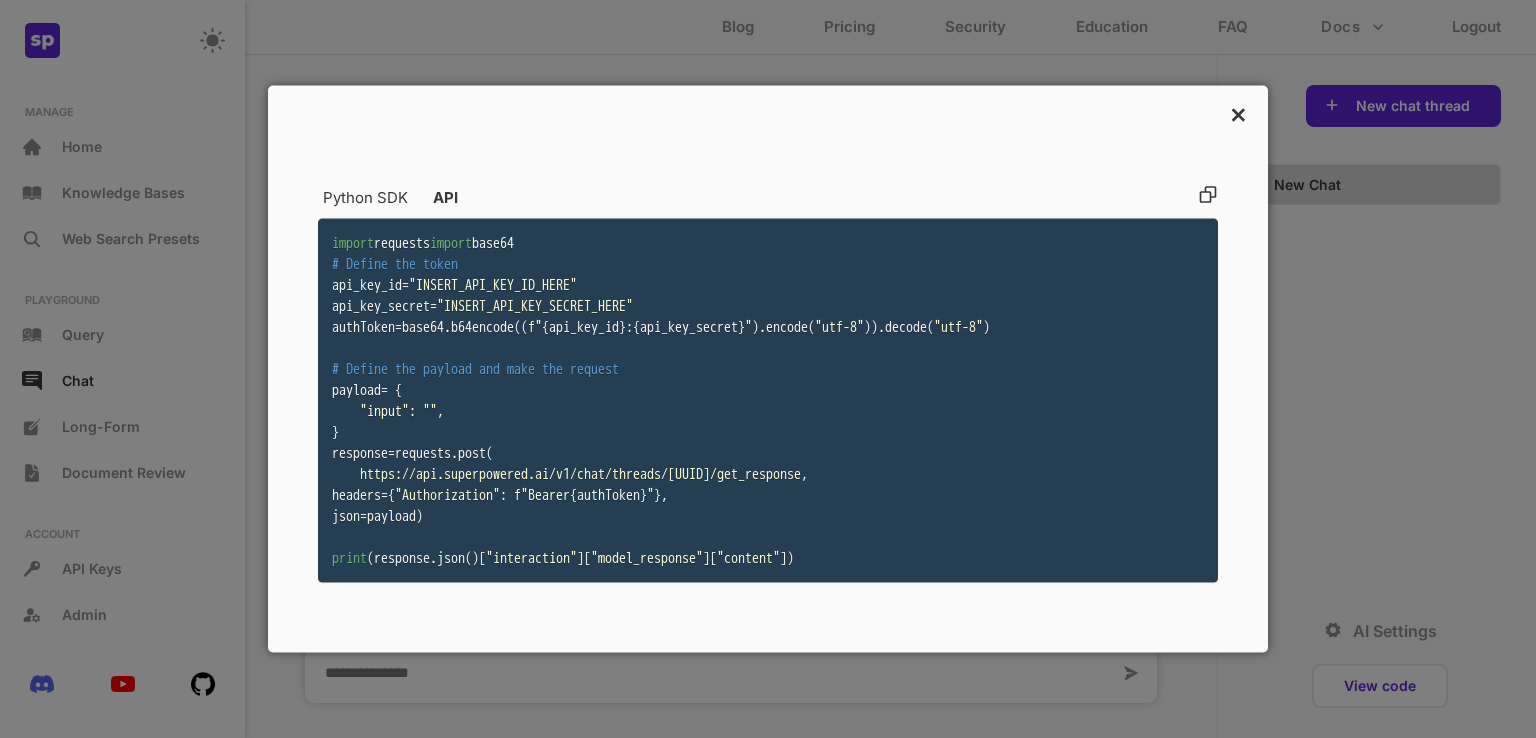 click on "×" at bounding box center (1238, 113) 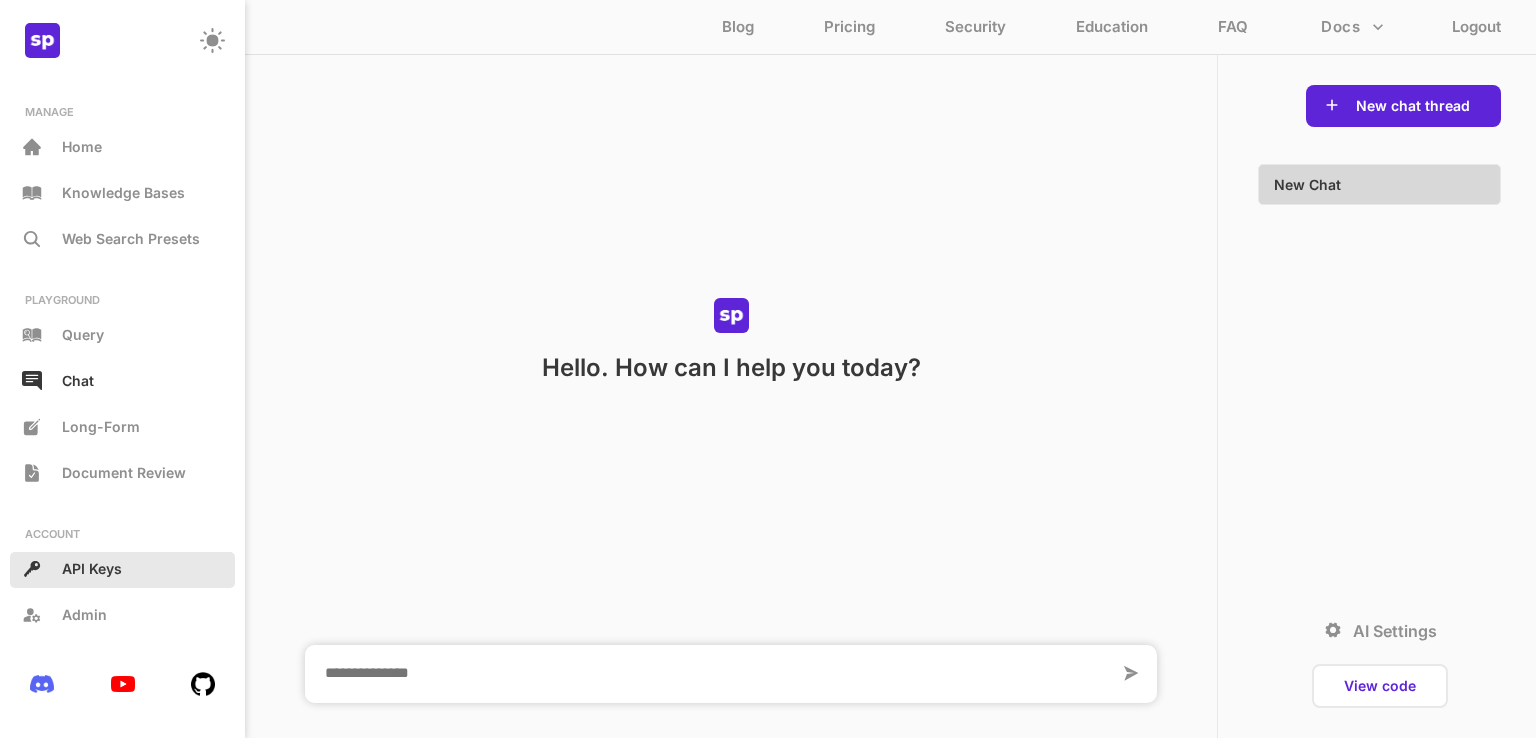 click on "API Keys" at bounding box center (122, 570) 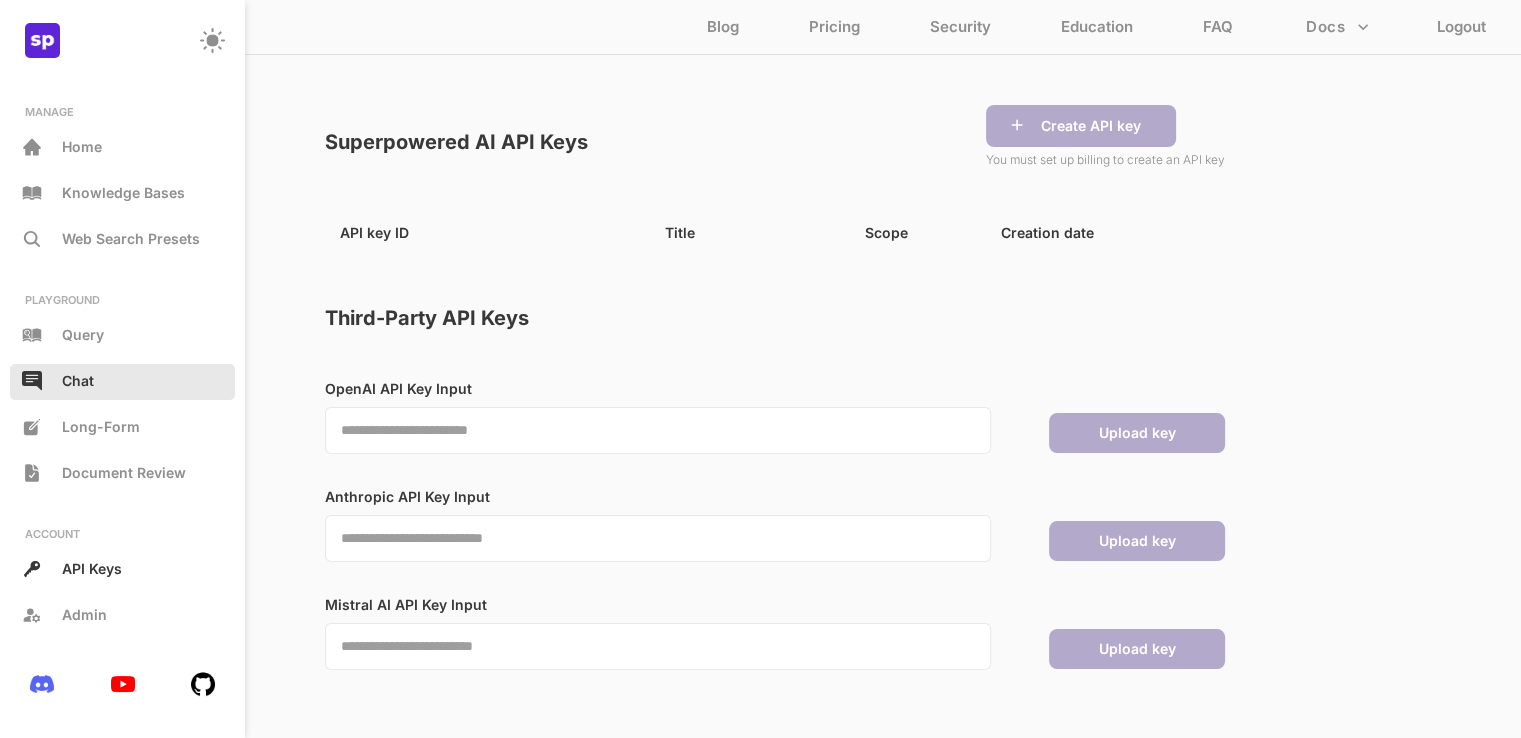 click on "Chat" at bounding box center (122, 382) 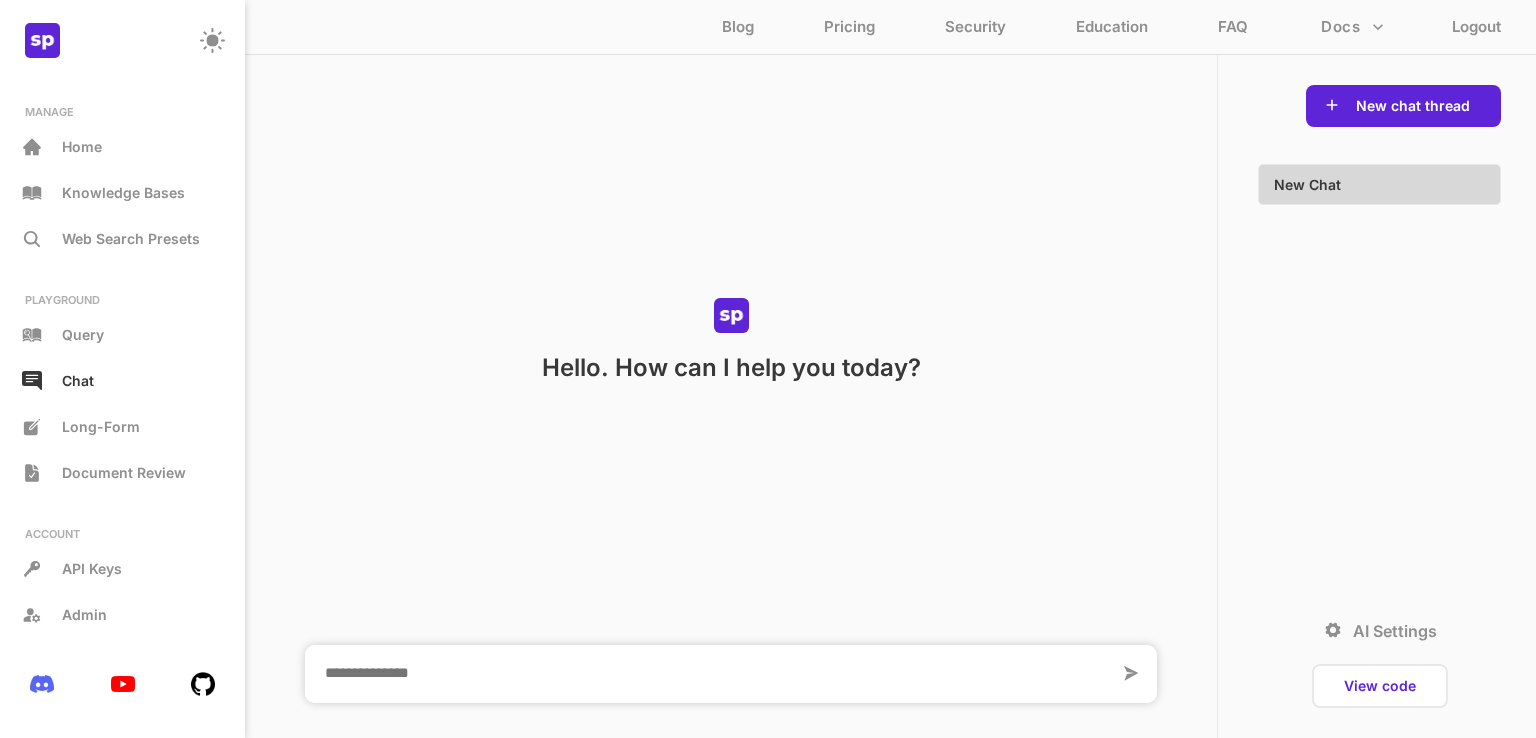 click at bounding box center [1338, 630] 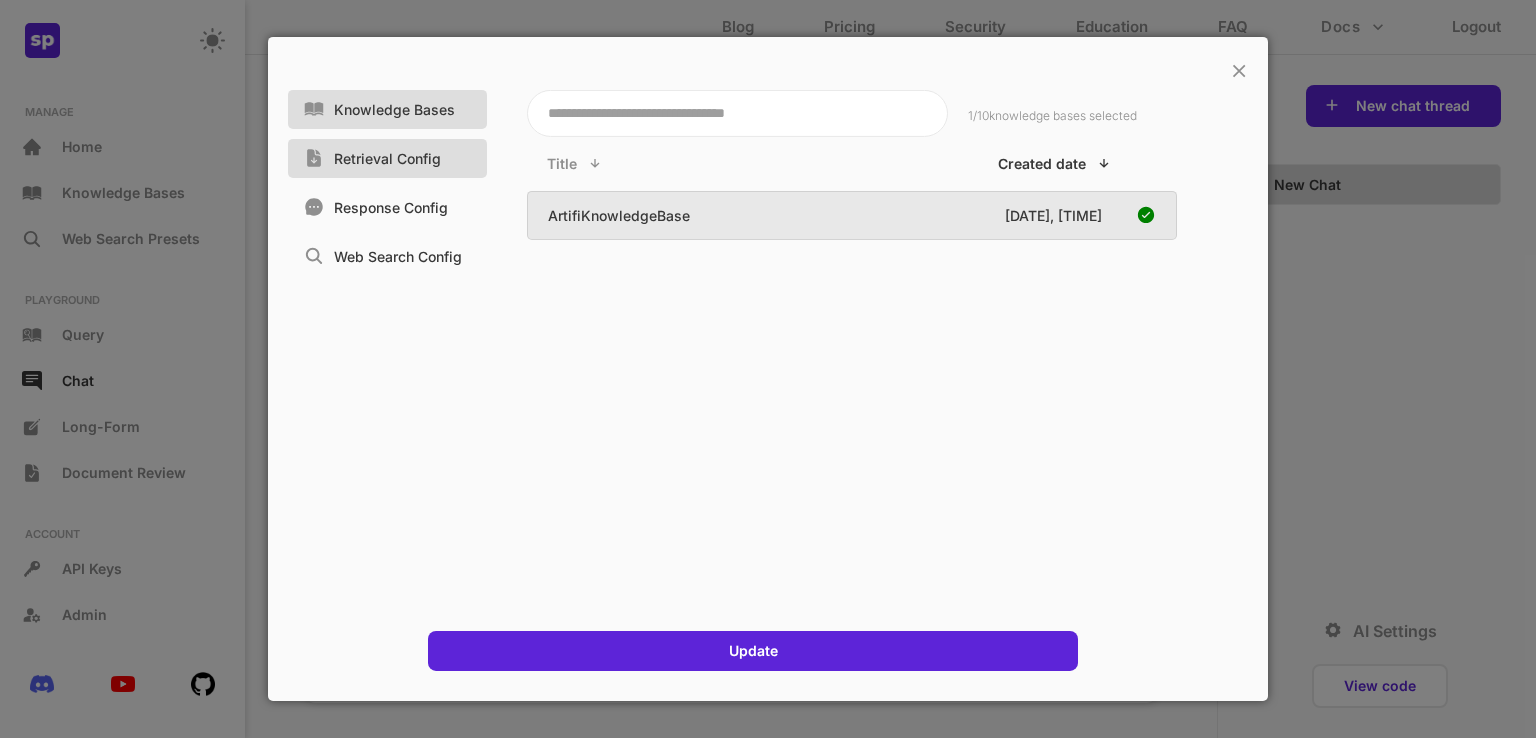 click at bounding box center [319, 158] 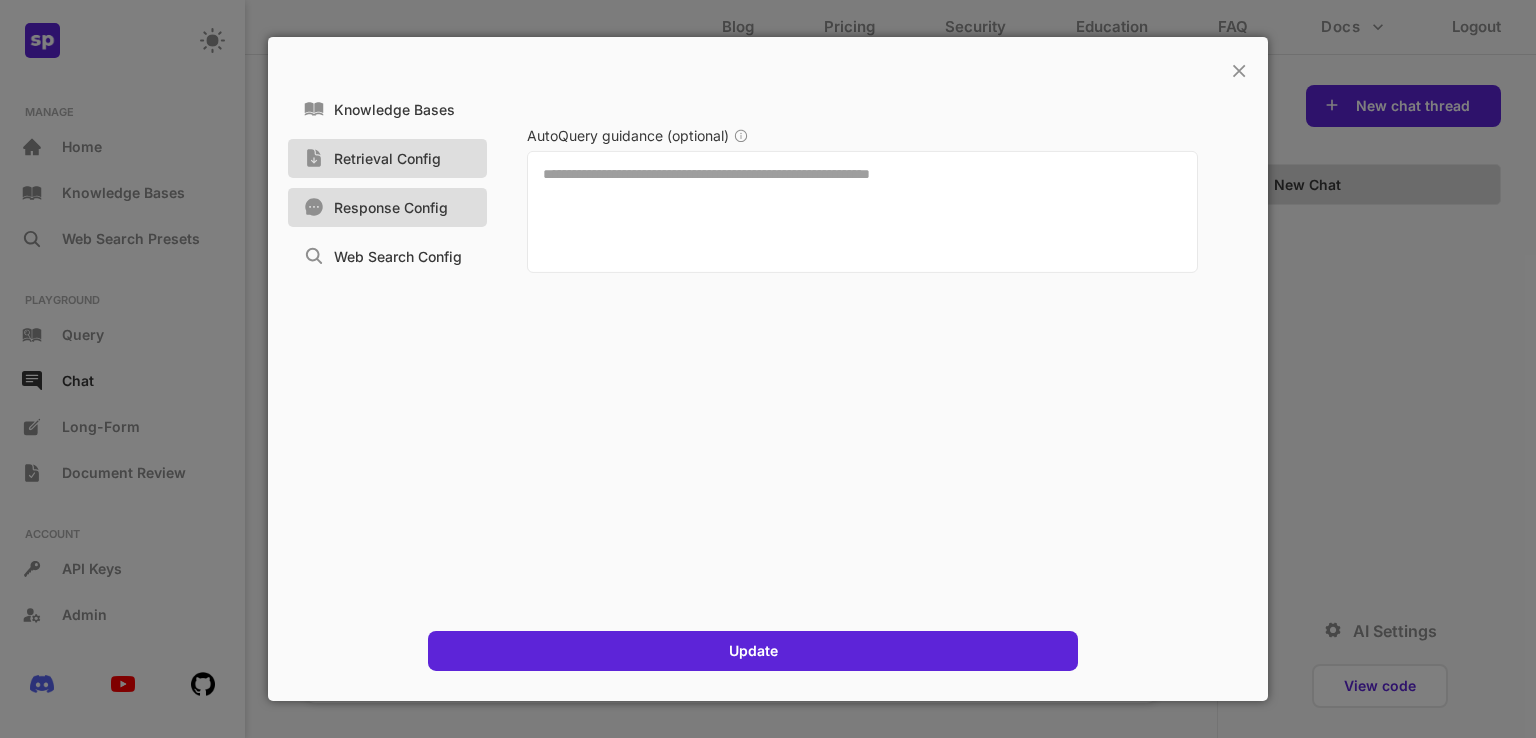 click on "Response Config" at bounding box center [387, 207] 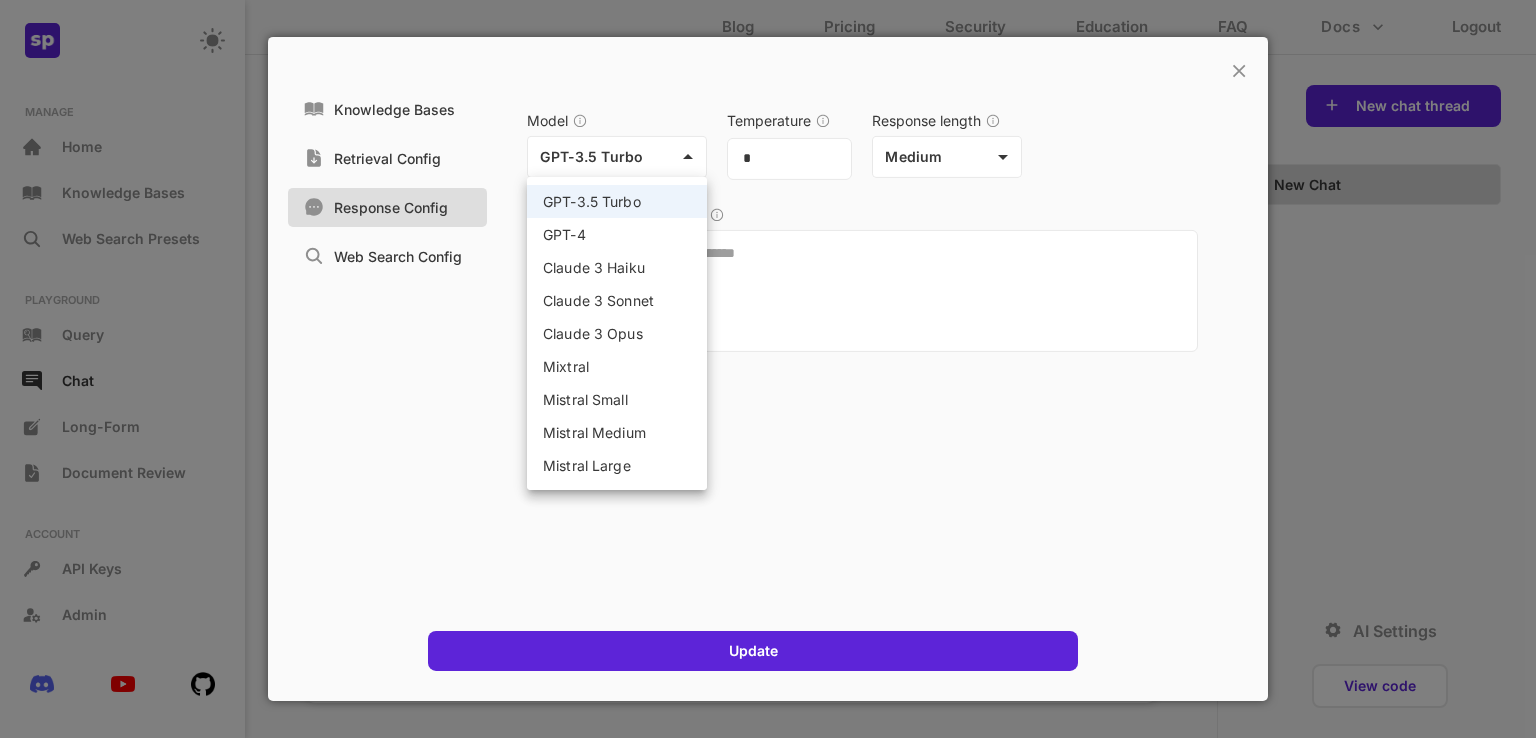 click on "**********" at bounding box center (768, 369) 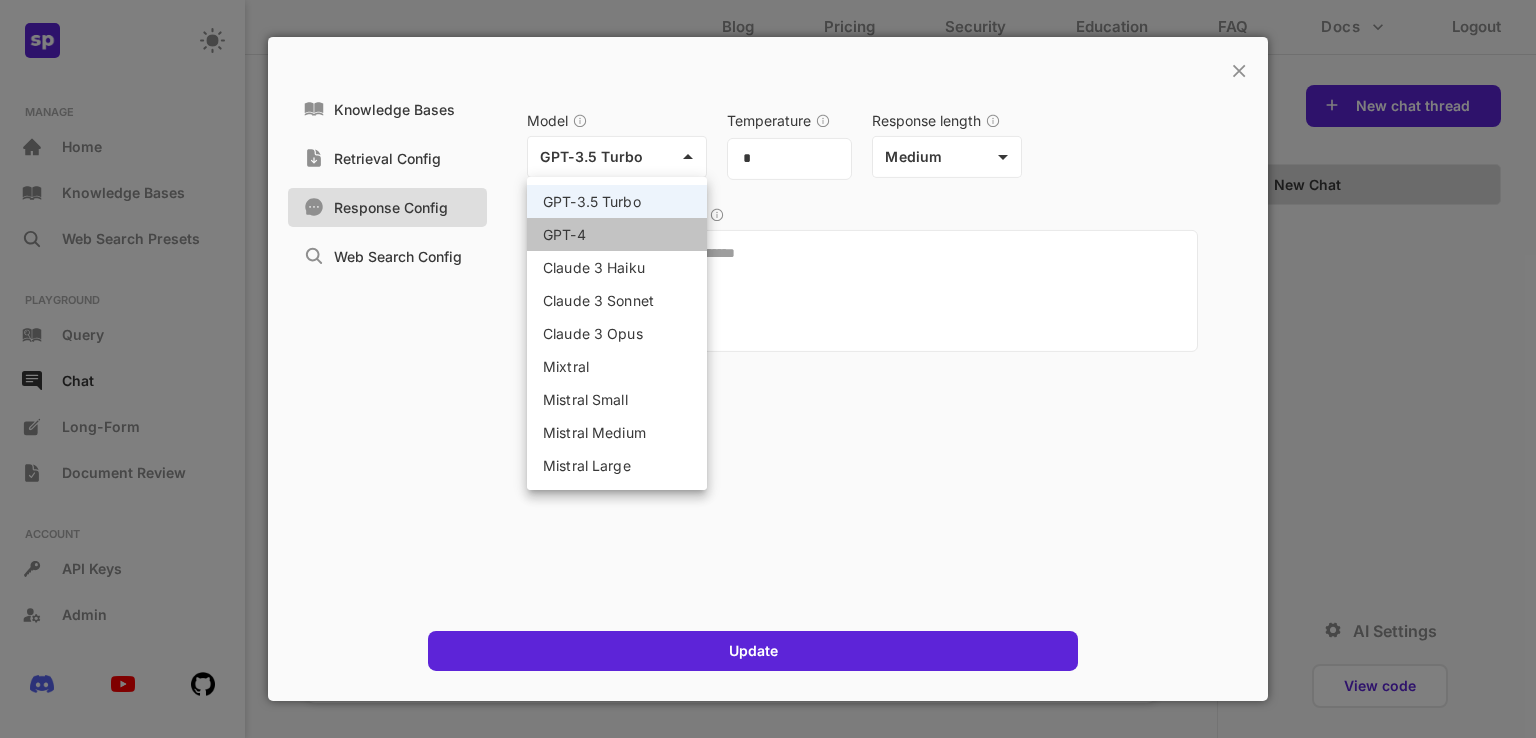 click on "GPT-4" at bounding box center (617, 234) 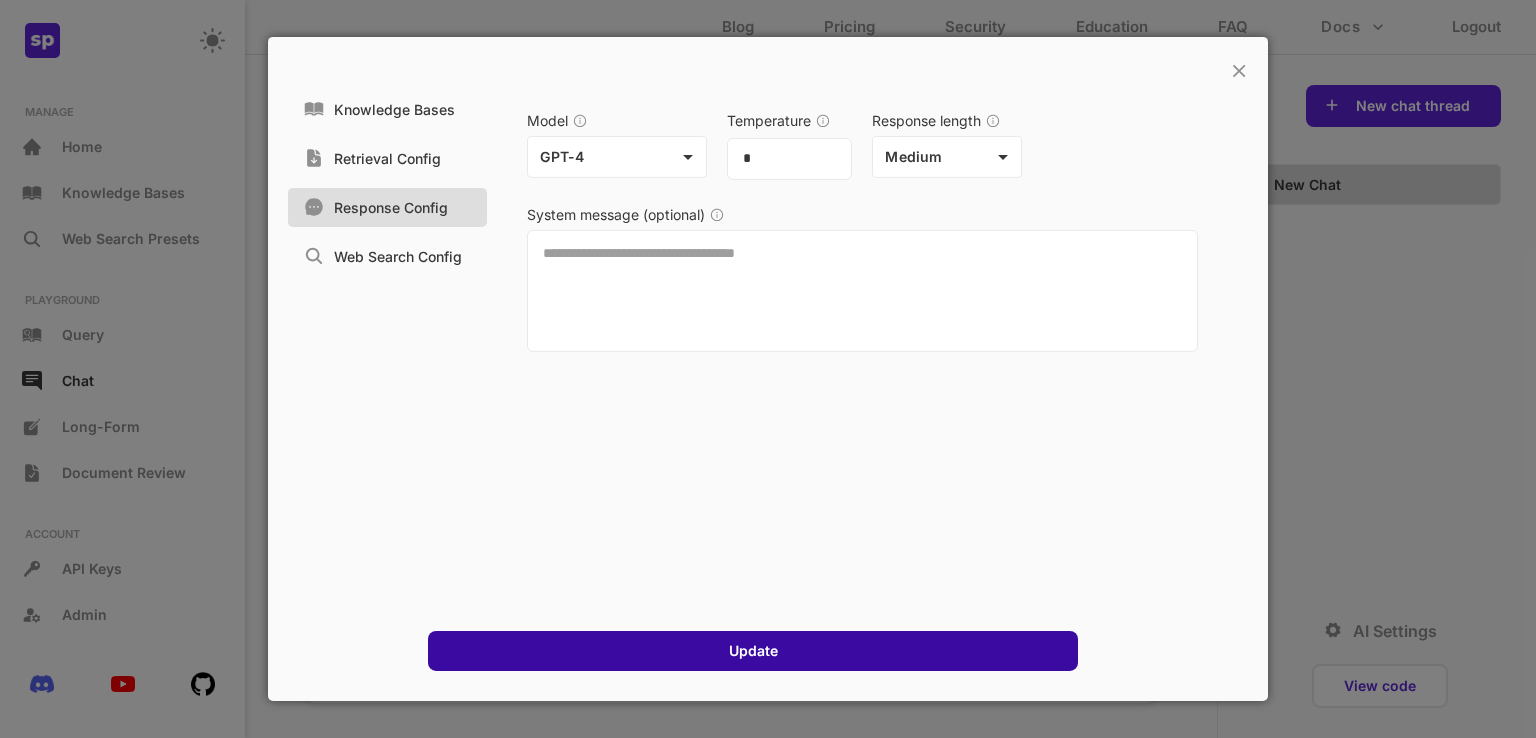 click on "Update" at bounding box center (753, 651) 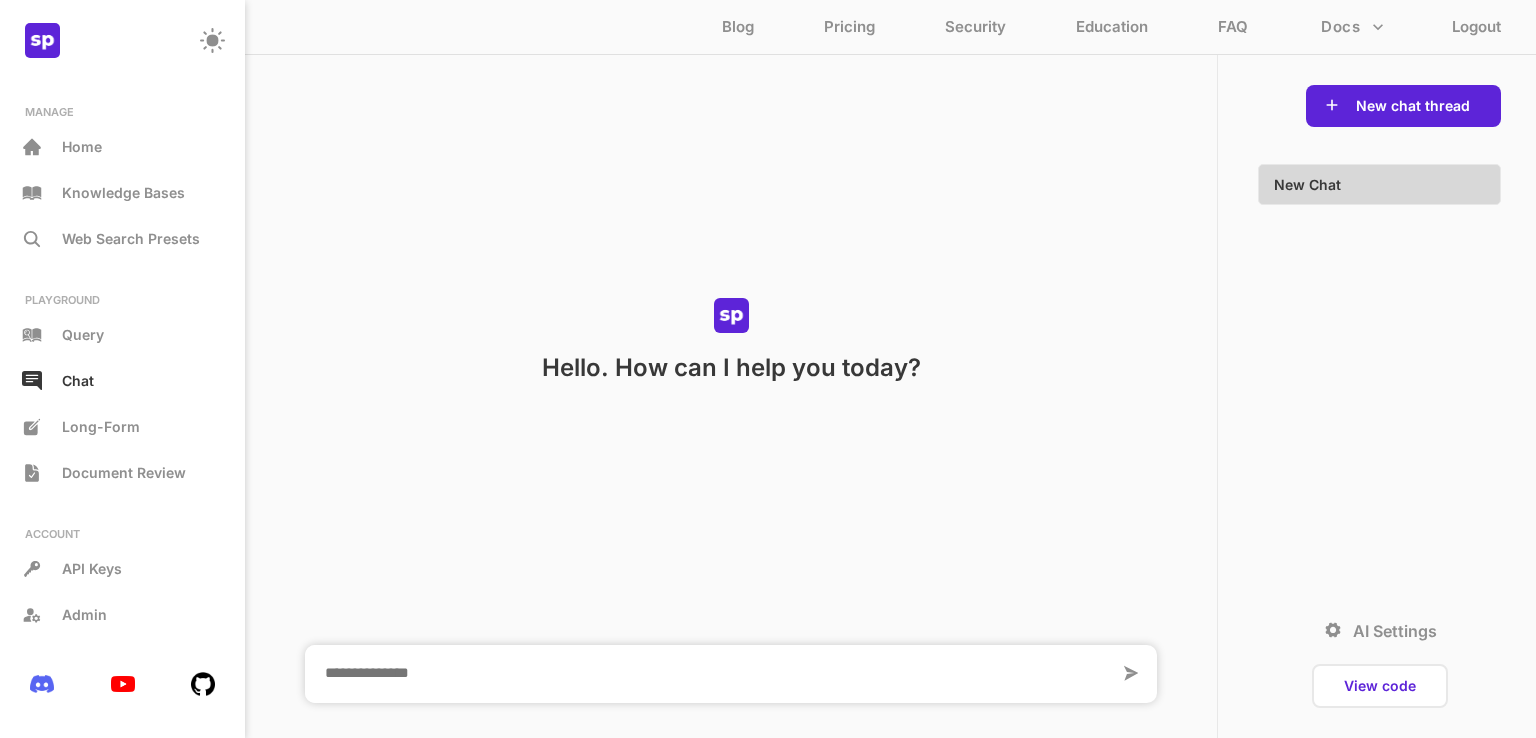 click at bounding box center [731, 681] 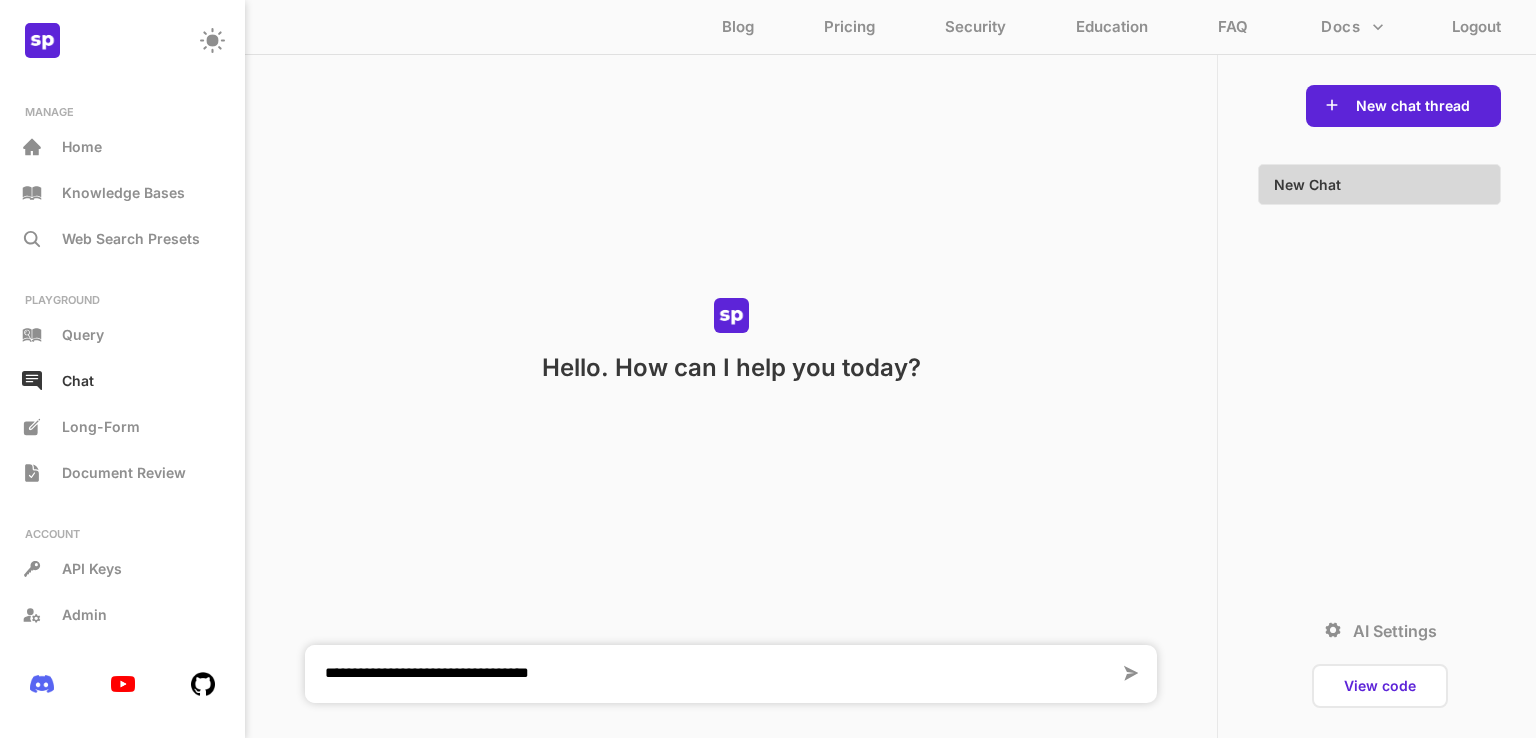 type 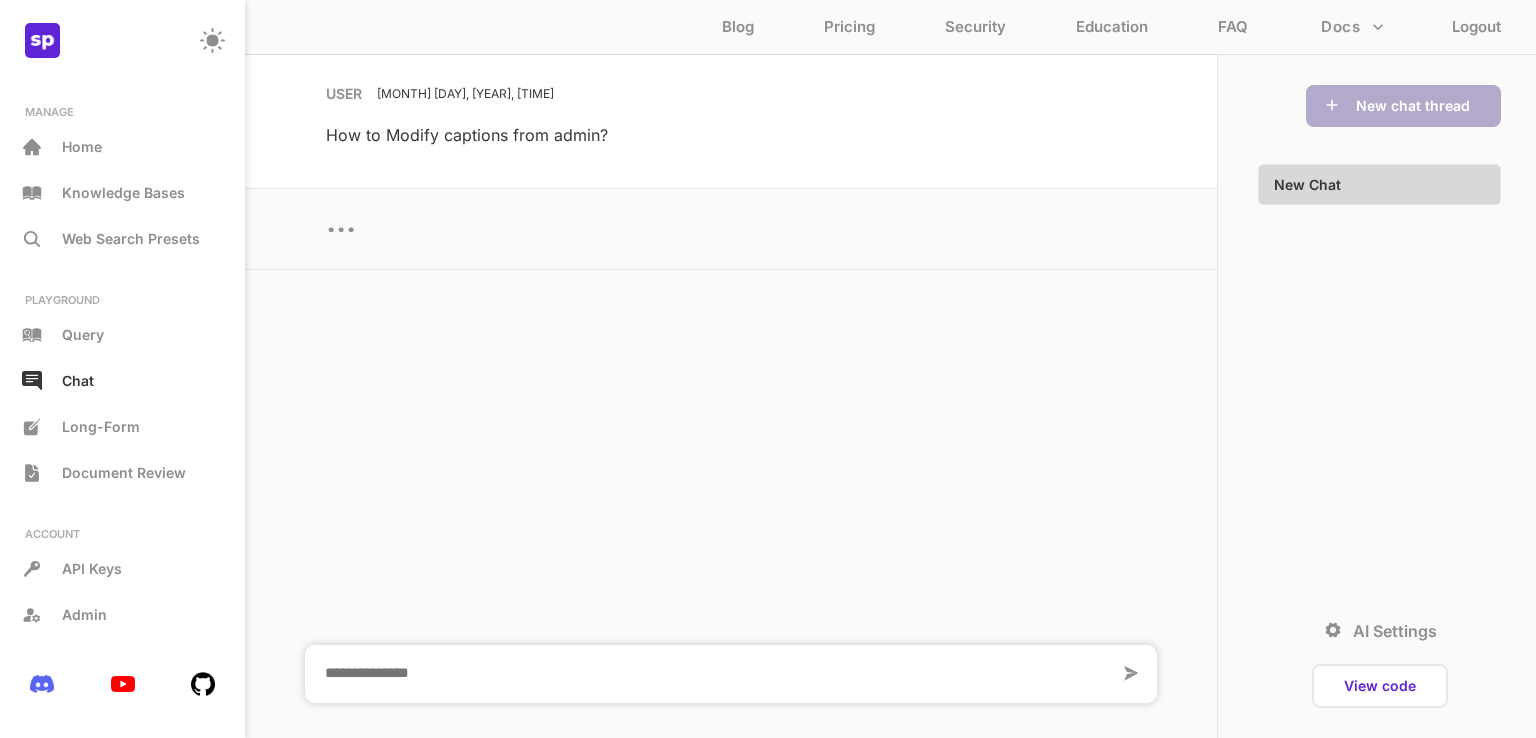 click 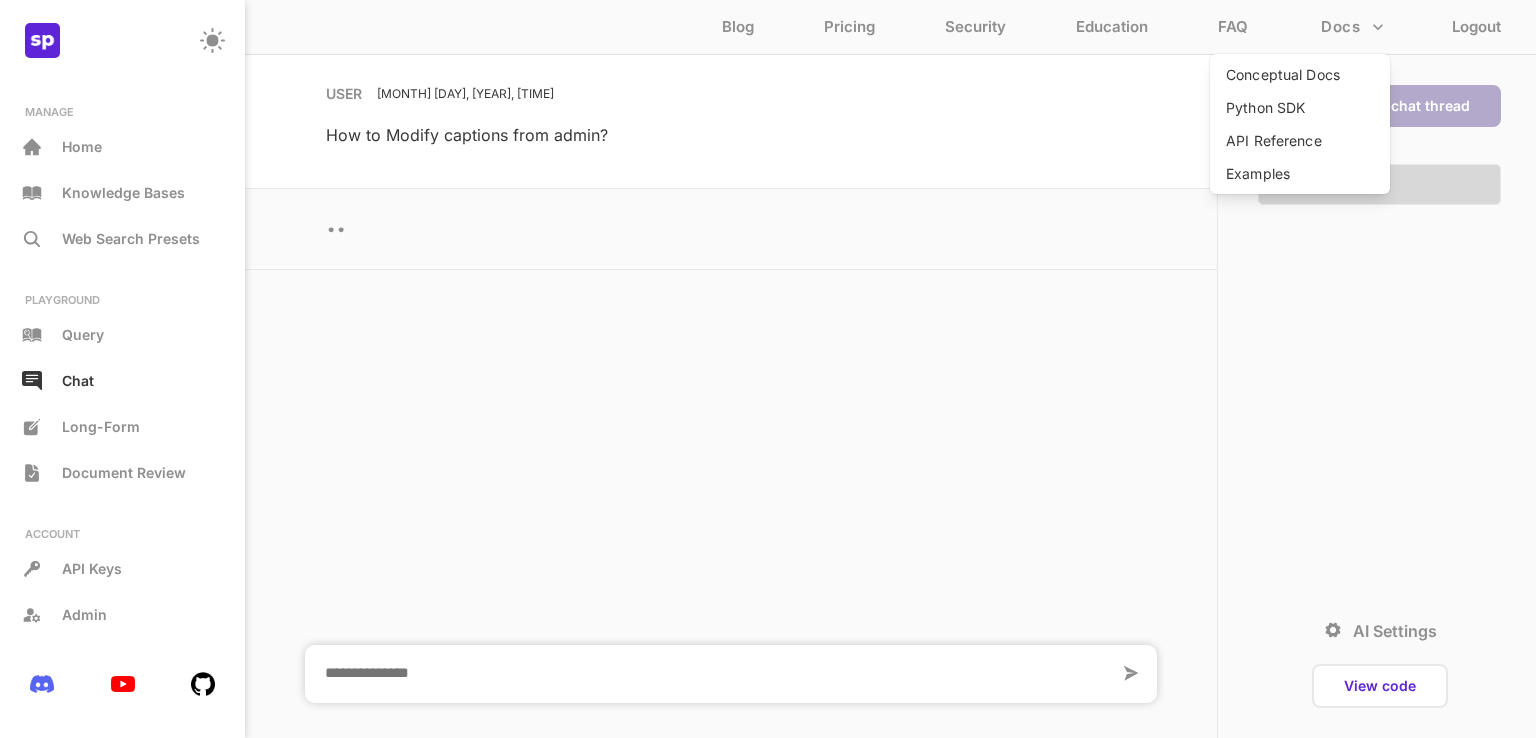 type 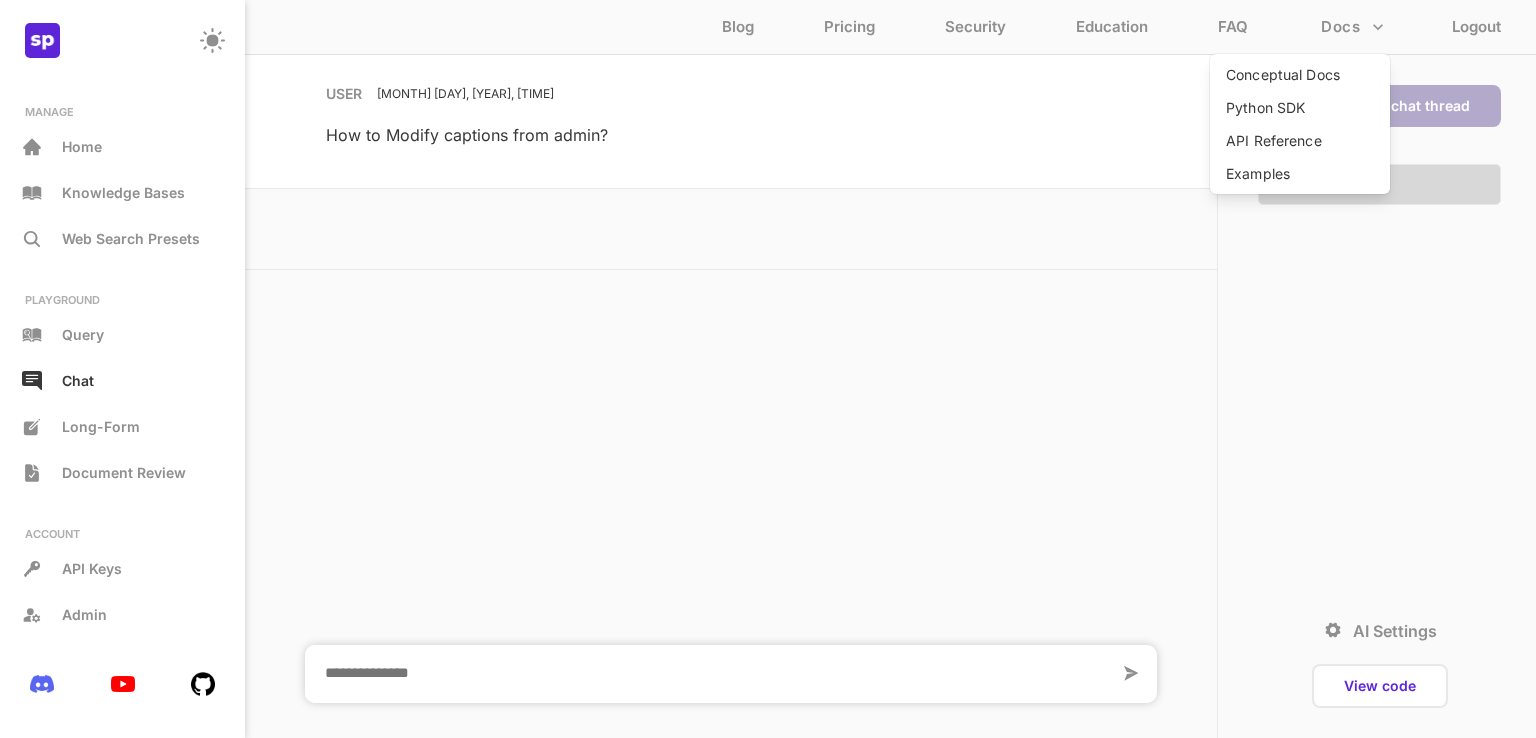 type 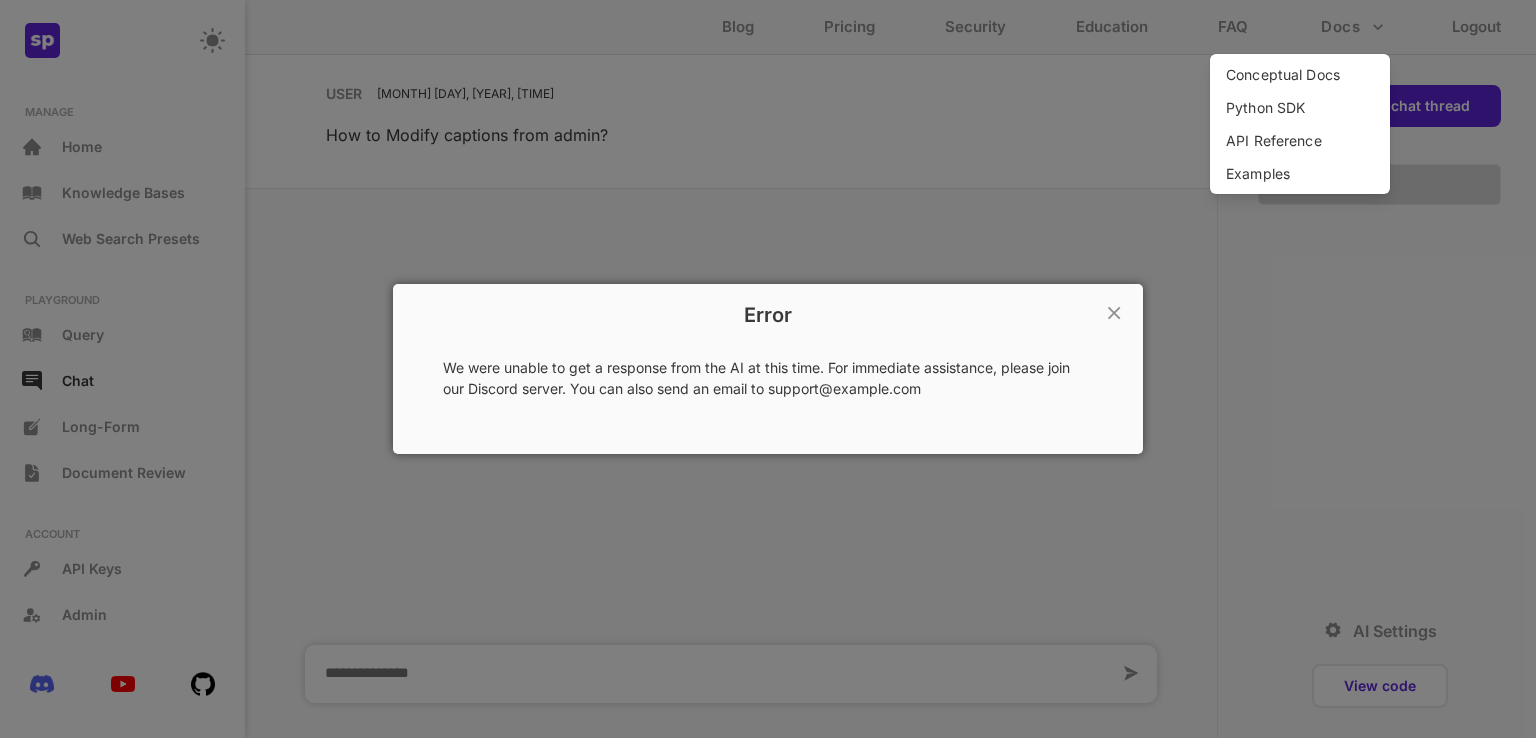 click at bounding box center (768, 369) 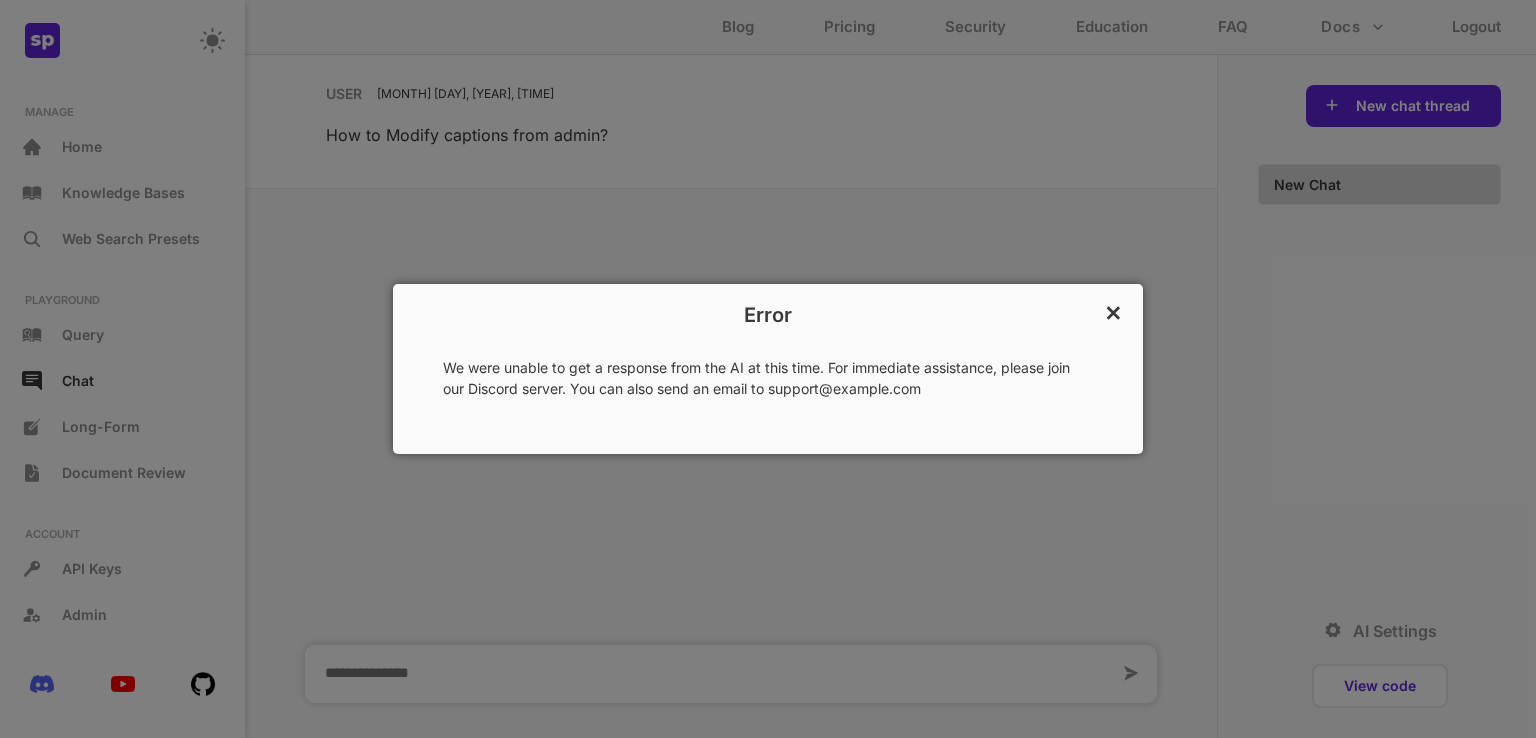 click on "×" at bounding box center [1113, 311] 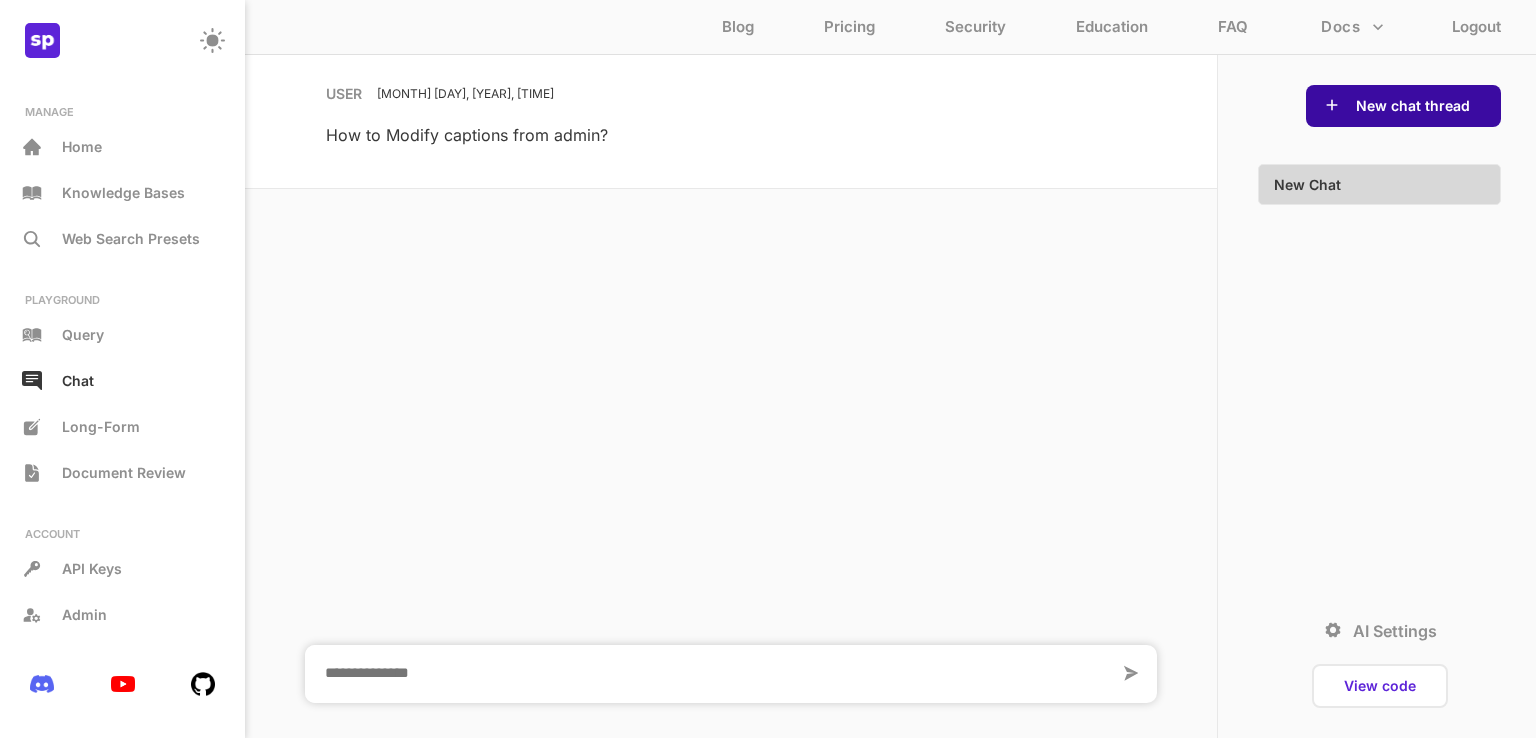 click on "New chat thread" at bounding box center [1403, 106] 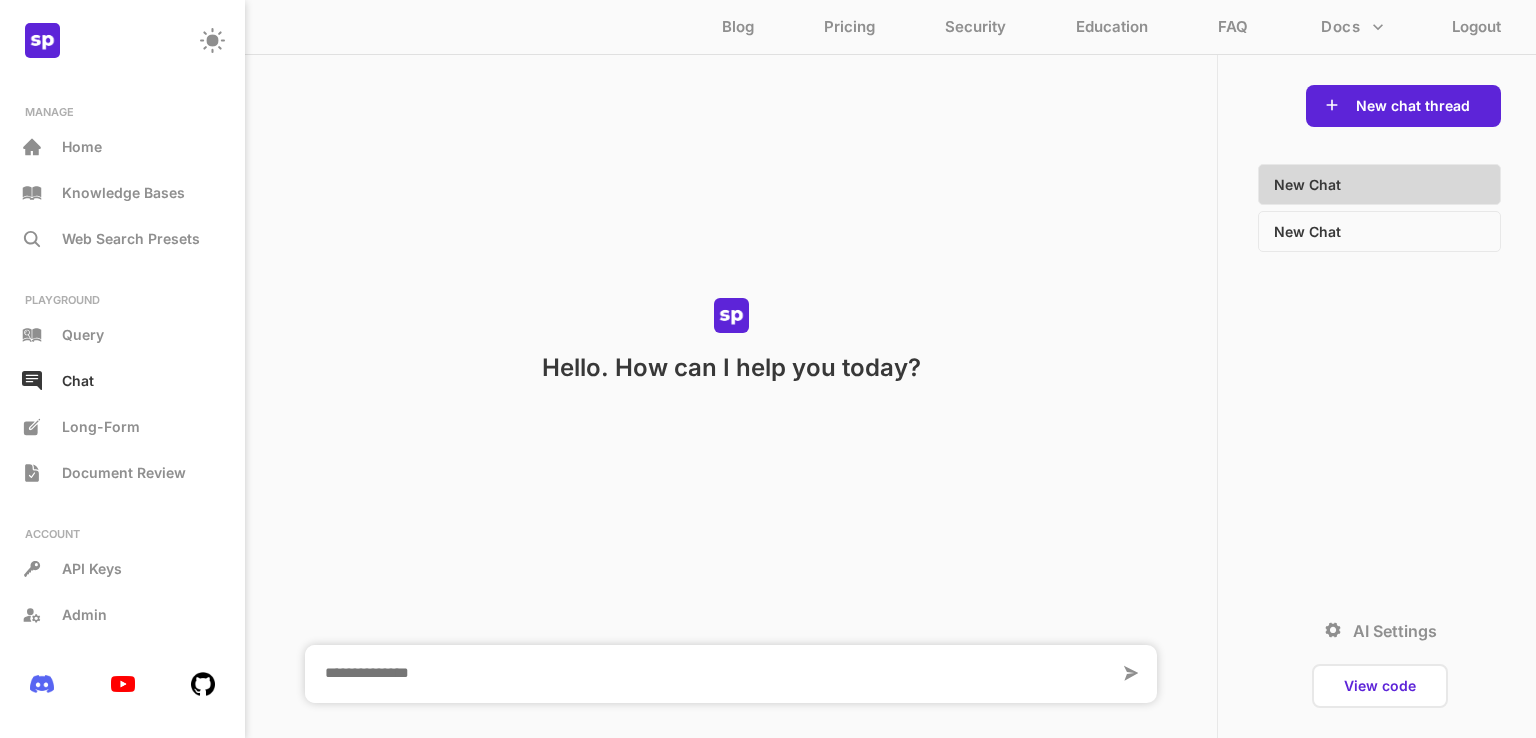 click at bounding box center [712, 674] 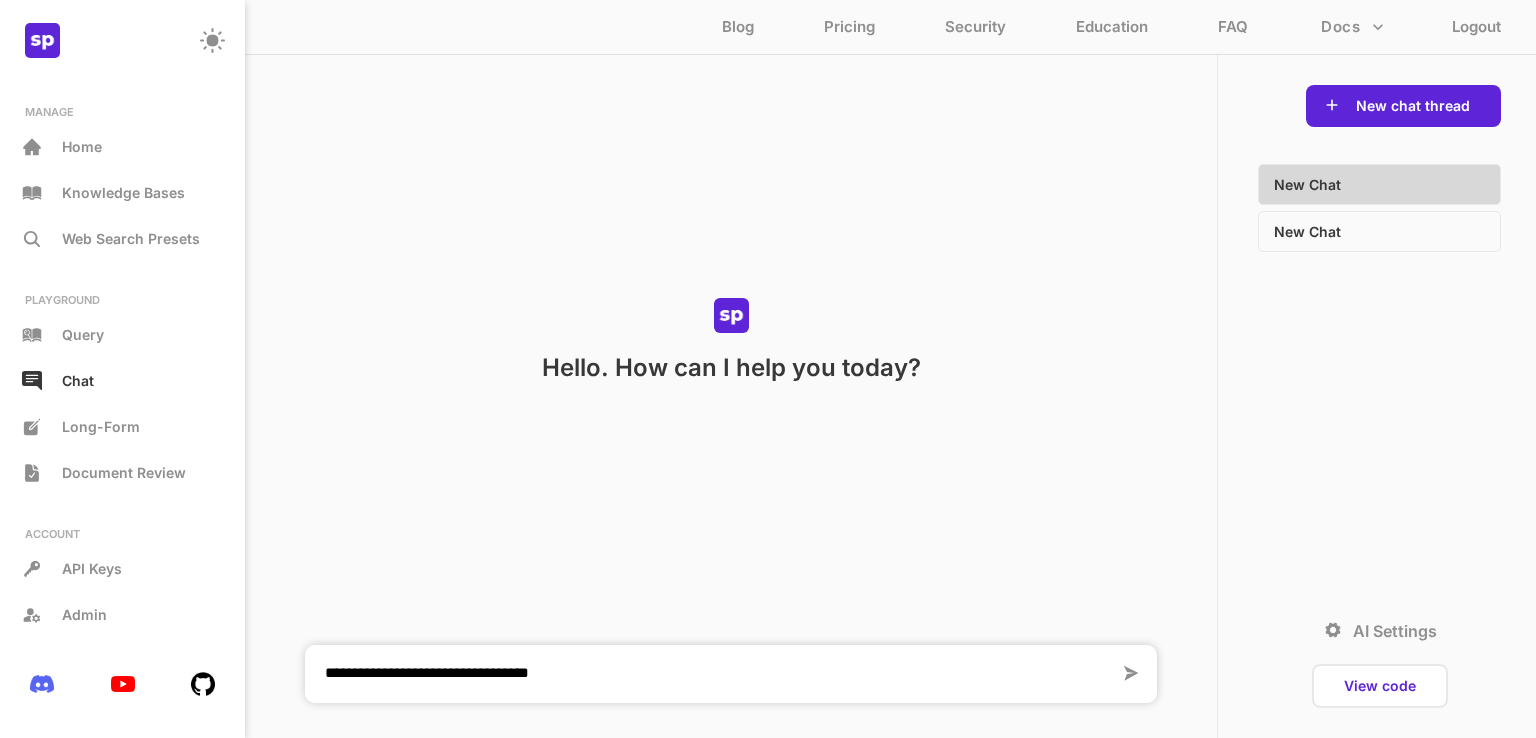 type 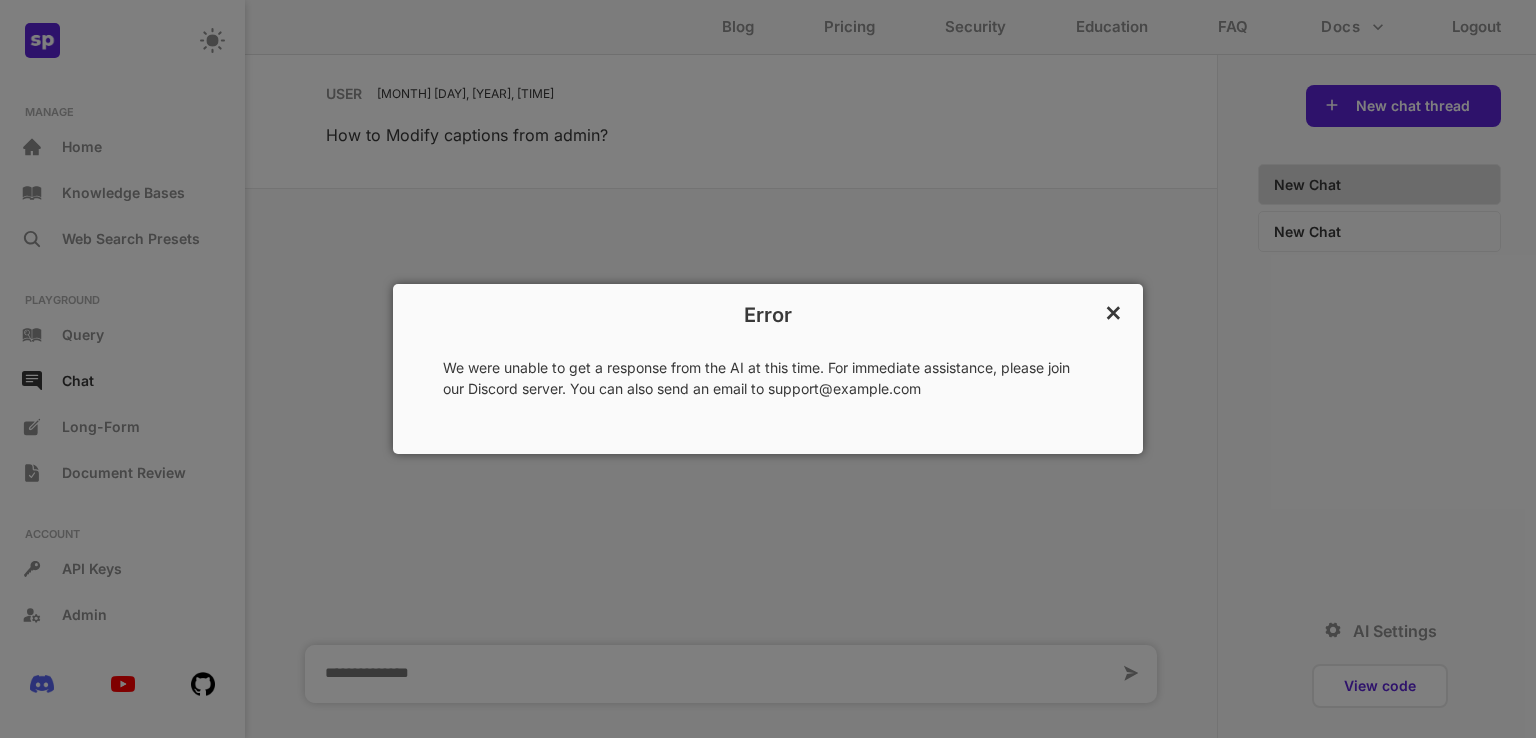 click on "×" at bounding box center [1113, 311] 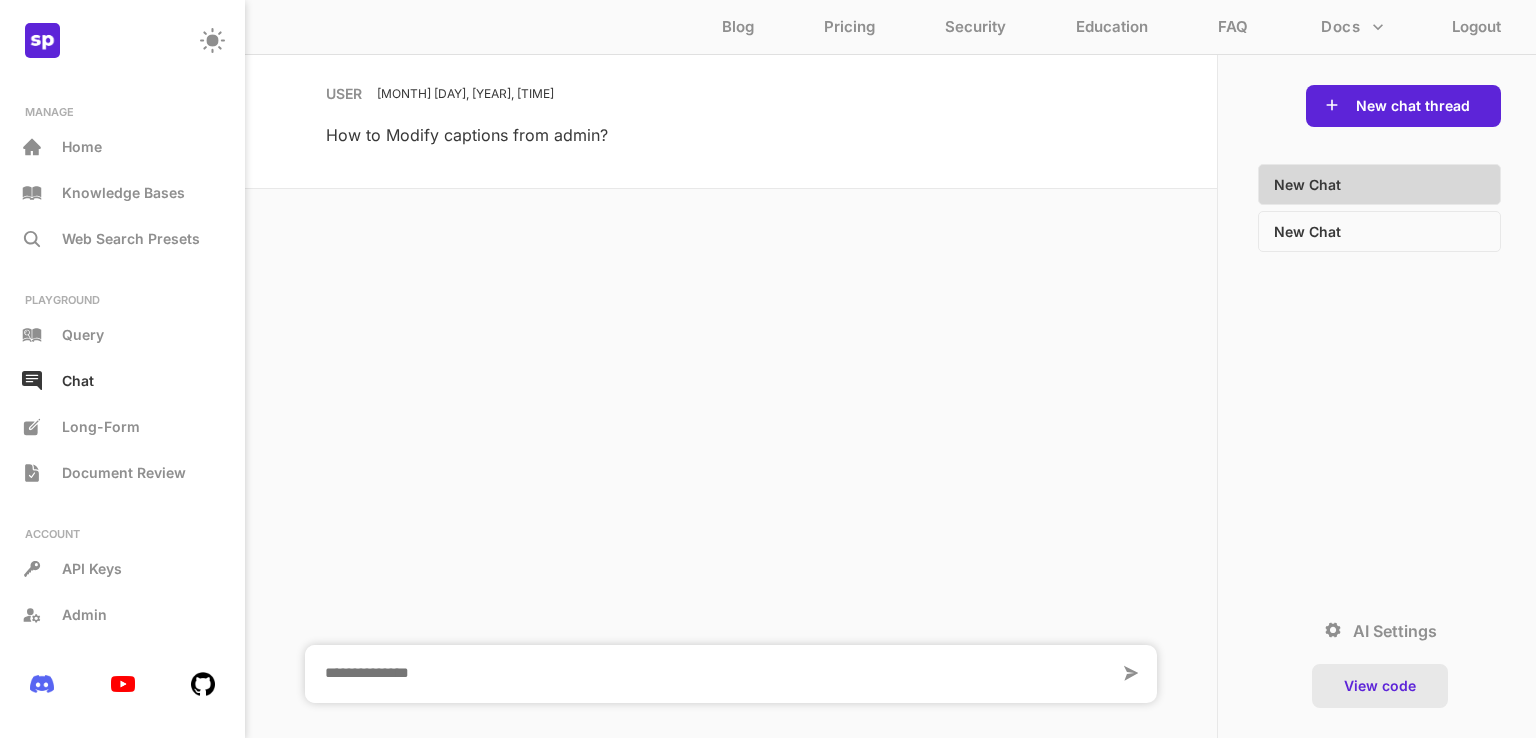 click on "View code" at bounding box center (1380, 686) 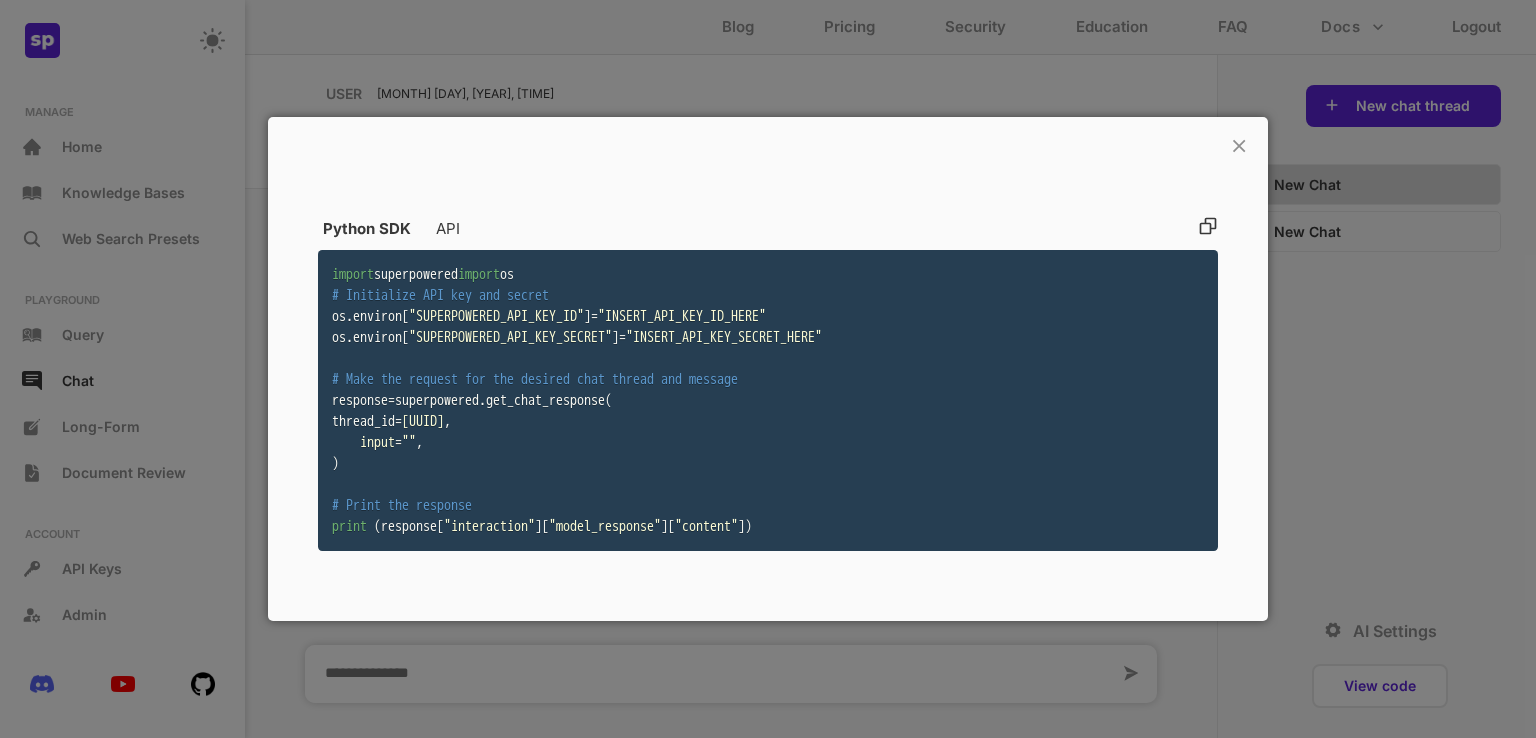 click on "Python SDK API" at bounding box center [768, 228] 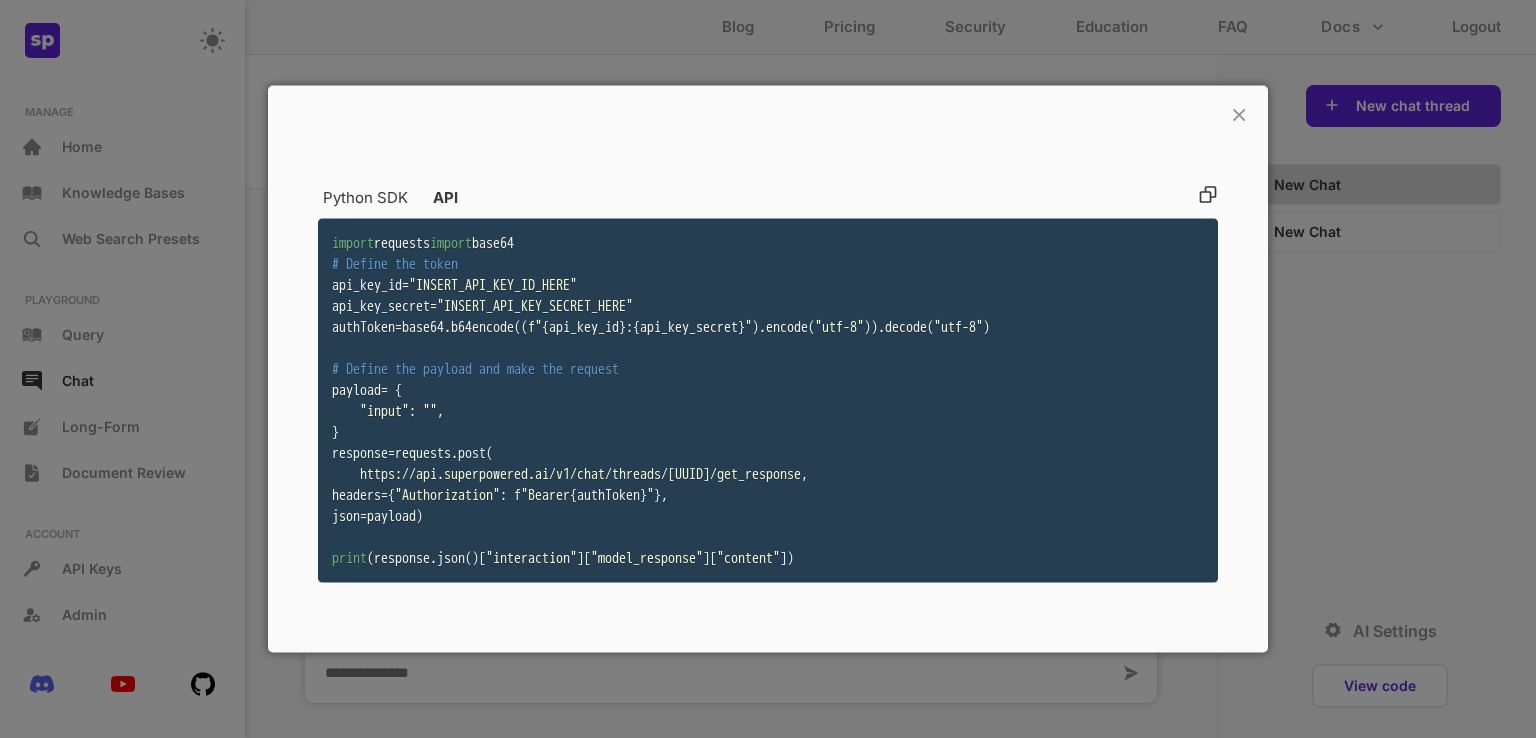 scroll, scrollTop: 3, scrollLeft: 0, axis: vertical 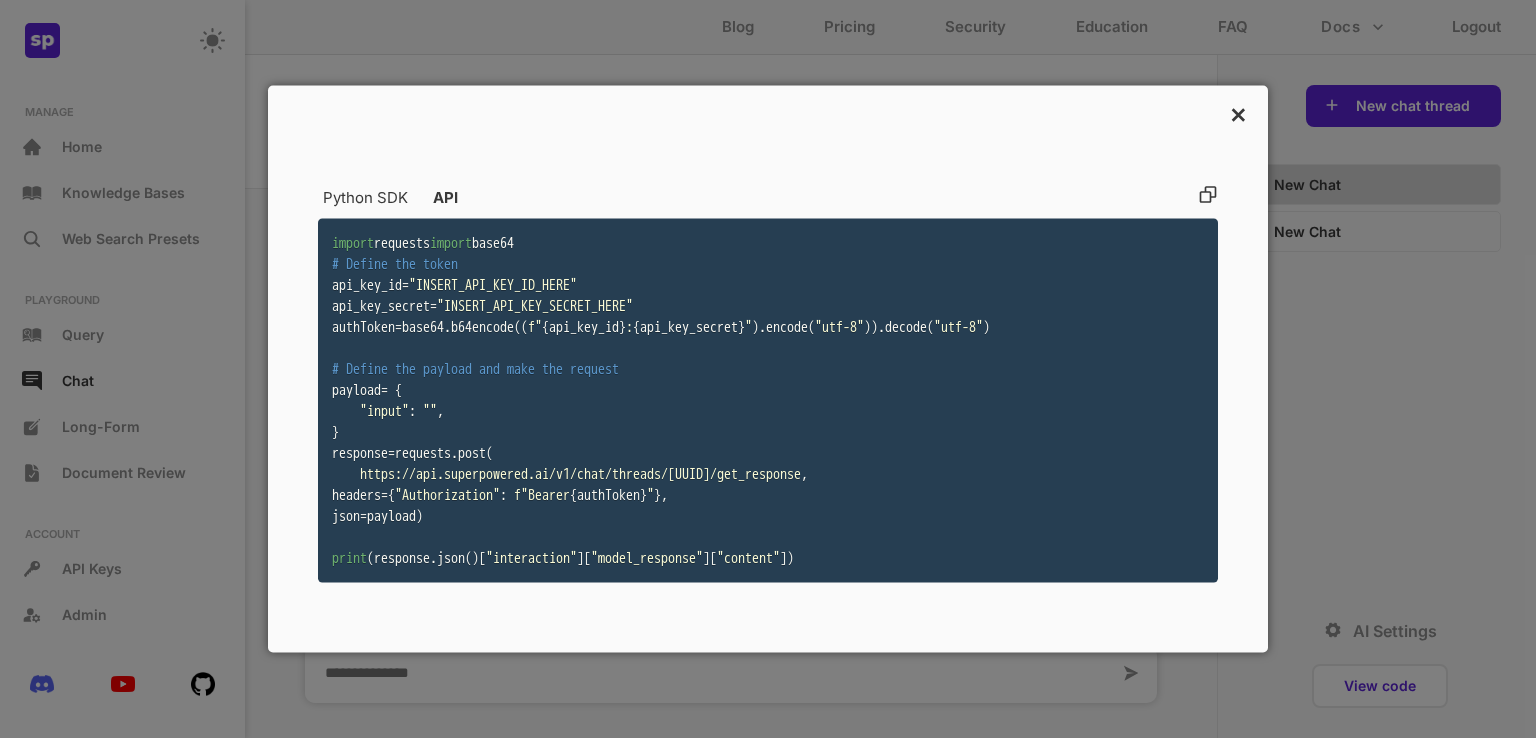 click on "×" at bounding box center [1238, 113] 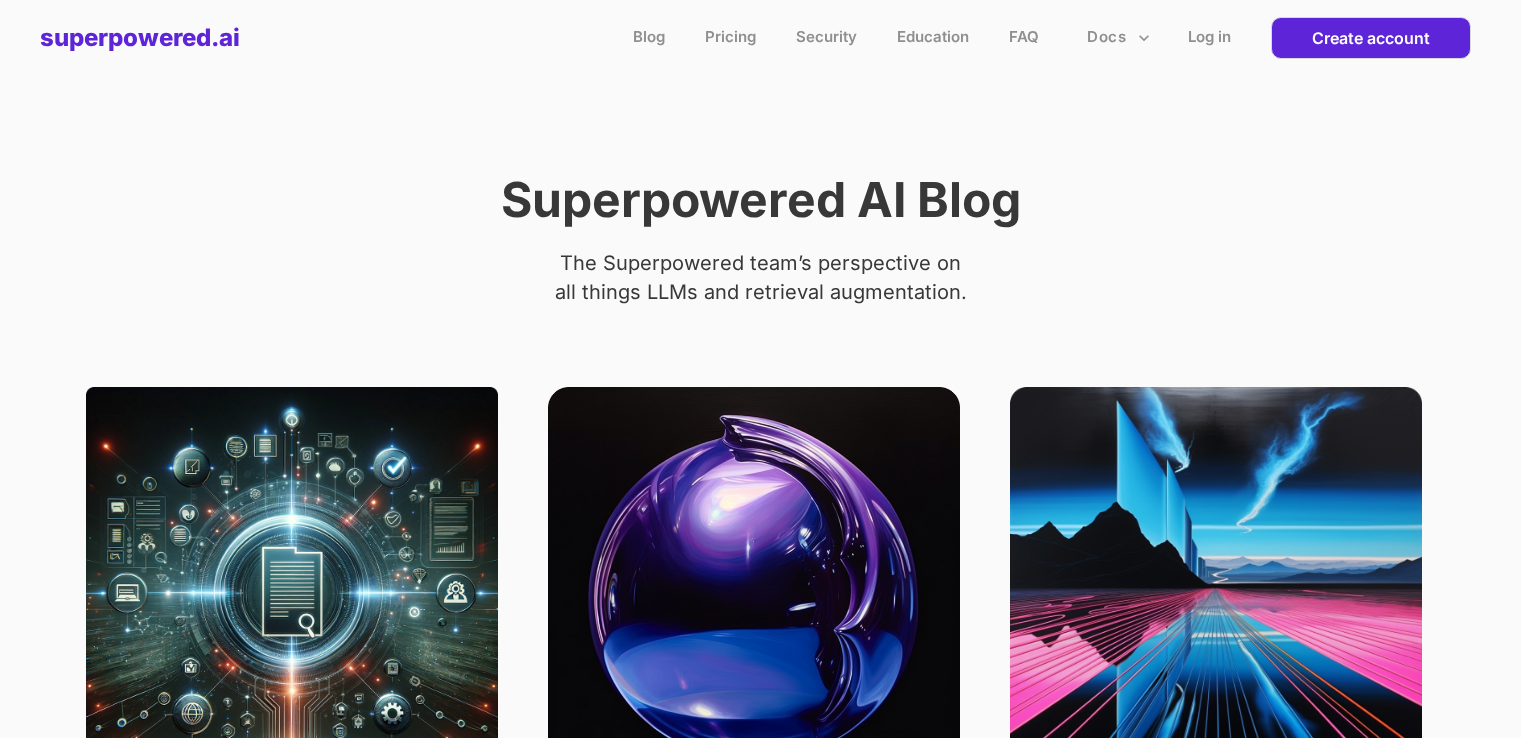 scroll, scrollTop: 0, scrollLeft: 0, axis: both 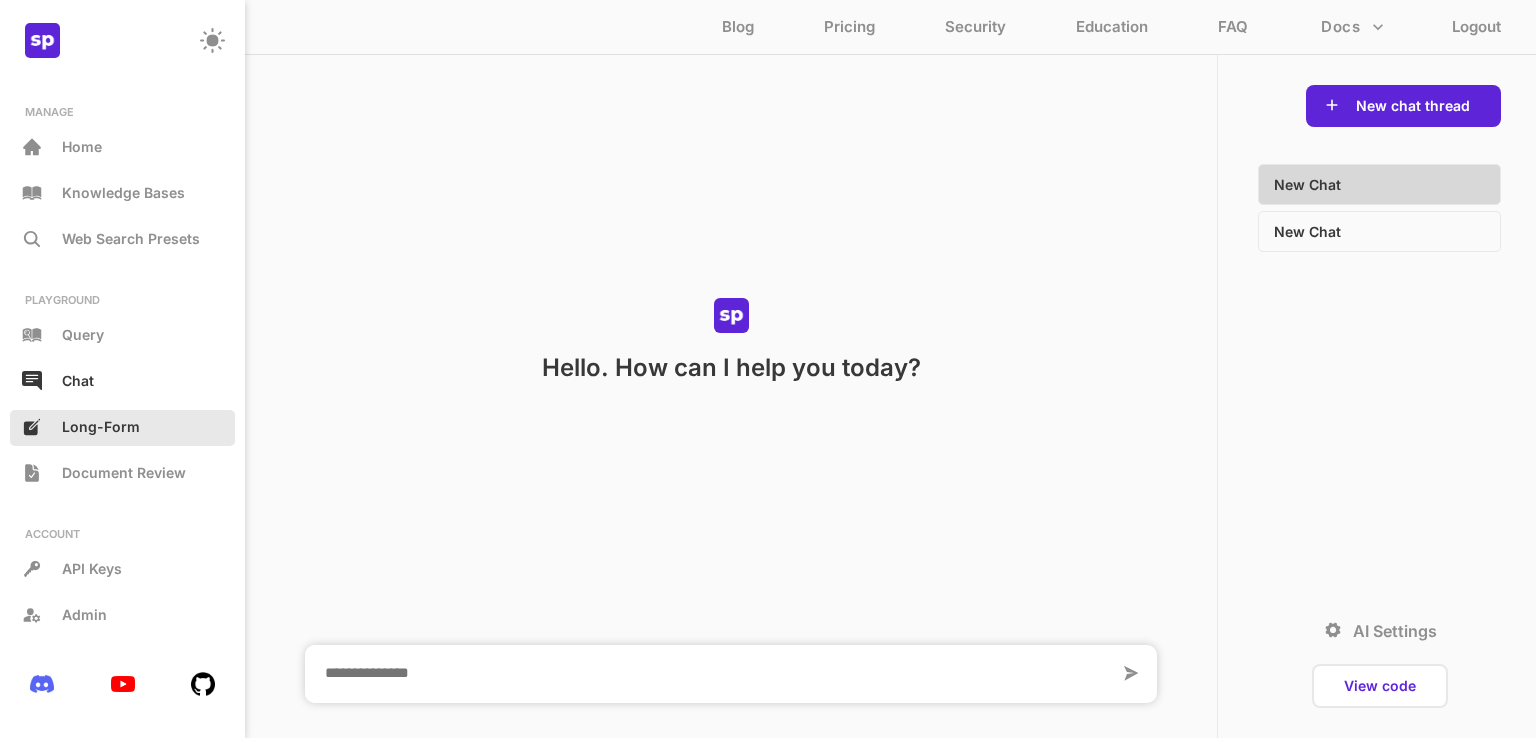 click on "Long-Form" at bounding box center [101, 426] 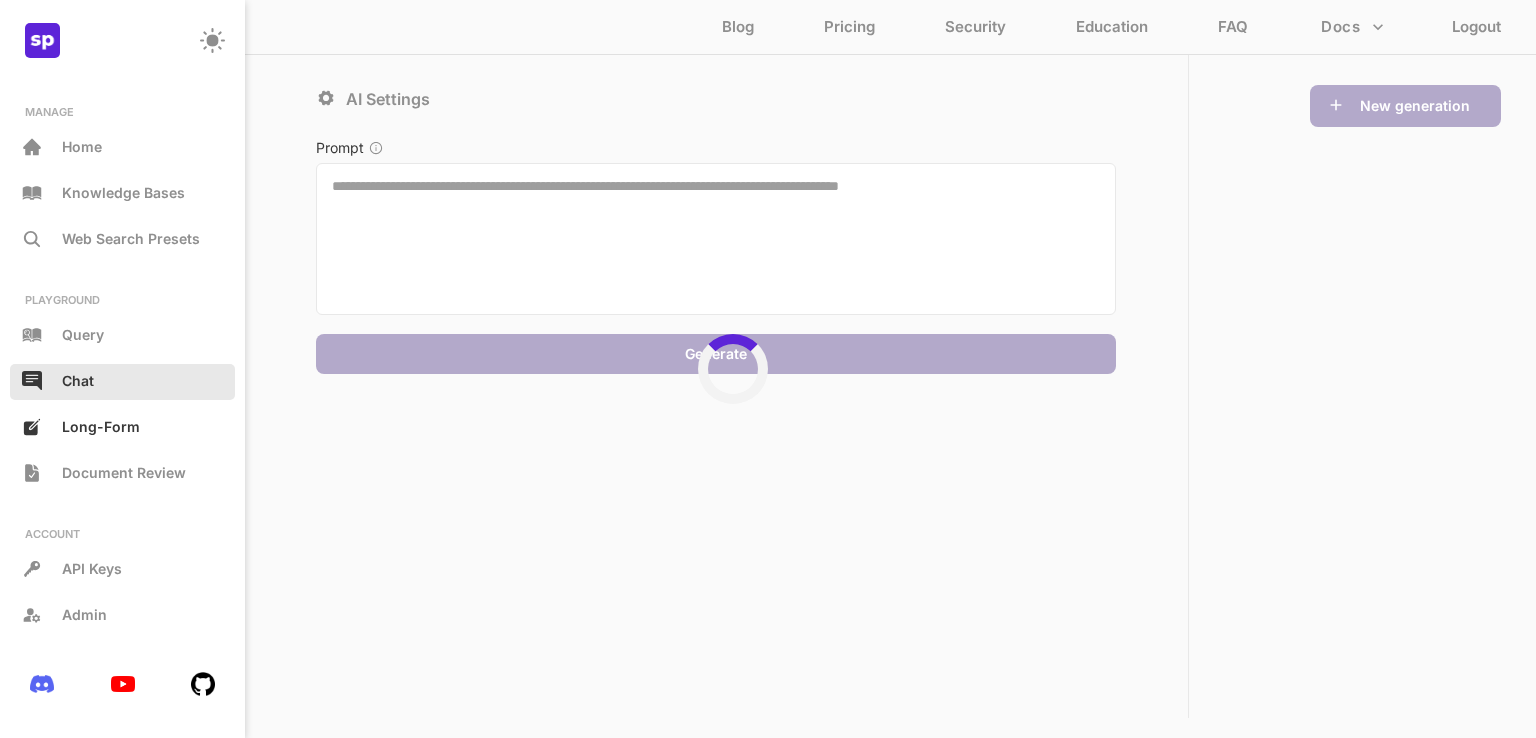 click on "Chat" at bounding box center [78, 380] 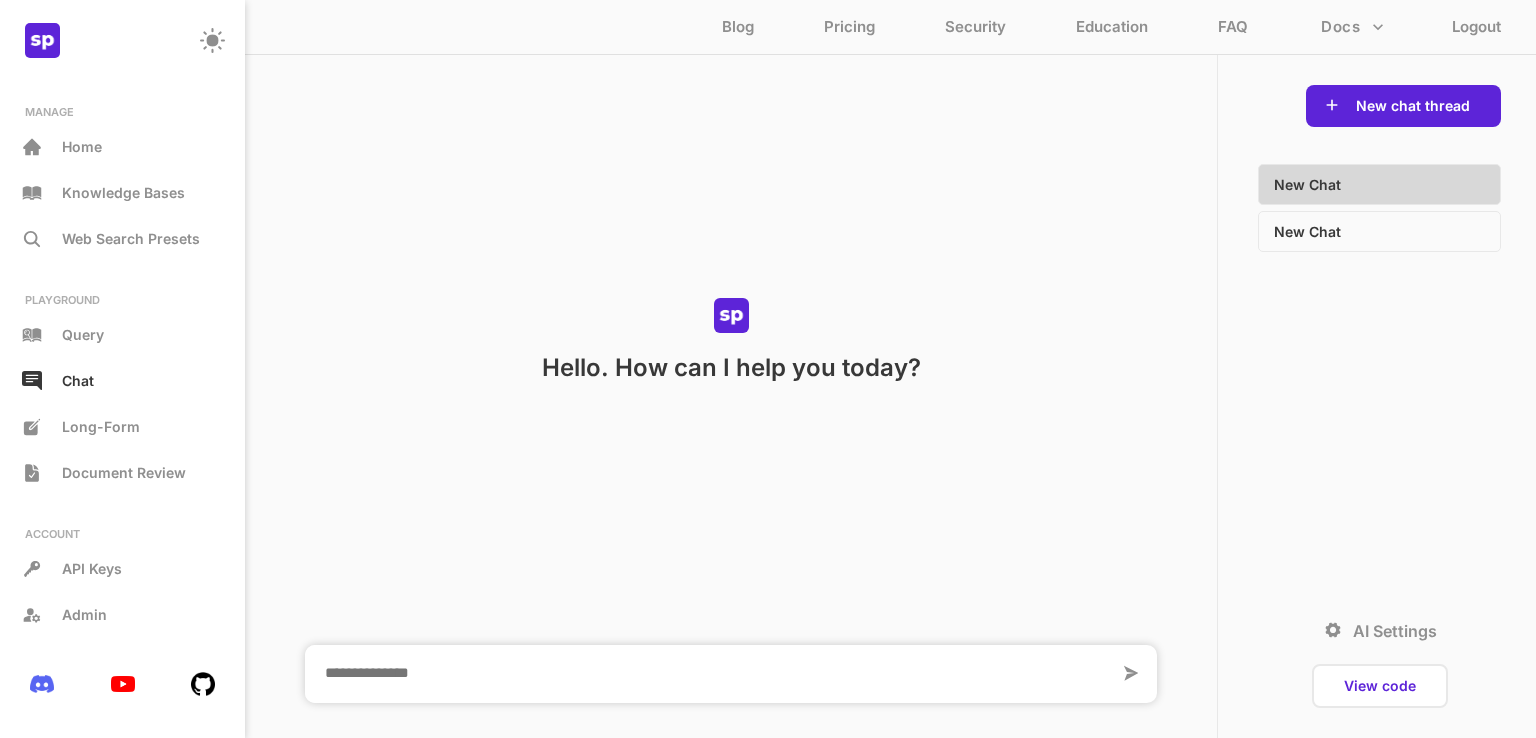 click at bounding box center [712, 674] 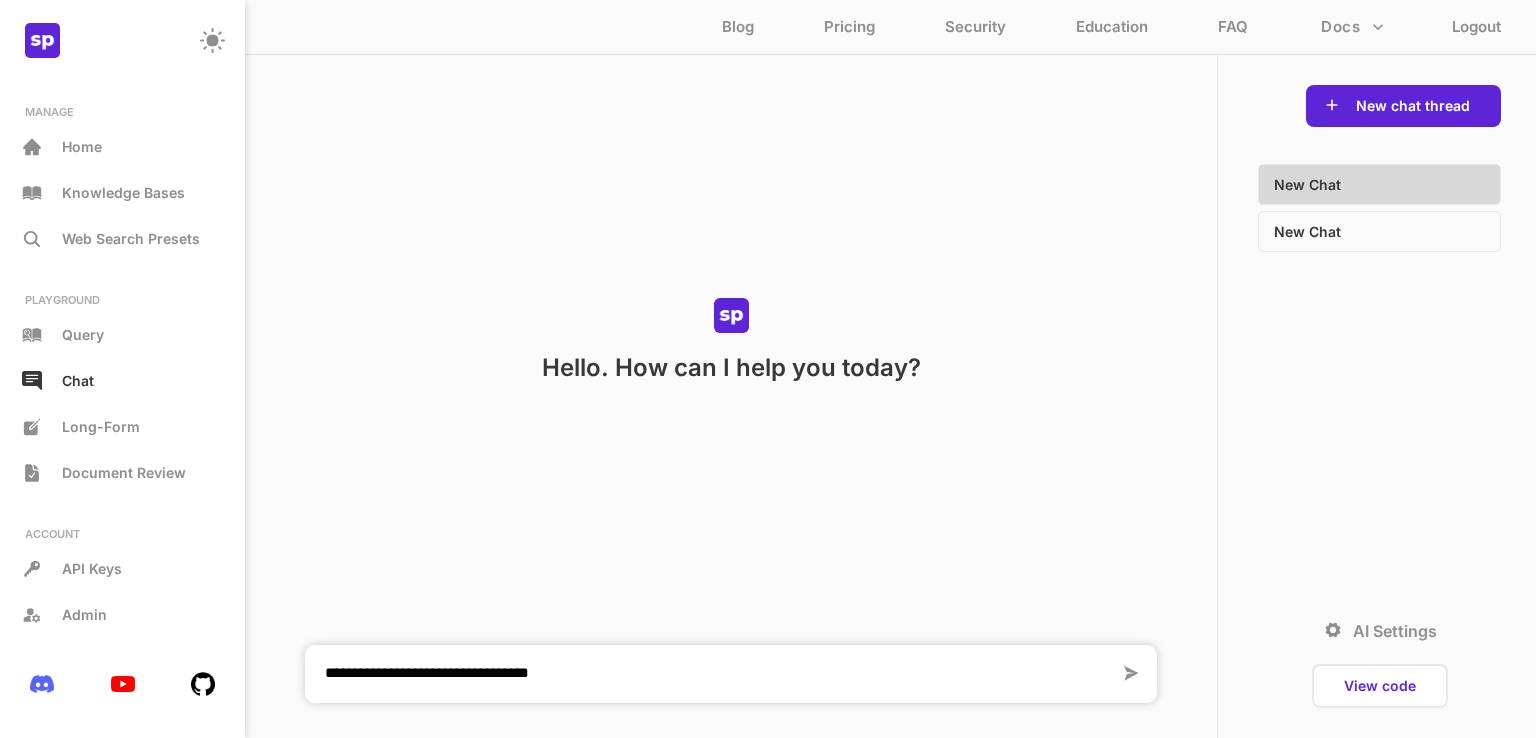 type 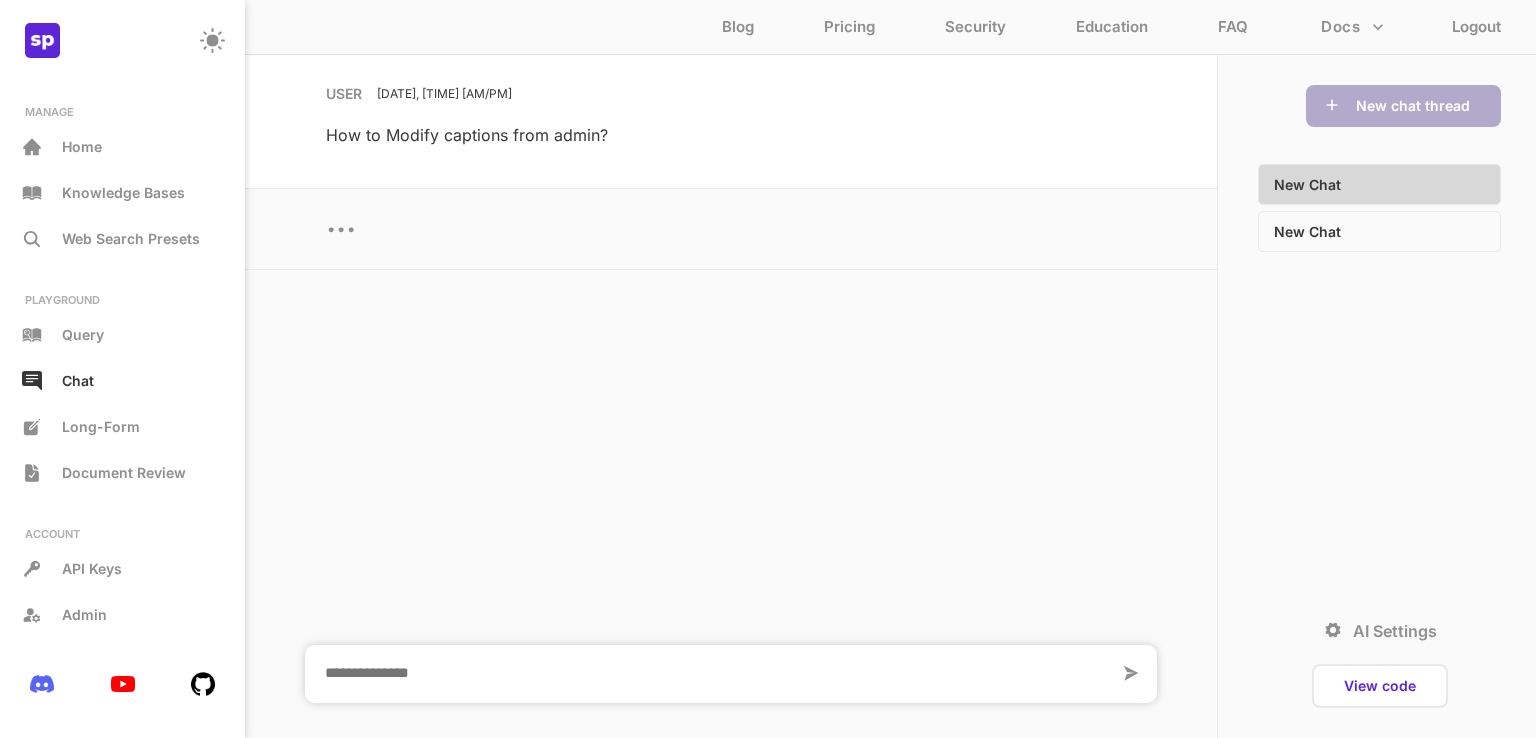 click on "USER Aug 4, 2025, 10:56:23 AM How to Modify captions from admin?" at bounding box center (731, 122) 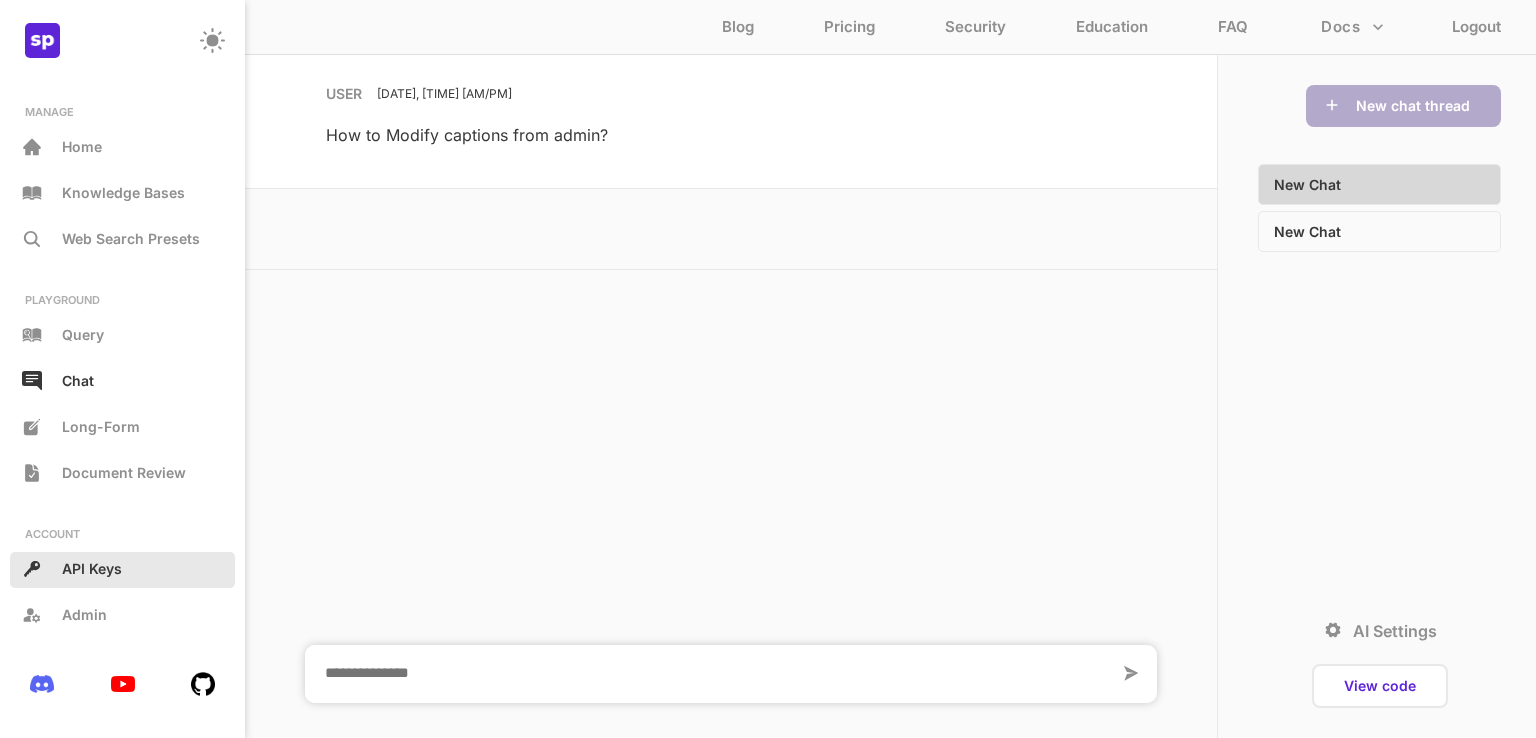 click on "API Keys" at bounding box center (122, 570) 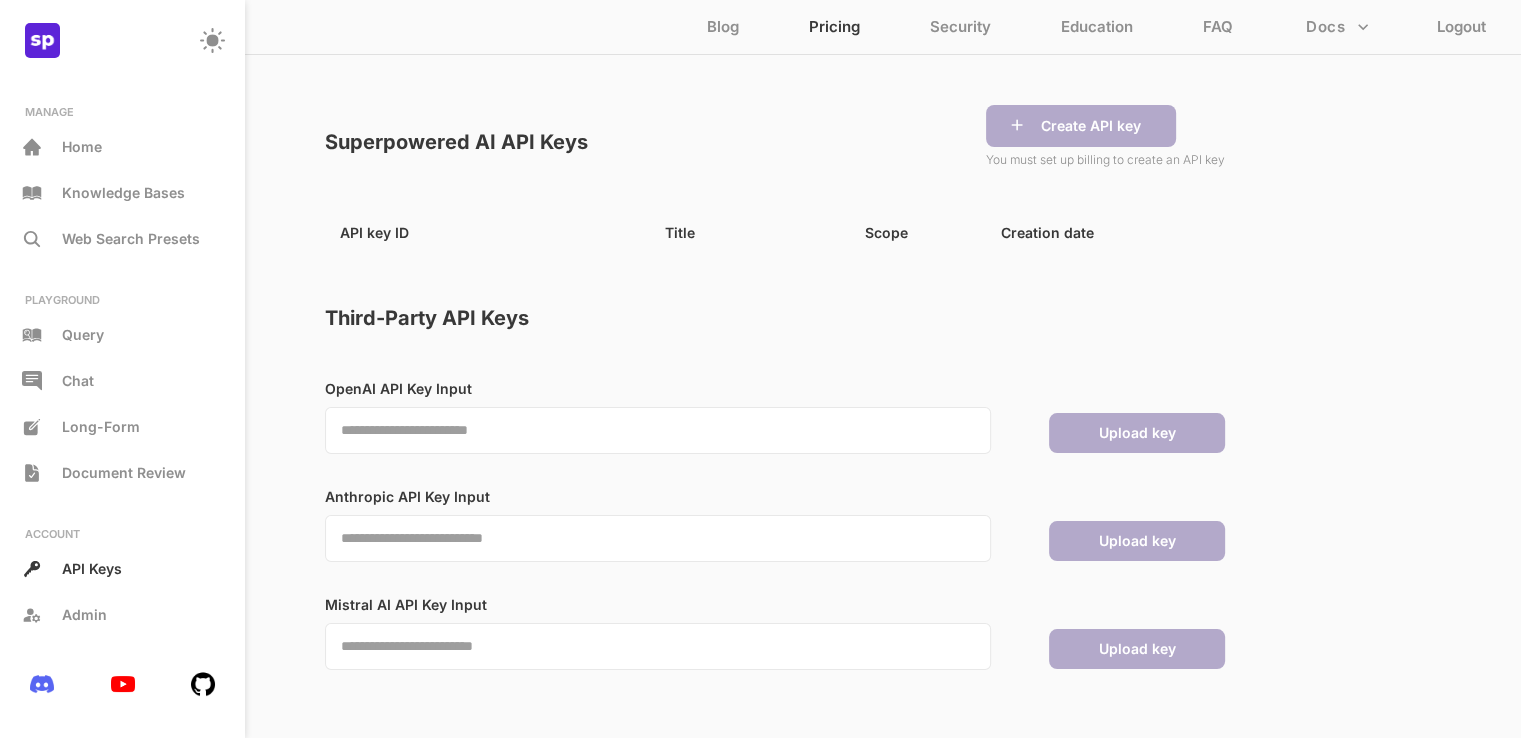 click on "Pricing" at bounding box center (834, 31) 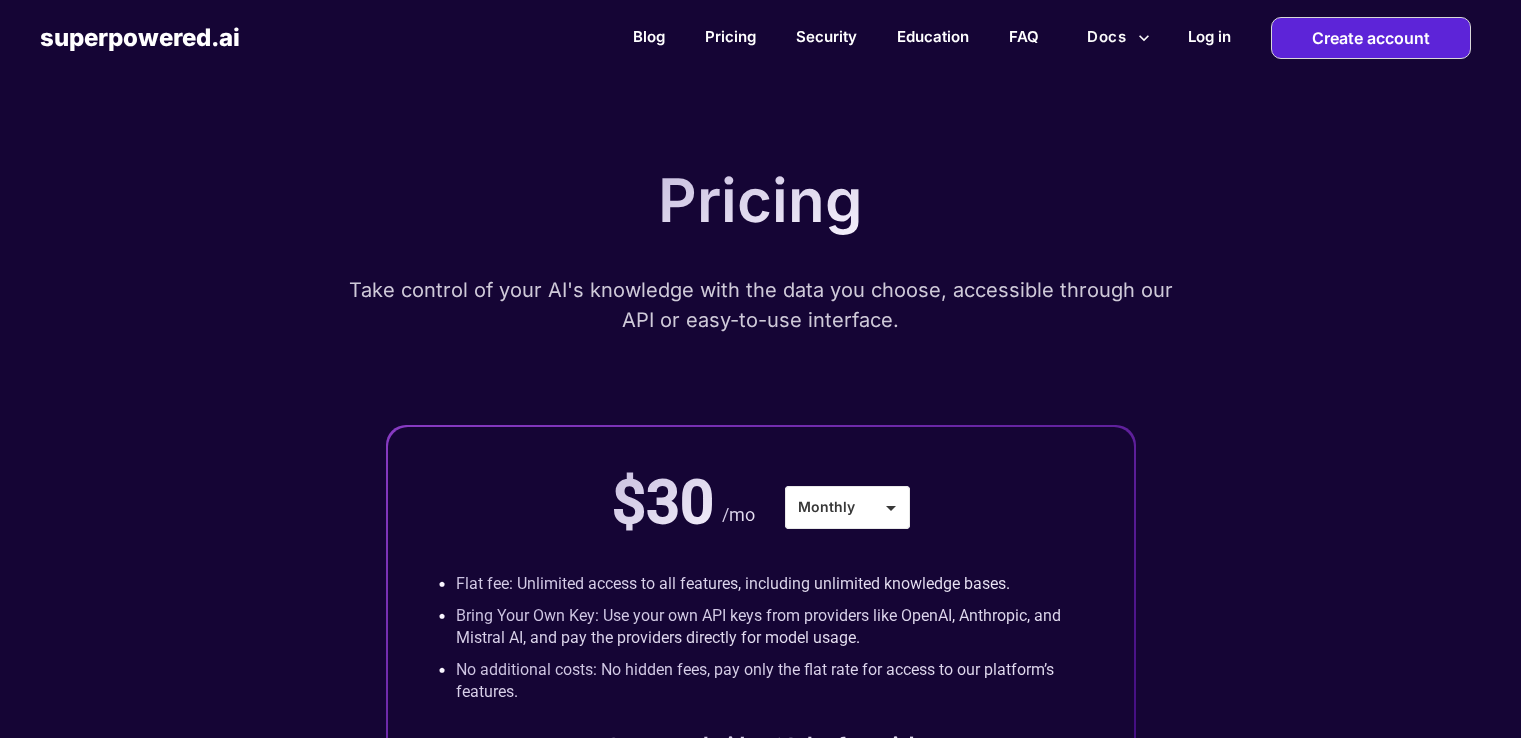 scroll, scrollTop: 0, scrollLeft: 0, axis: both 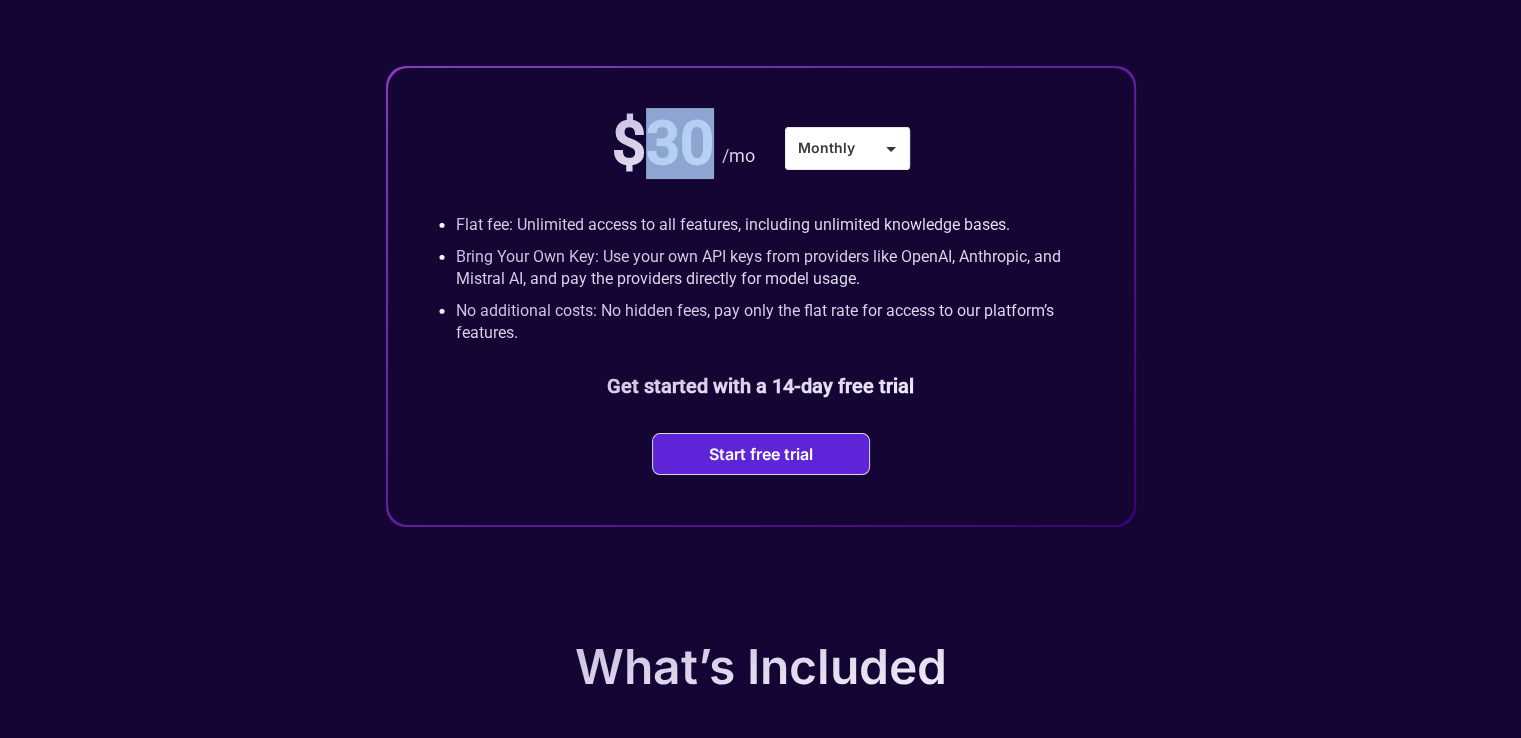drag, startPoint x: 629, startPoint y: 149, endPoint x: 700, endPoint y: 145, distance: 71.11259 